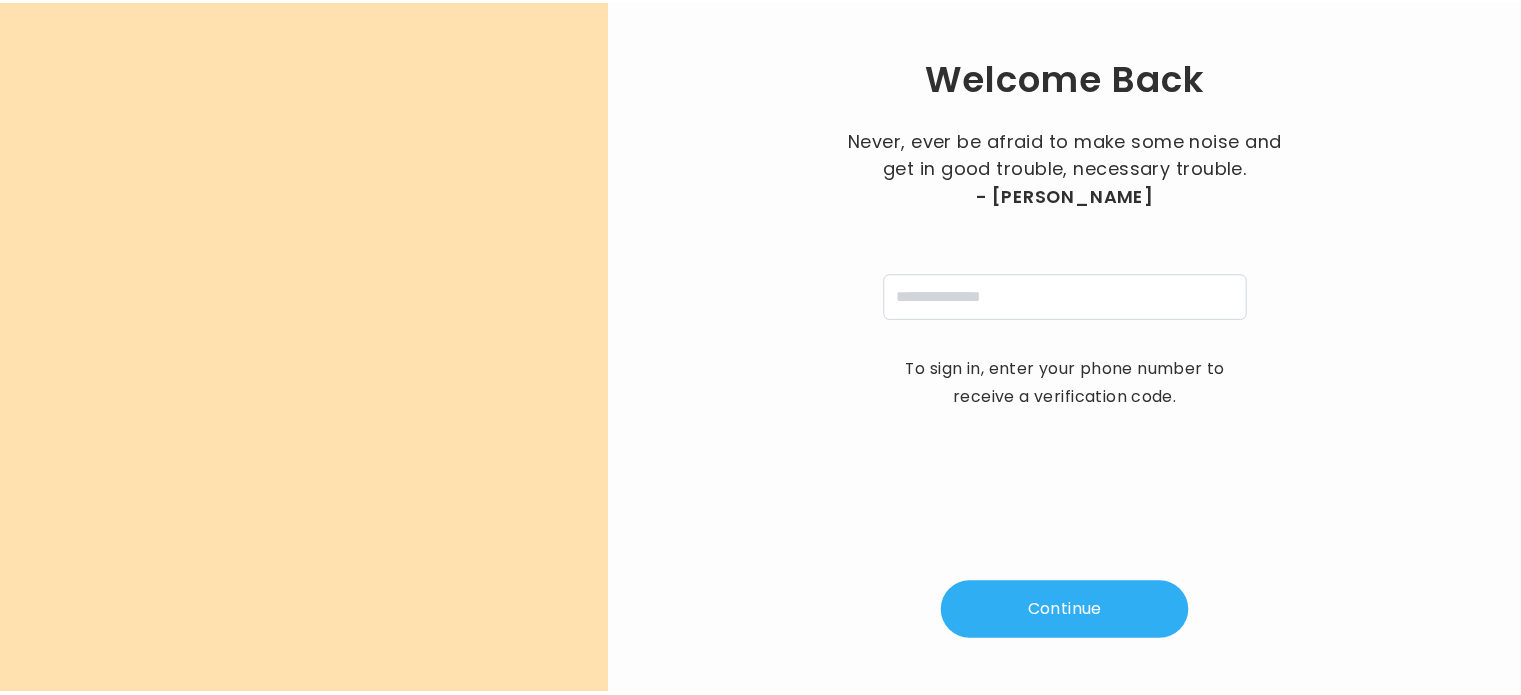 scroll, scrollTop: 0, scrollLeft: 0, axis: both 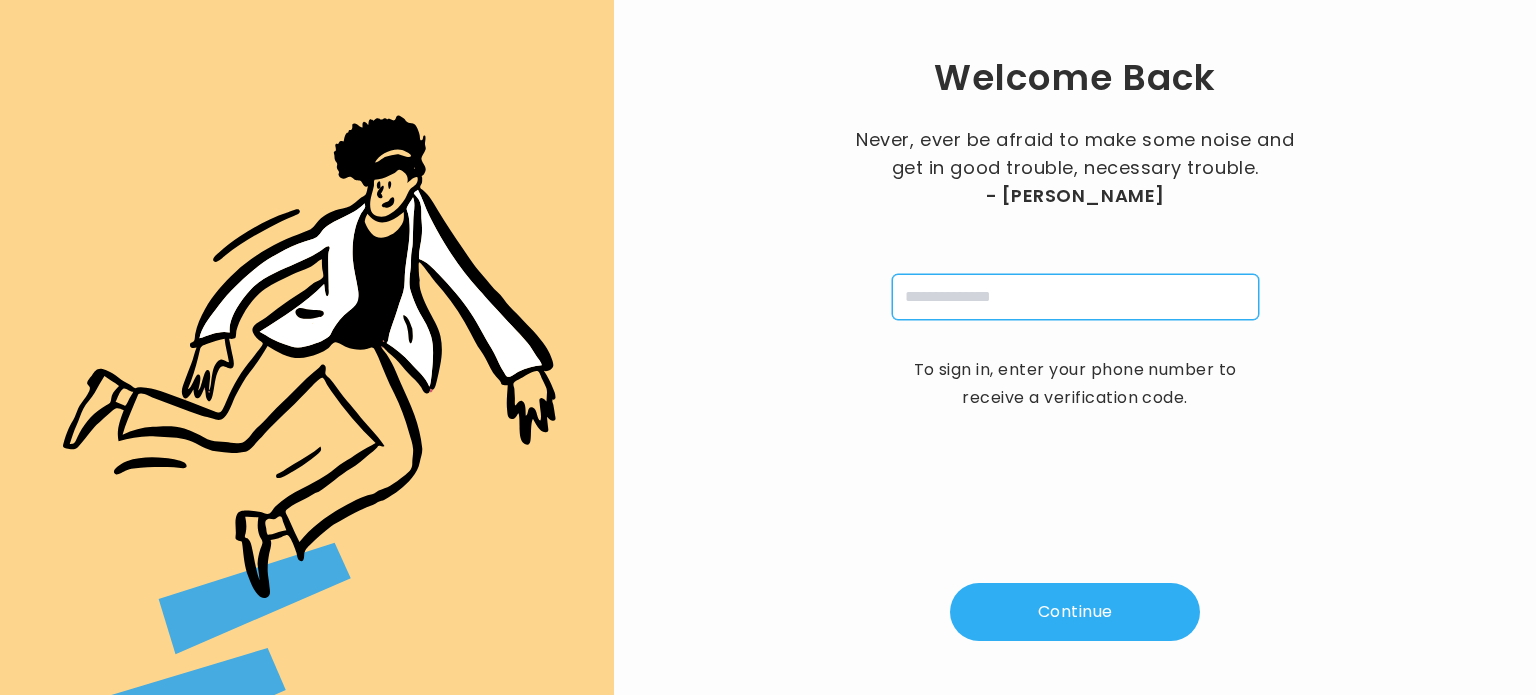 click at bounding box center [1075, 297] 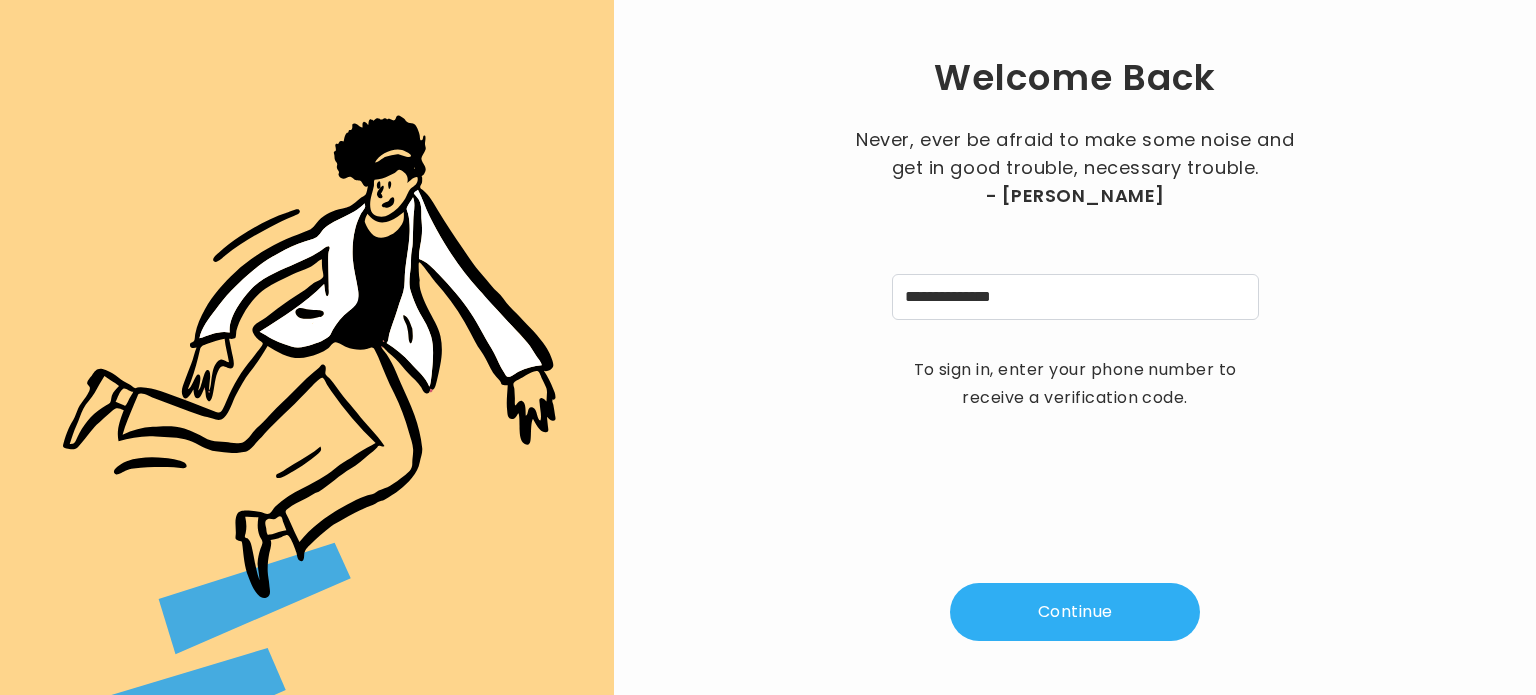click on "Continue" at bounding box center [1075, 612] 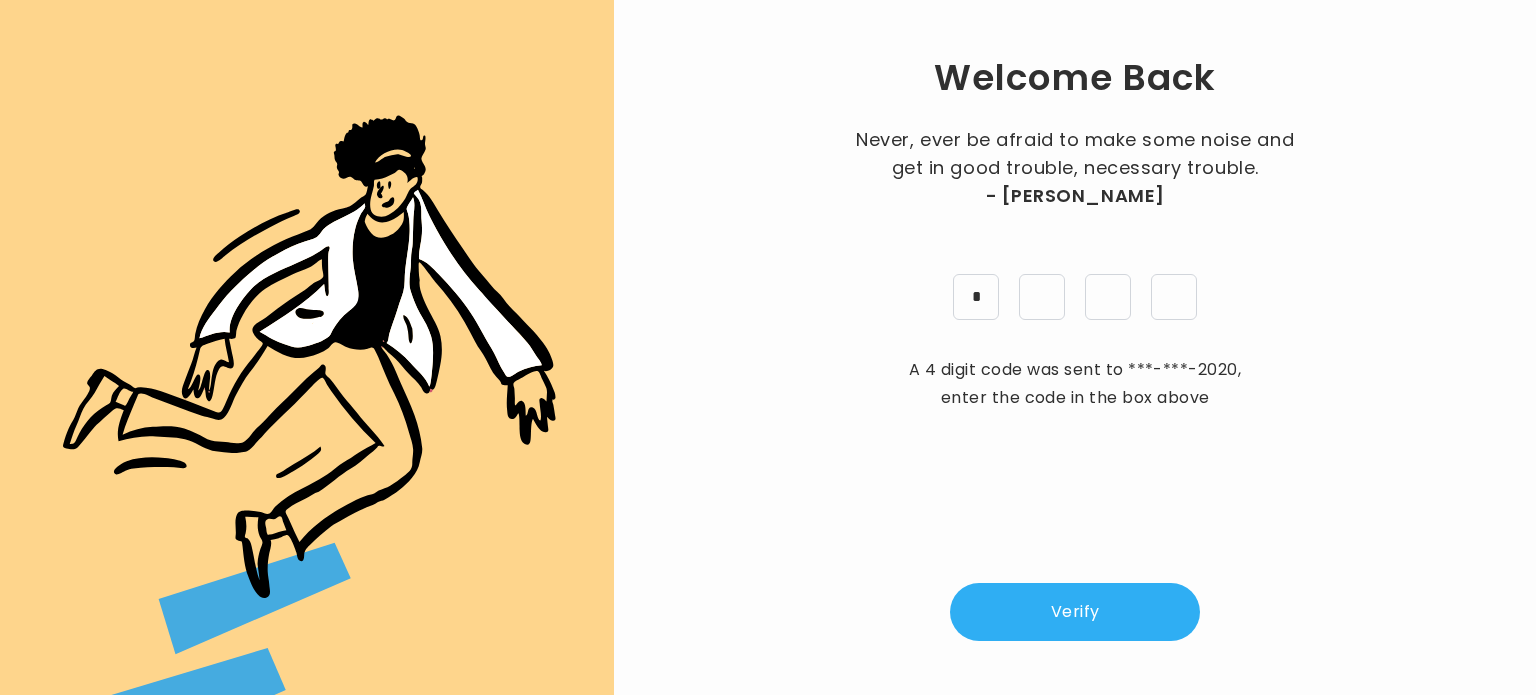type on "*" 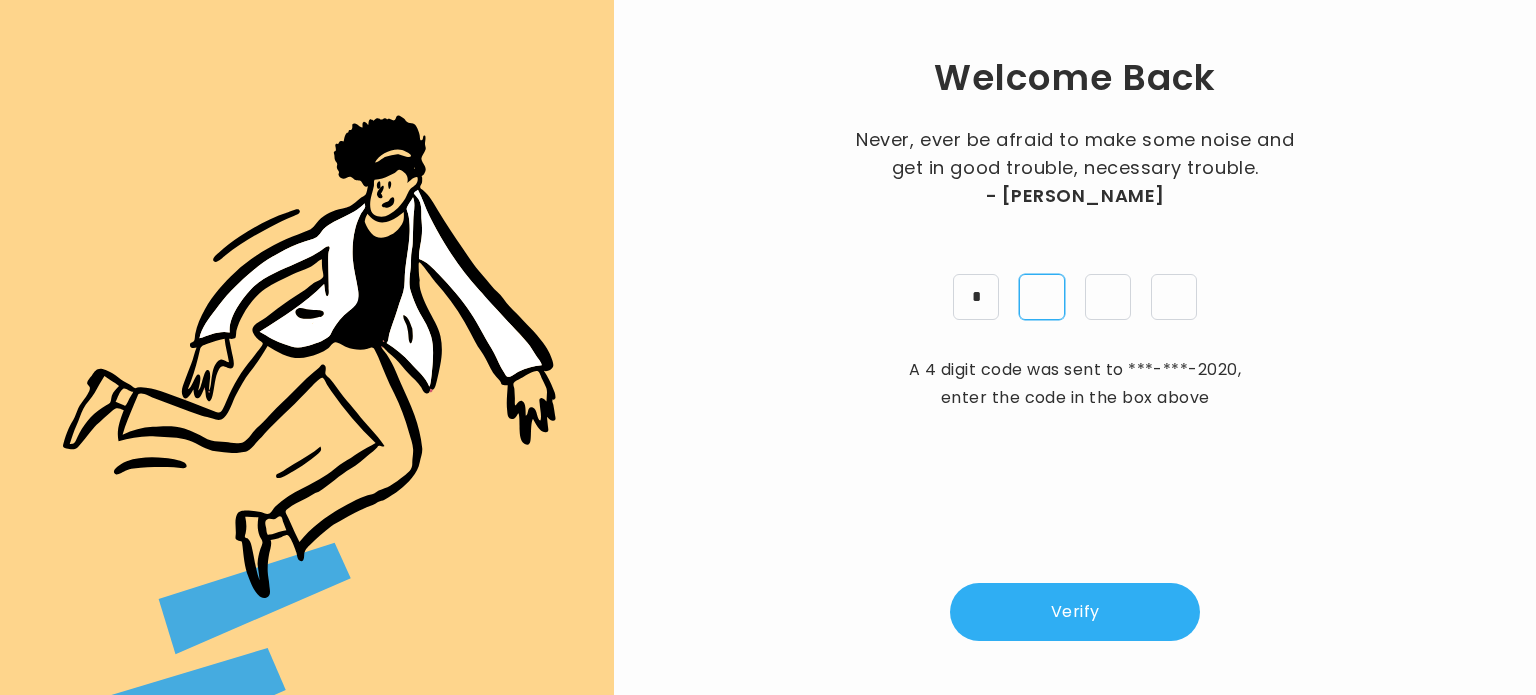 type on "*" 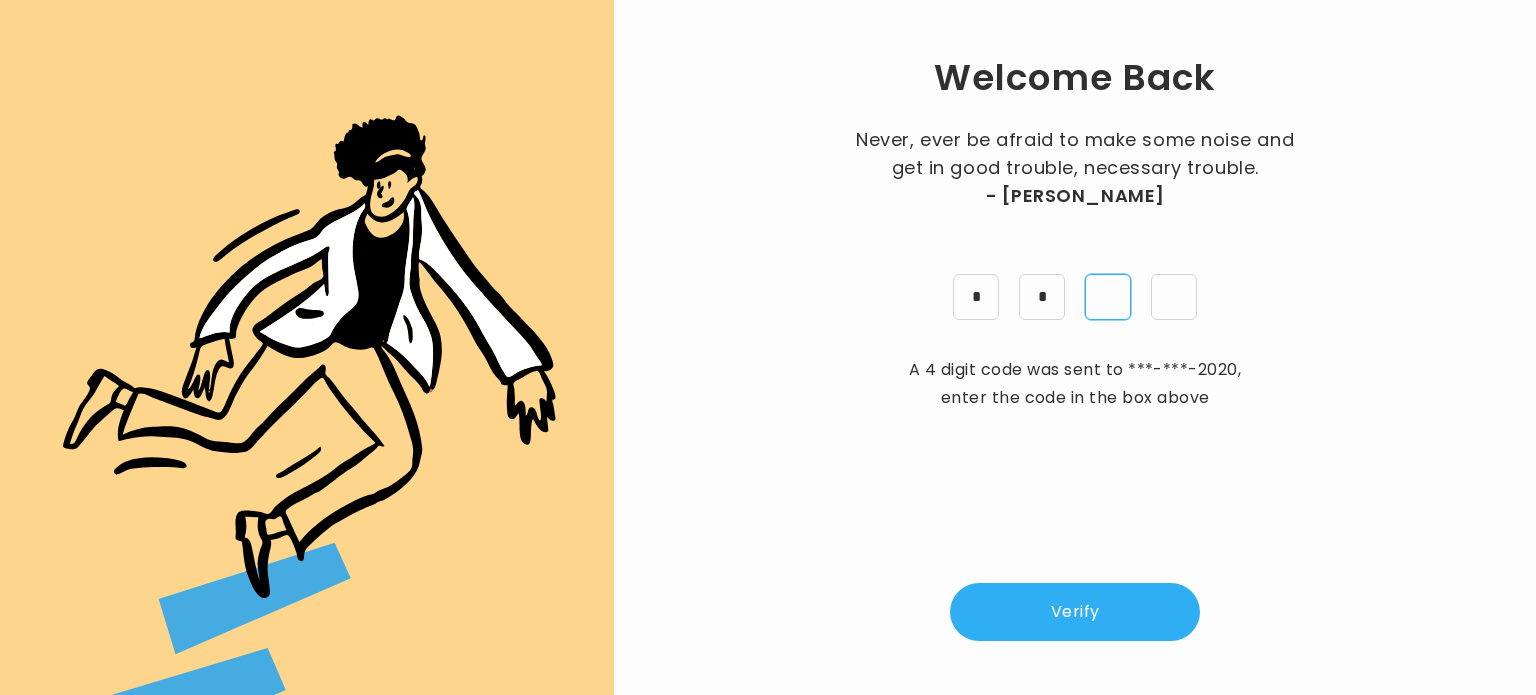 type on "*" 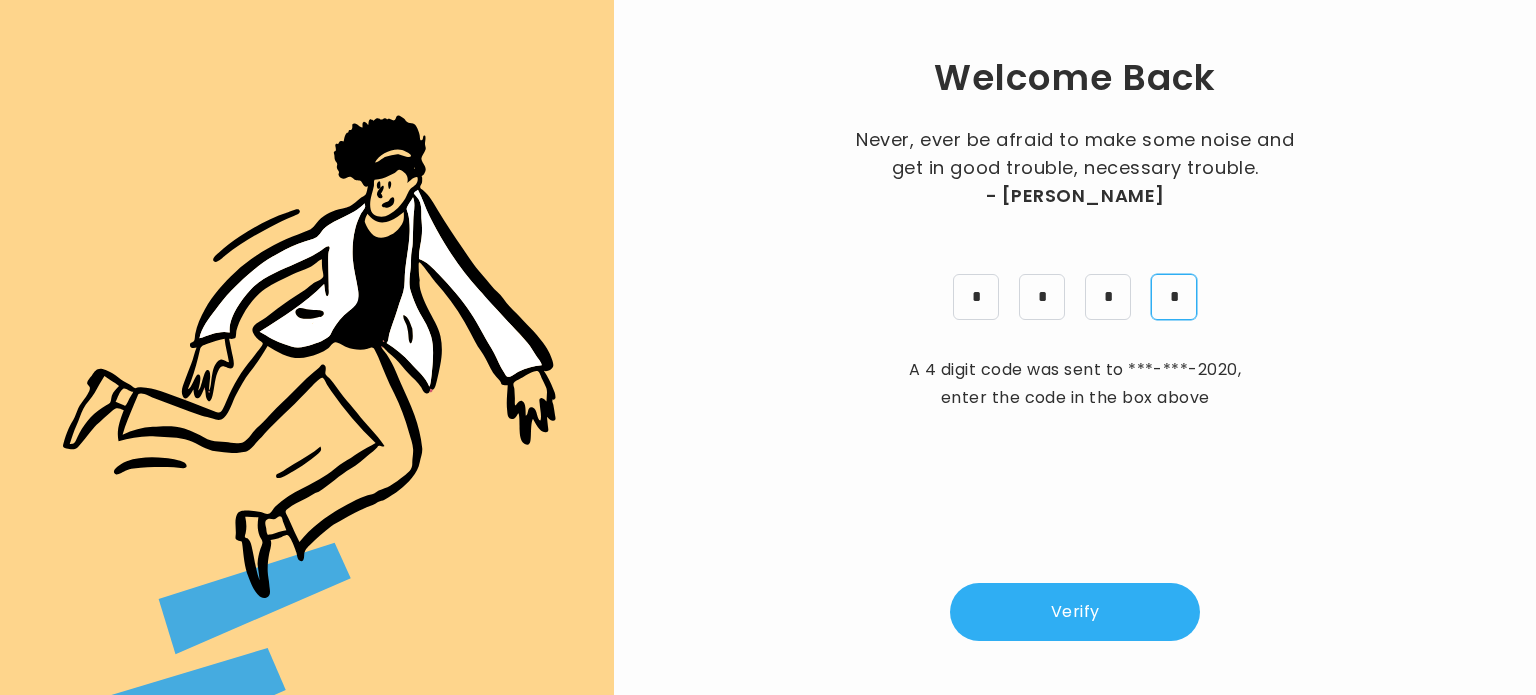 type on "*" 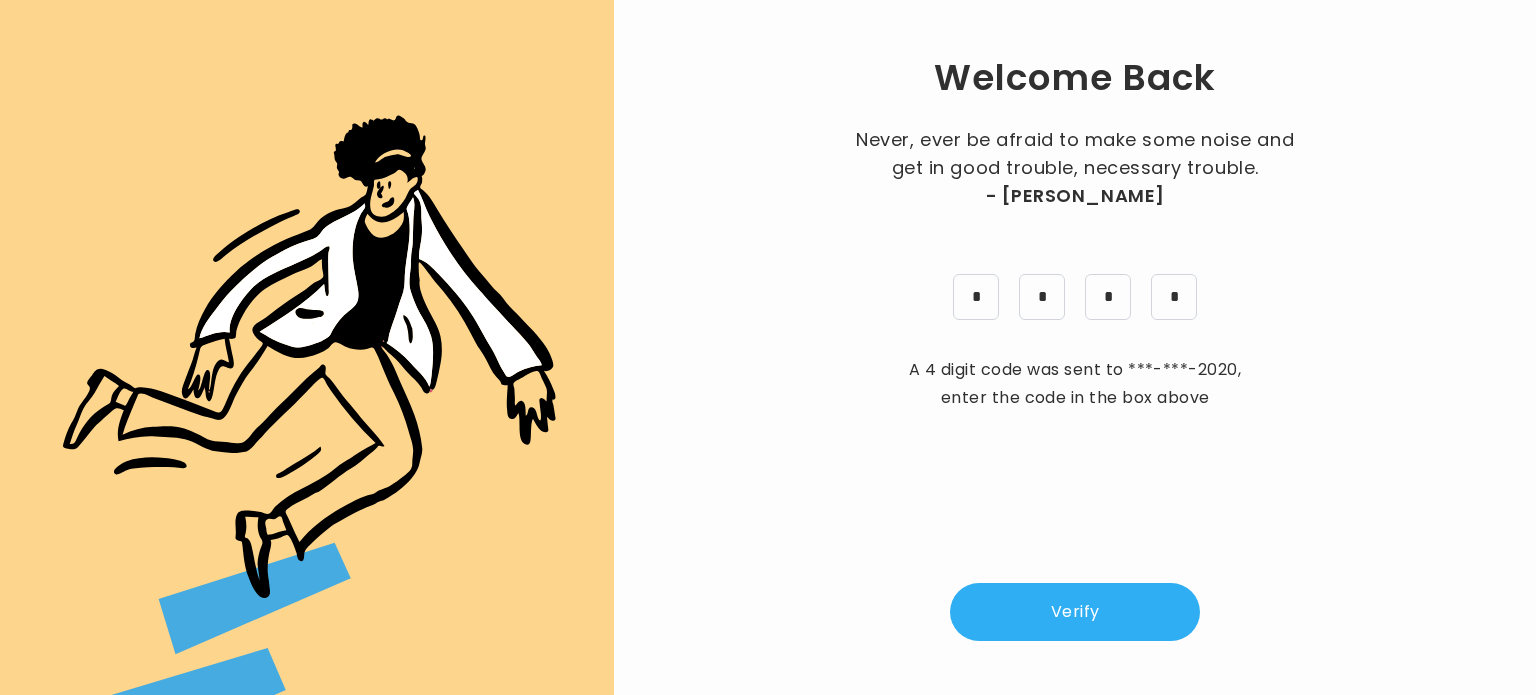 click on "Verify" at bounding box center [1075, 612] 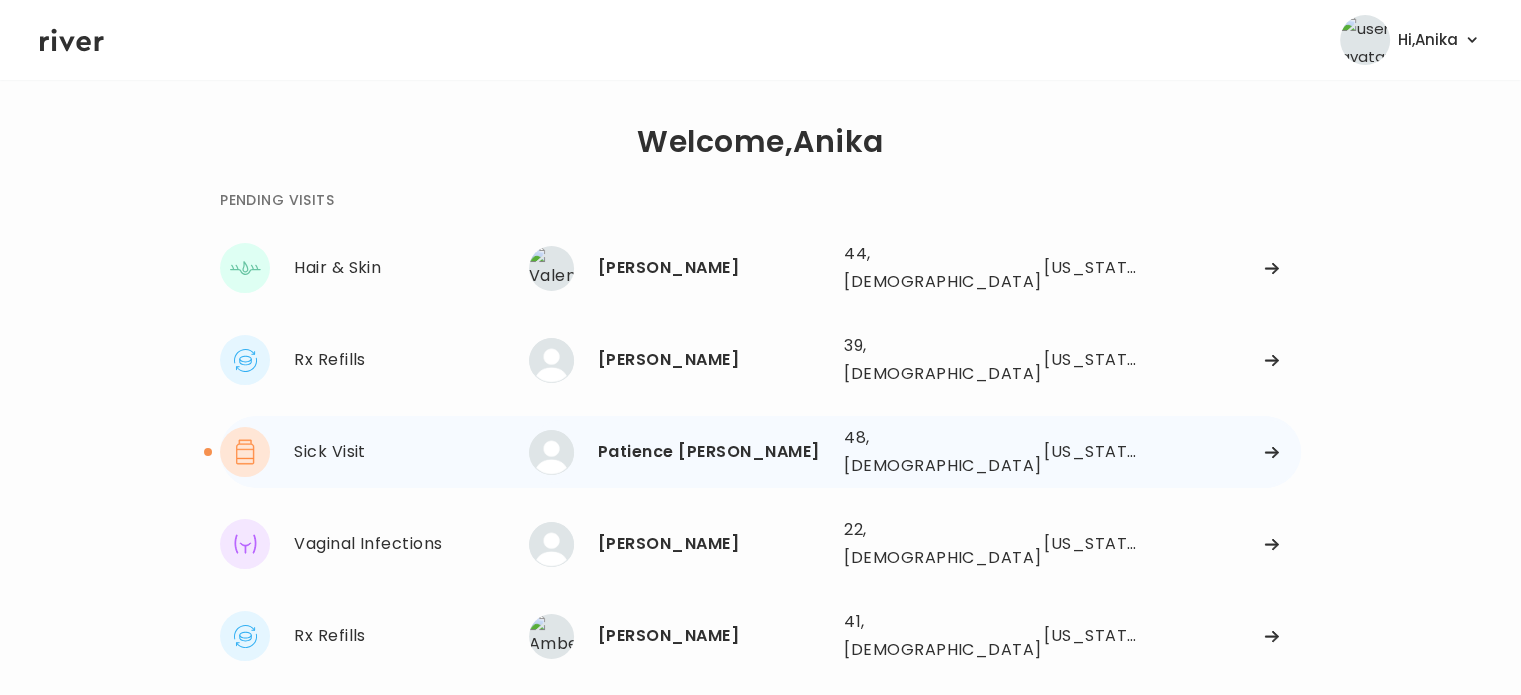 click on "Patience B. Stevens" at bounding box center (713, 452) 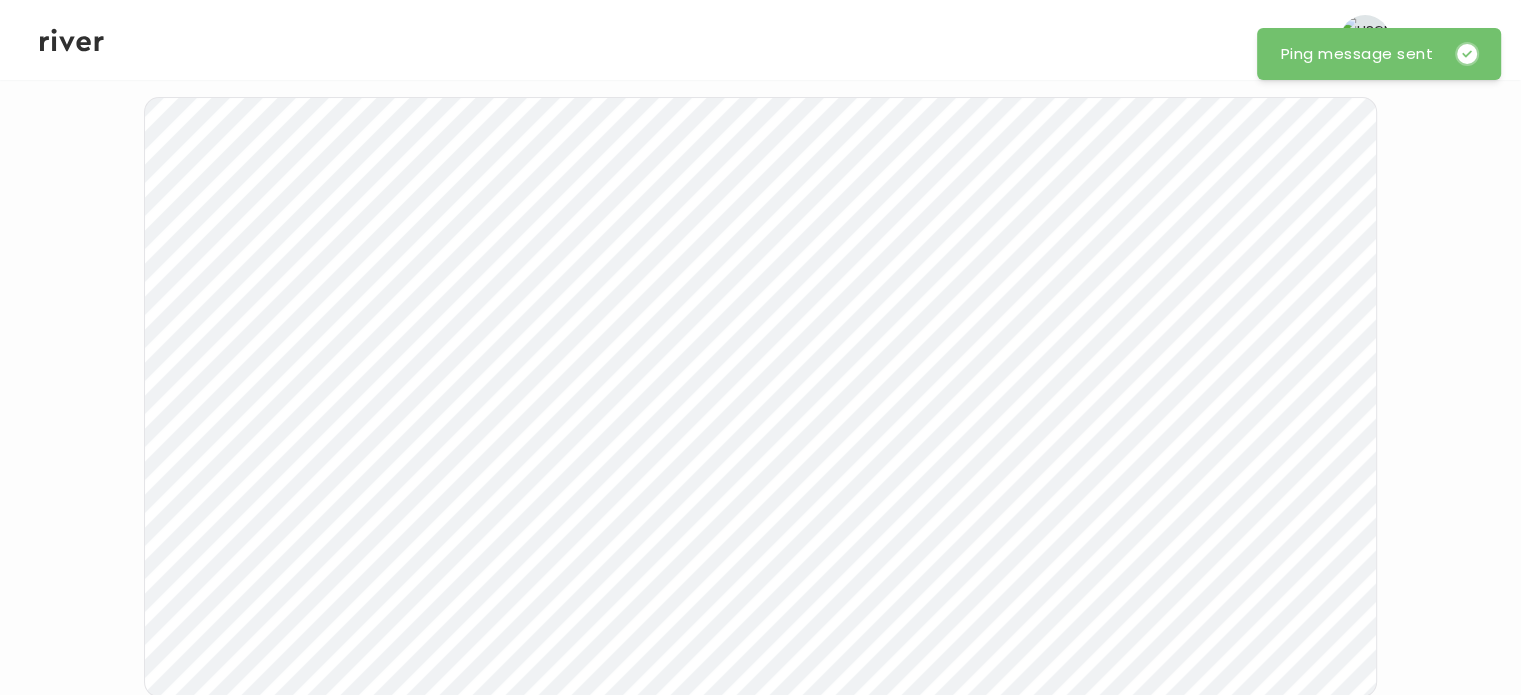 scroll, scrollTop: 213, scrollLeft: 0, axis: vertical 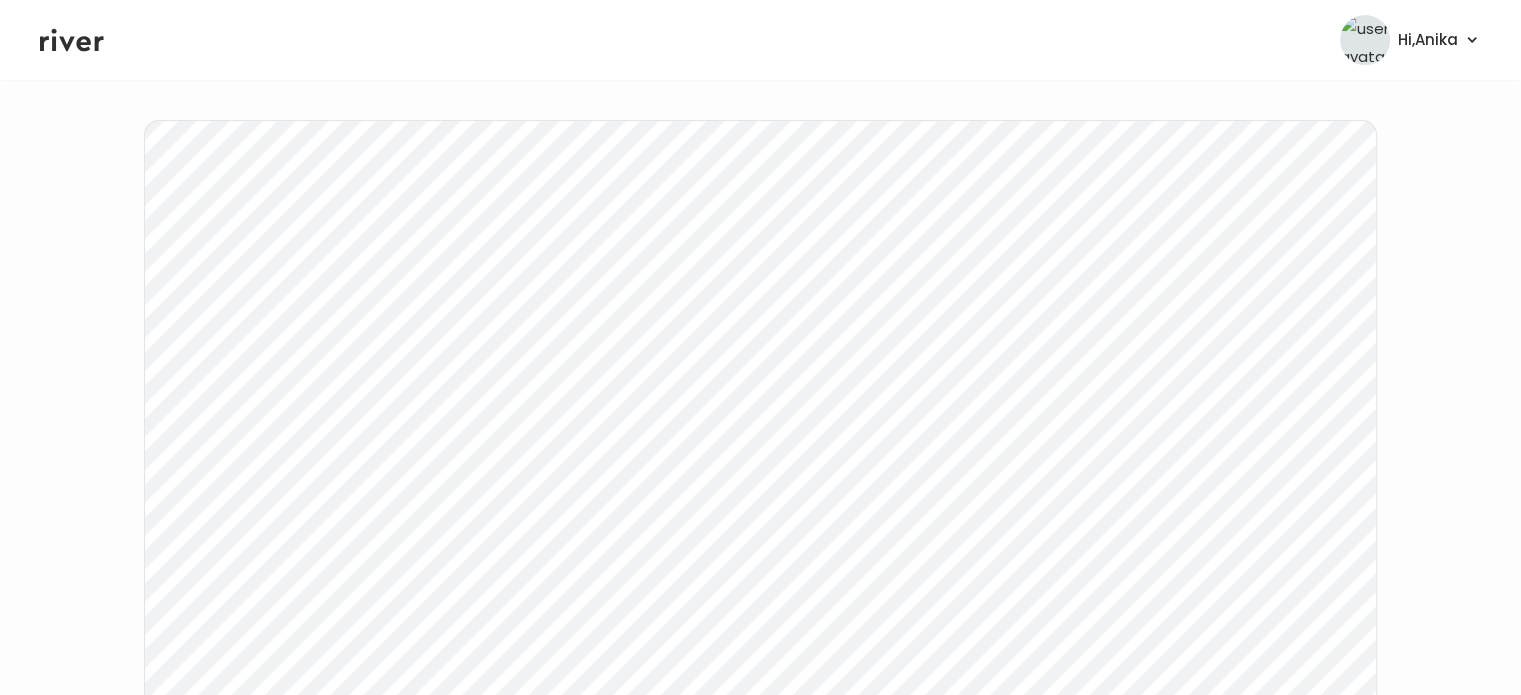 click 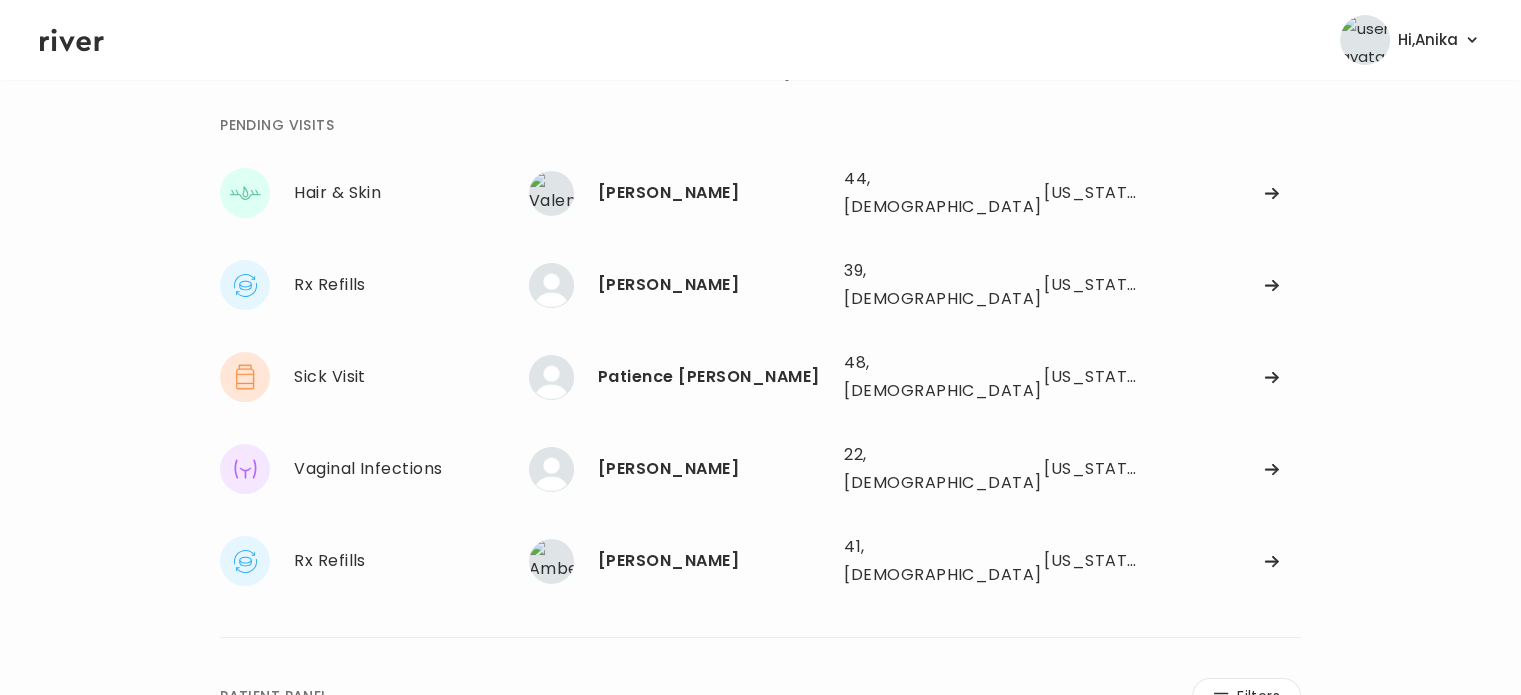 scroll, scrollTop: 72, scrollLeft: 0, axis: vertical 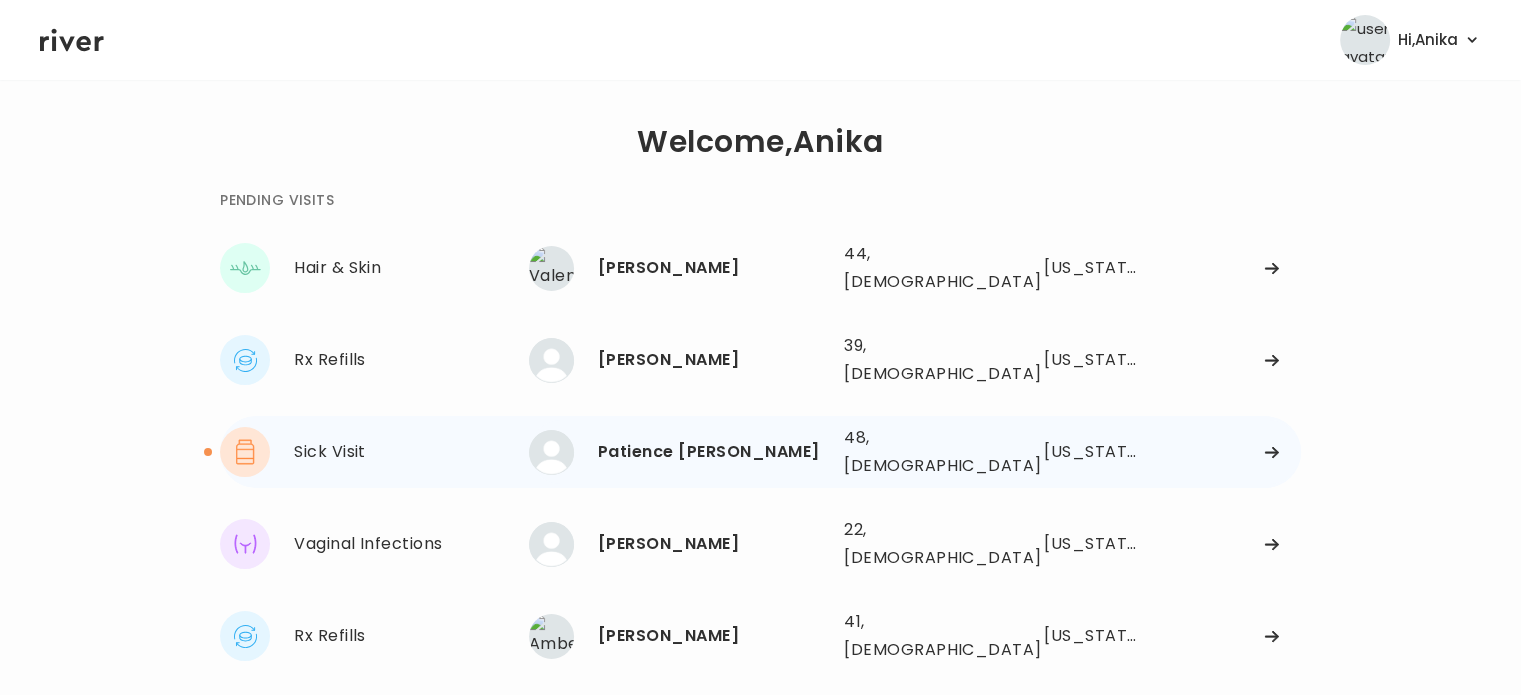 click on "Patience B. Stevens" at bounding box center (713, 452) 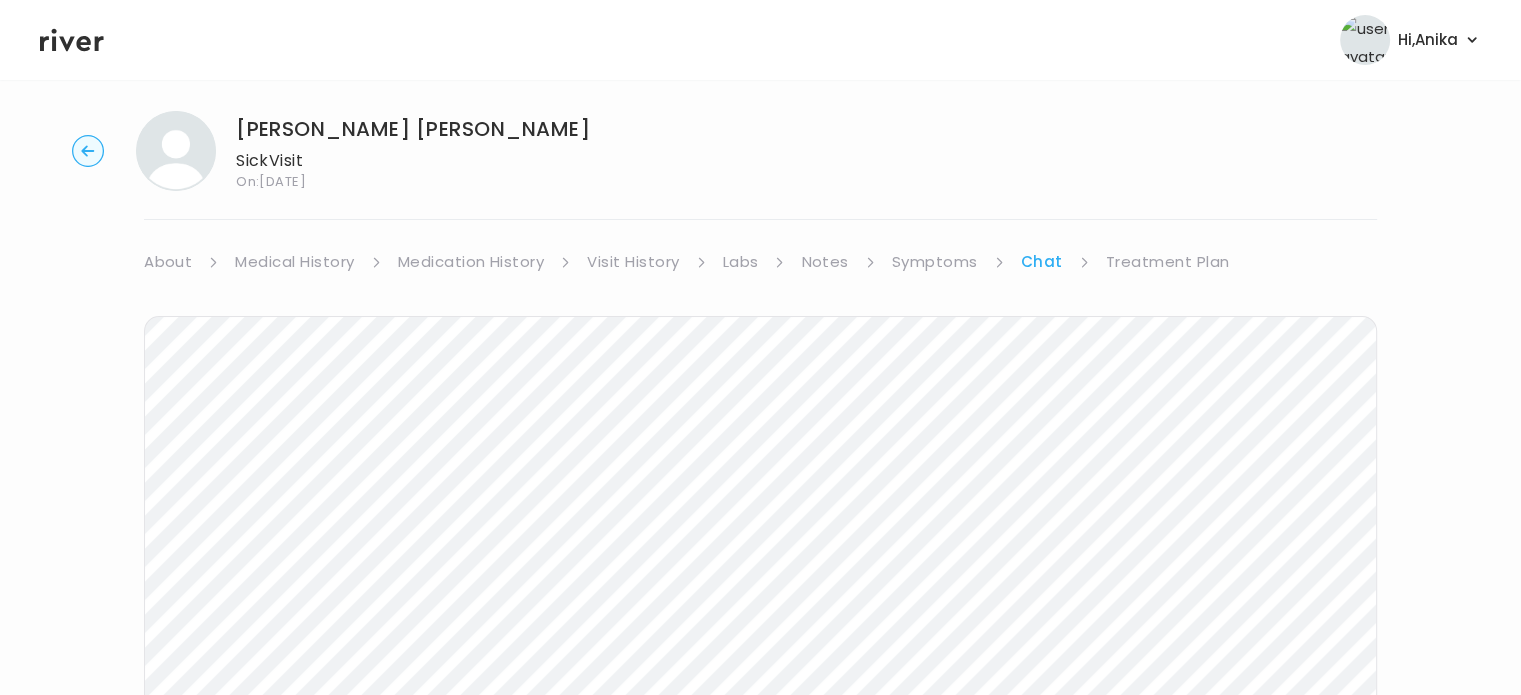 scroll, scrollTop: 0, scrollLeft: 0, axis: both 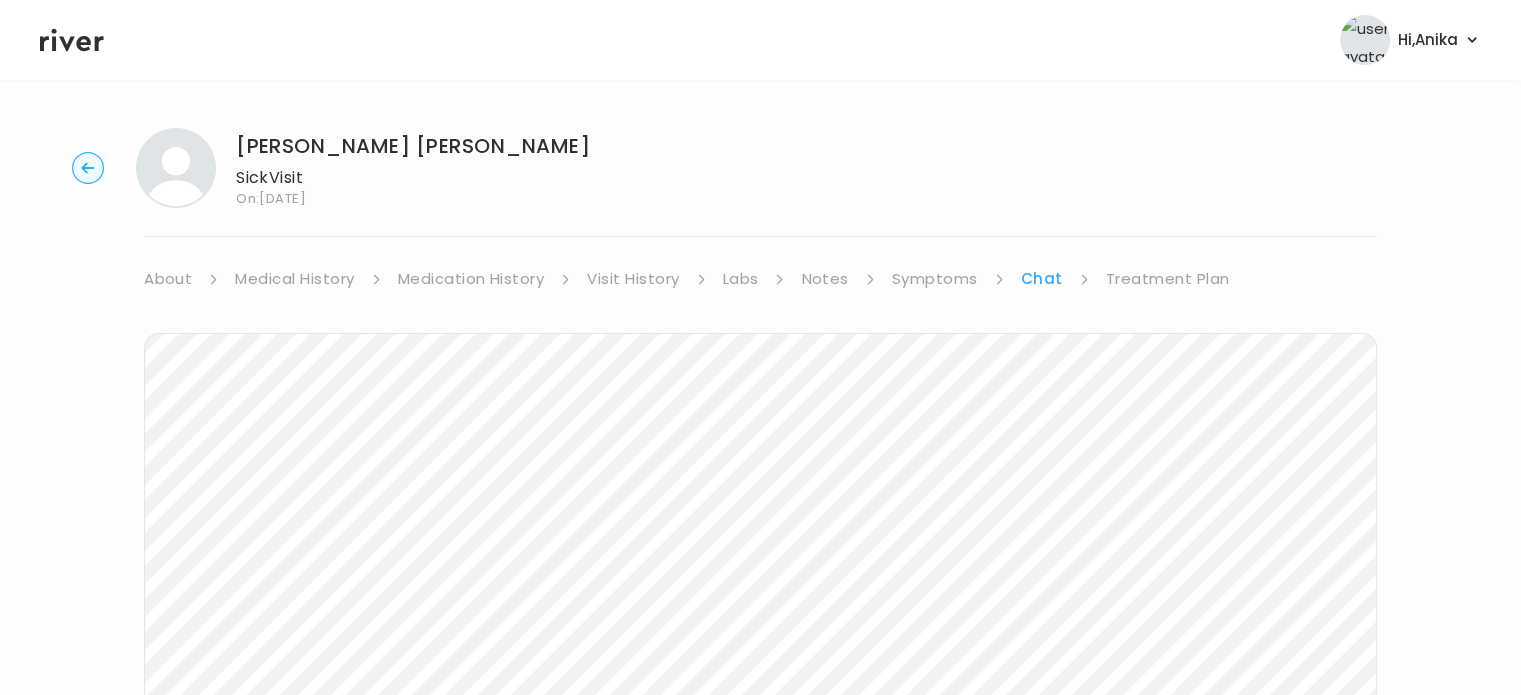 click on "Treatment Plan" at bounding box center (1168, 279) 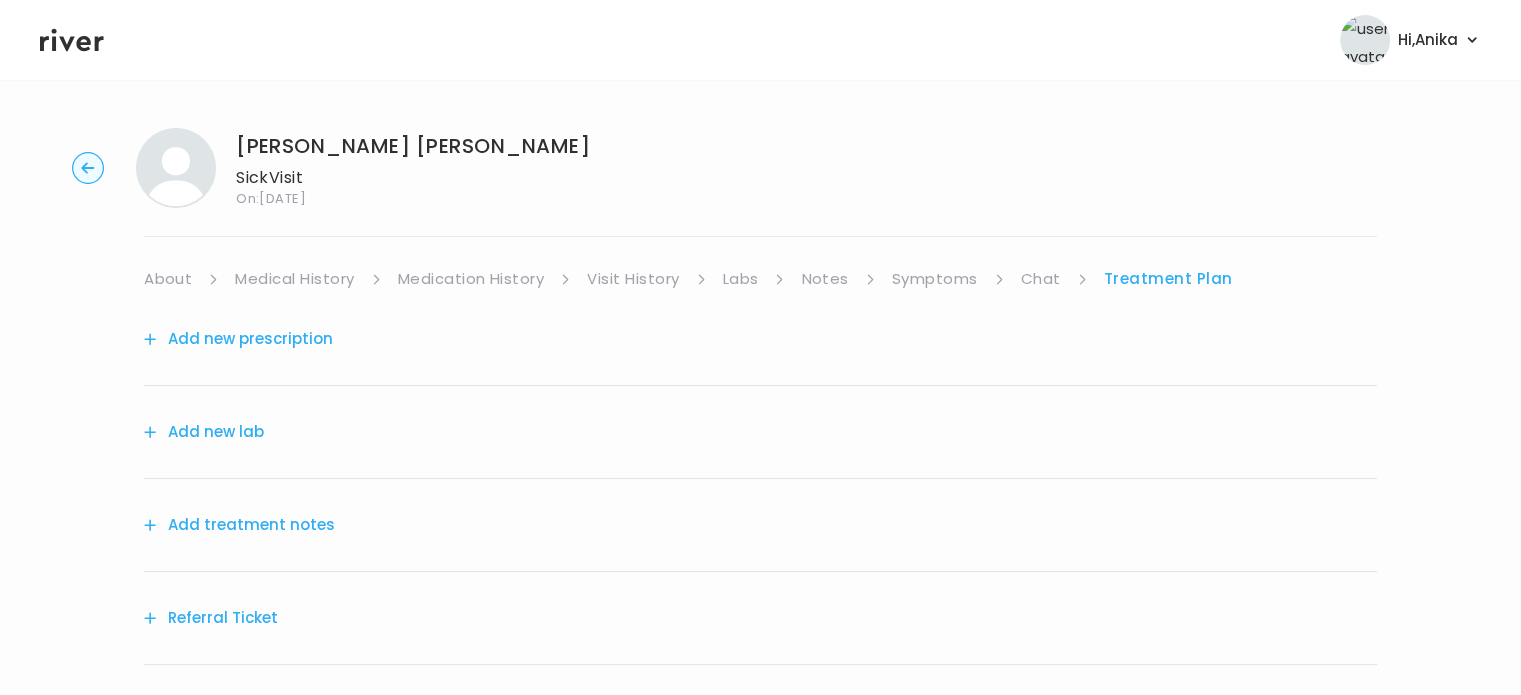 click on "Add treatment notes" at bounding box center (239, 525) 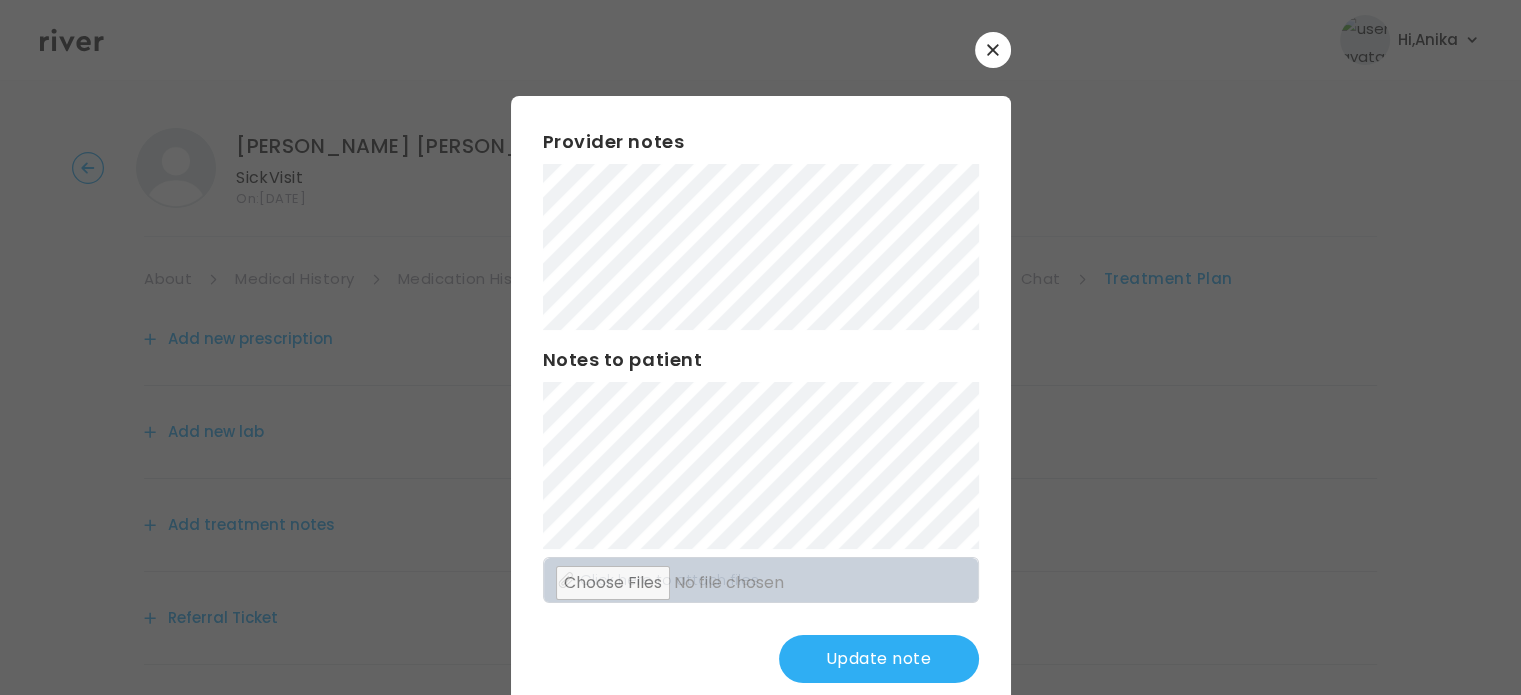 click on "Provider notes Notes to patient Click here to attach files Update note" at bounding box center [761, 405] 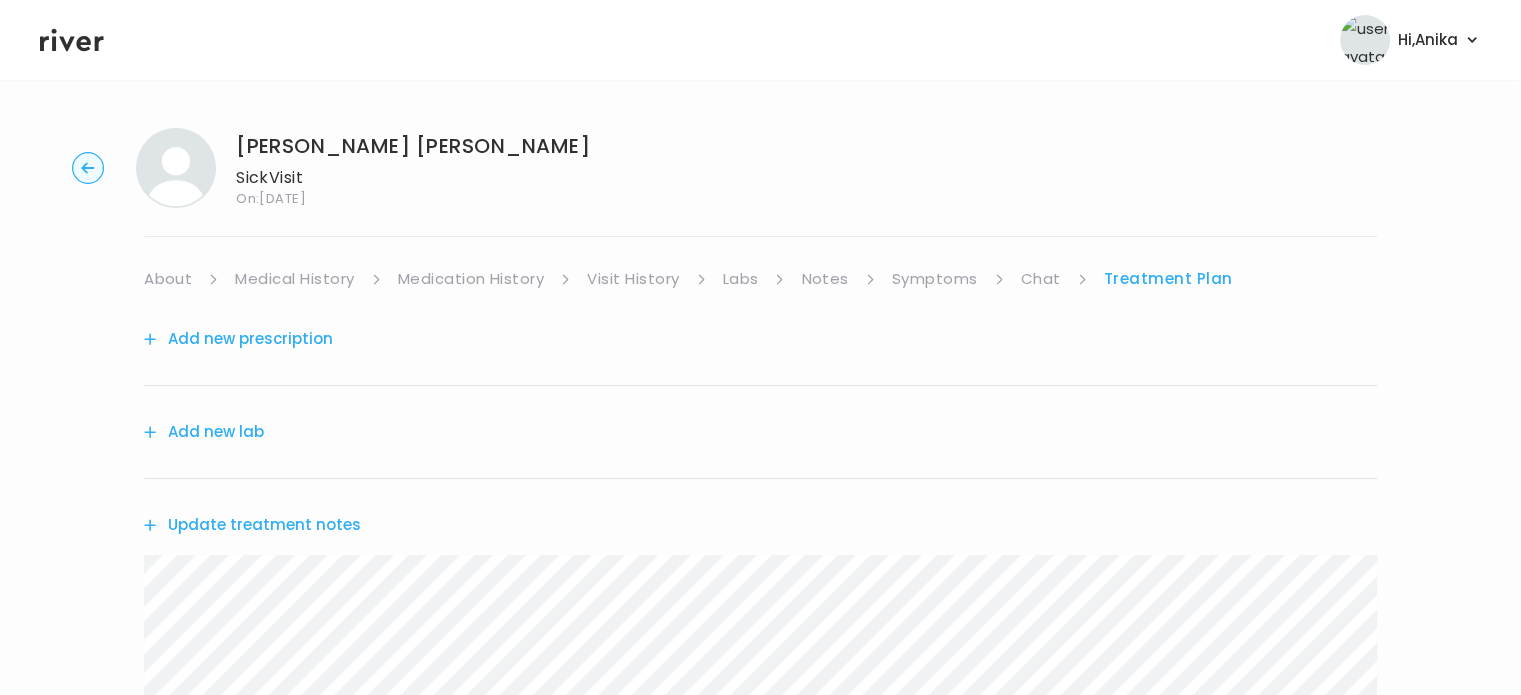click on "Symptoms" at bounding box center [935, 279] 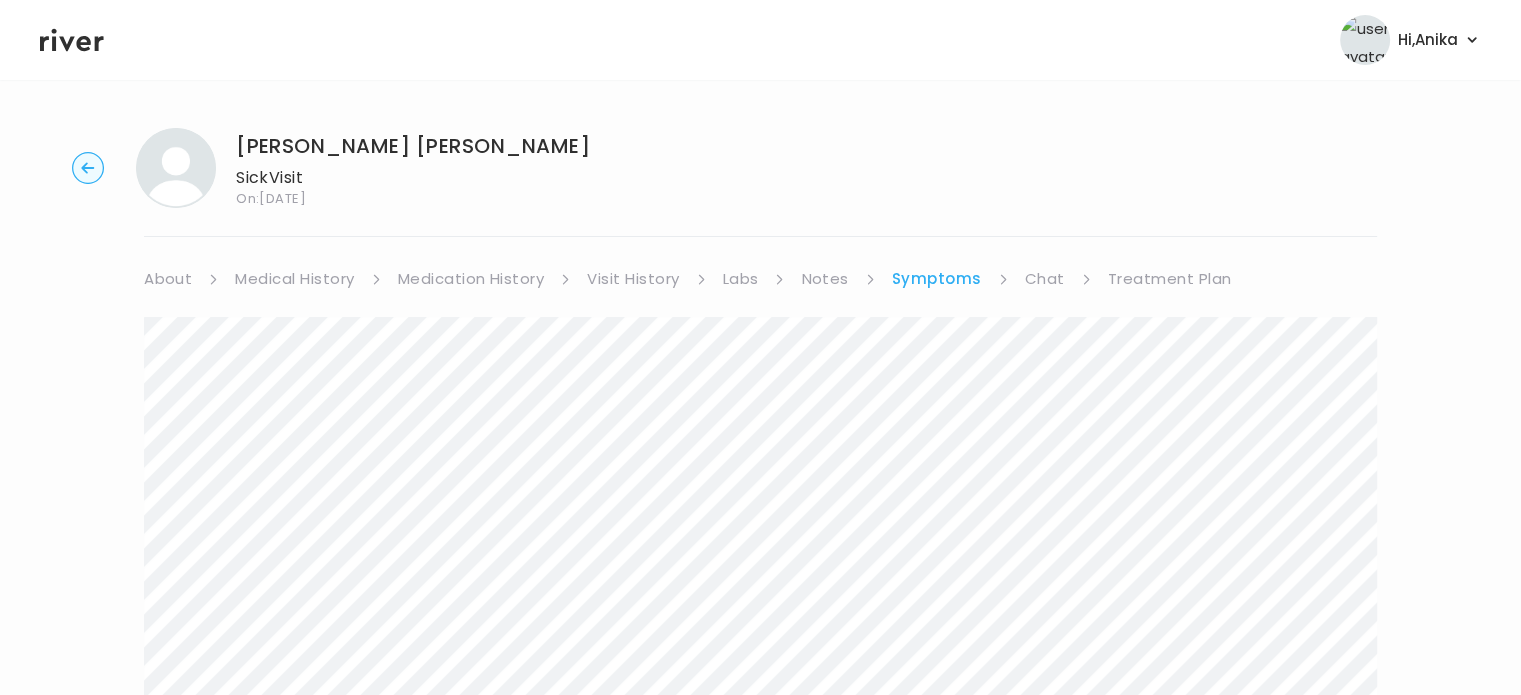 click on "Treatment Plan" at bounding box center (1170, 279) 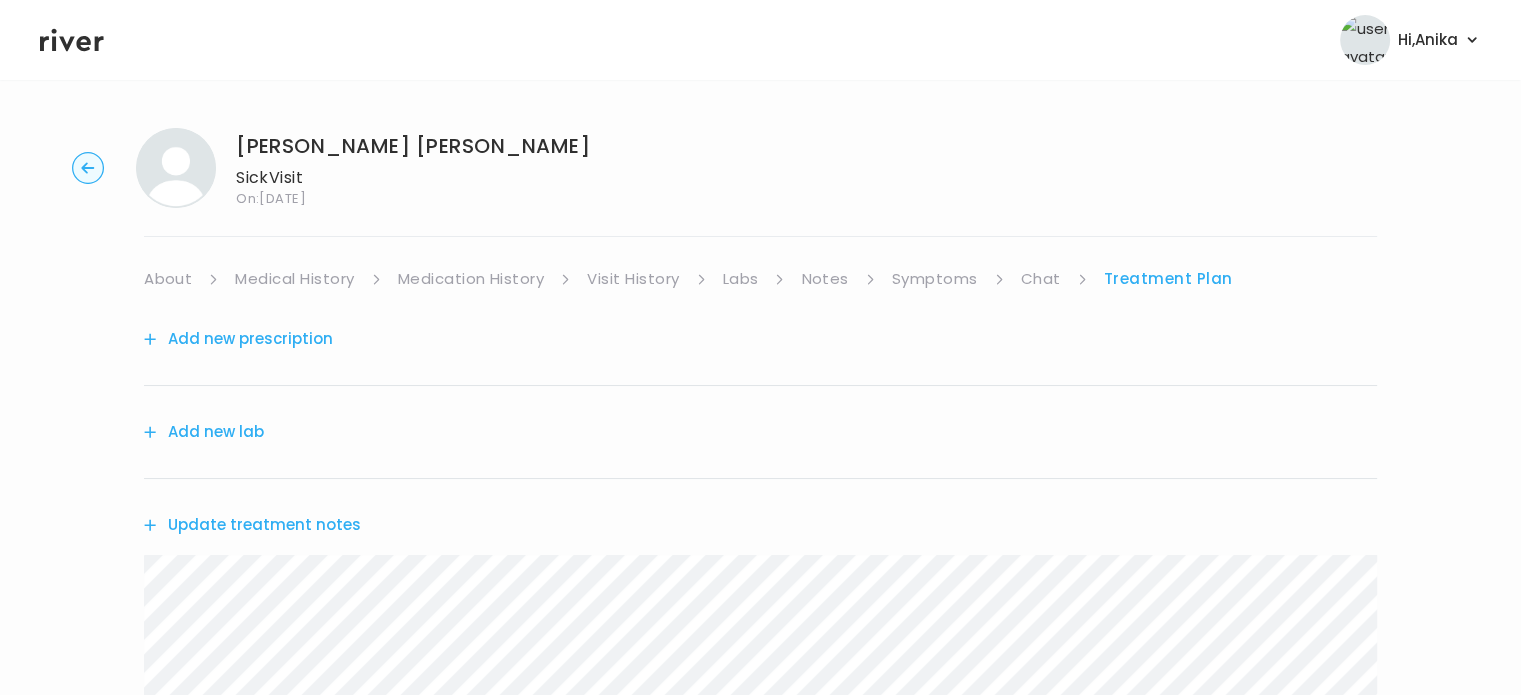 click on "Update treatment notes" at bounding box center [252, 525] 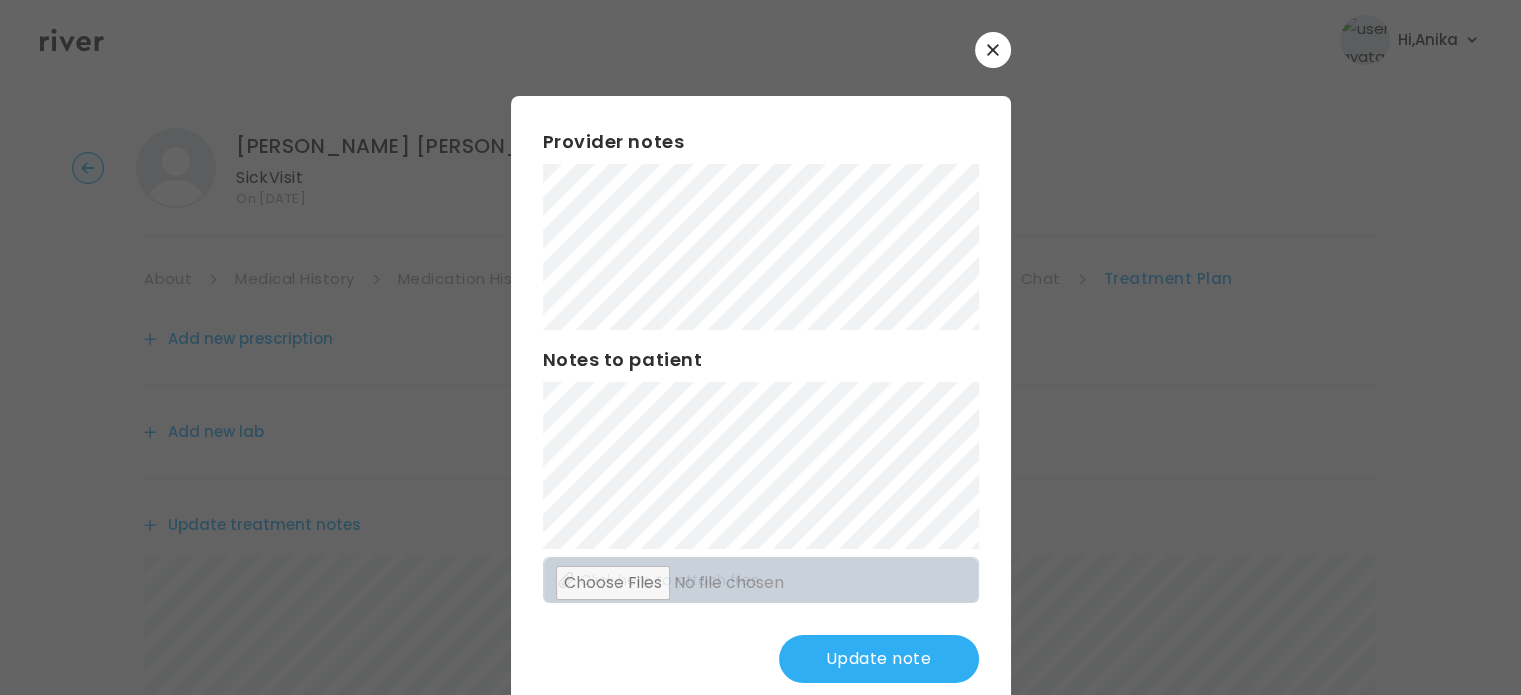 click on "Update note" at bounding box center [879, 659] 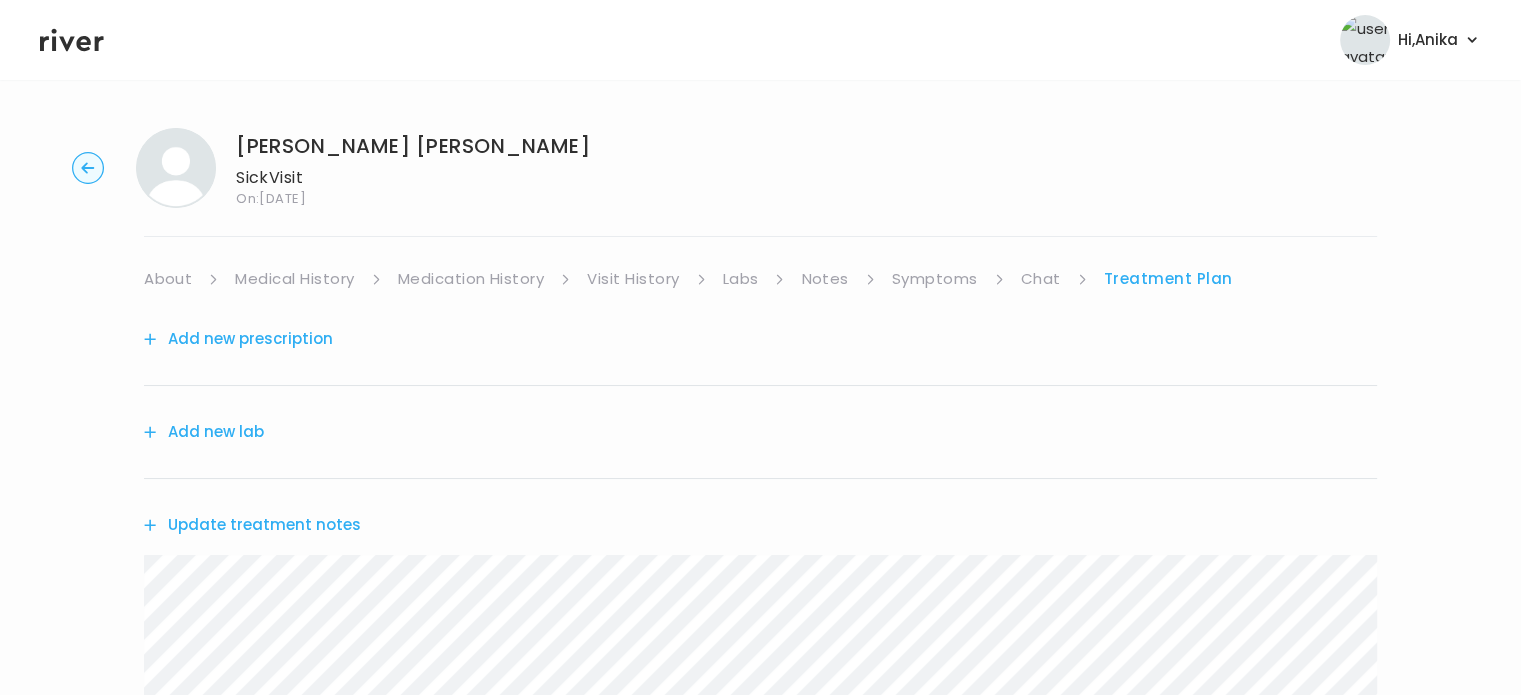 click on "Symptoms" at bounding box center [935, 279] 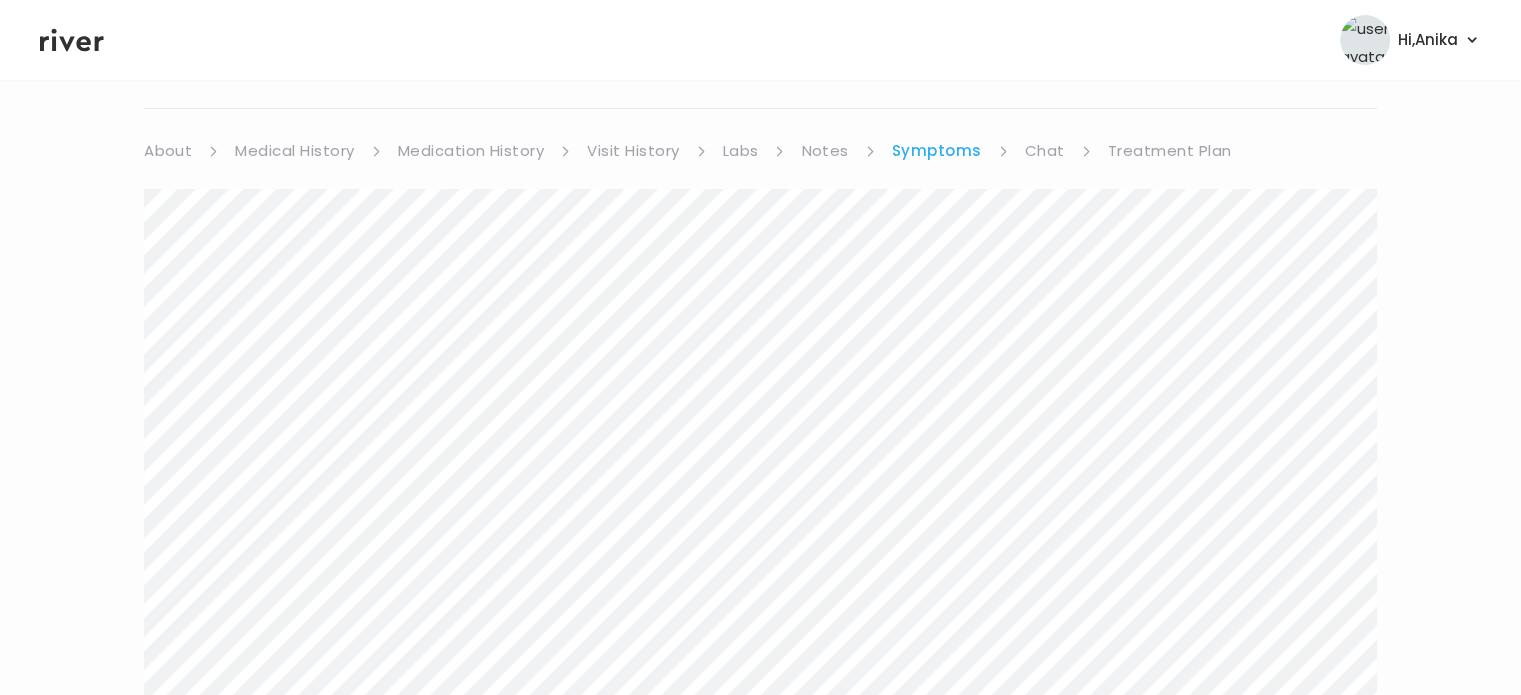 scroll, scrollTop: 156, scrollLeft: 0, axis: vertical 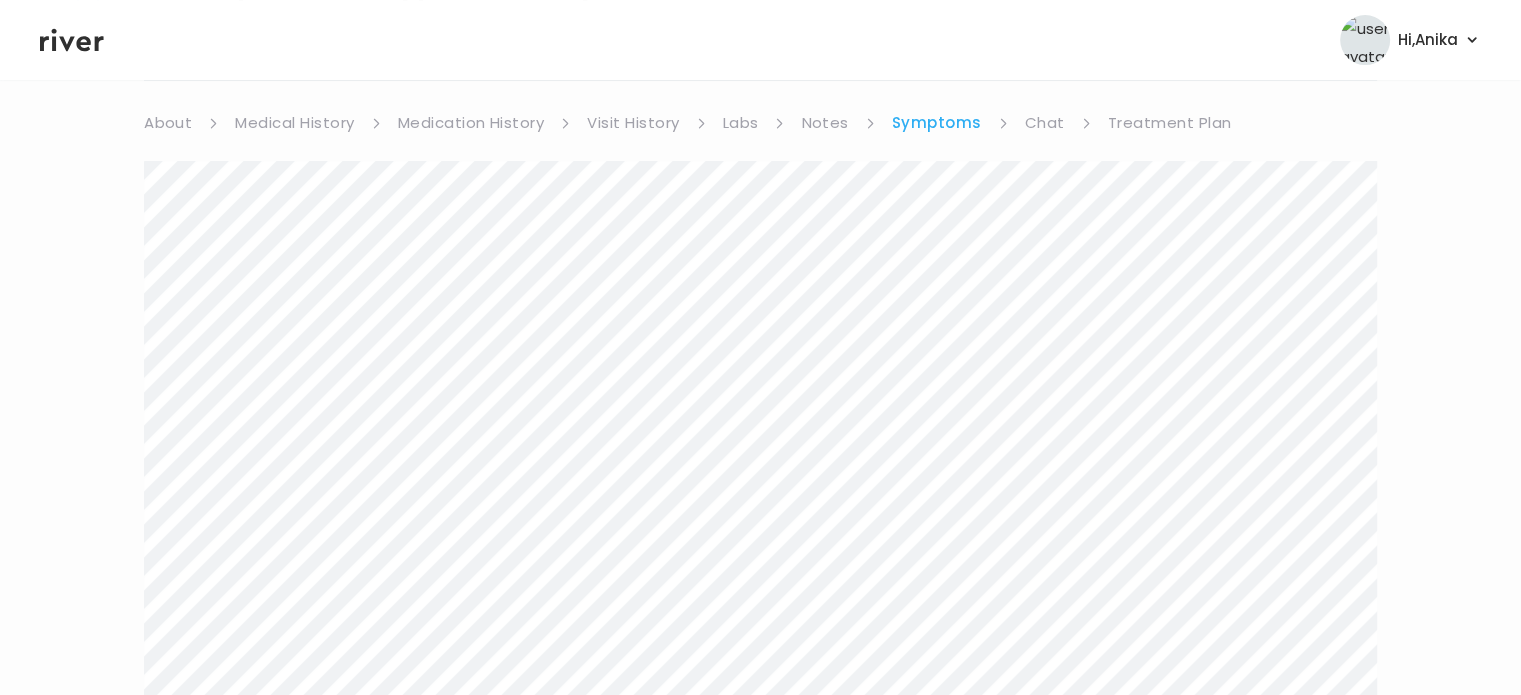 click on "Chat" at bounding box center [1045, 123] 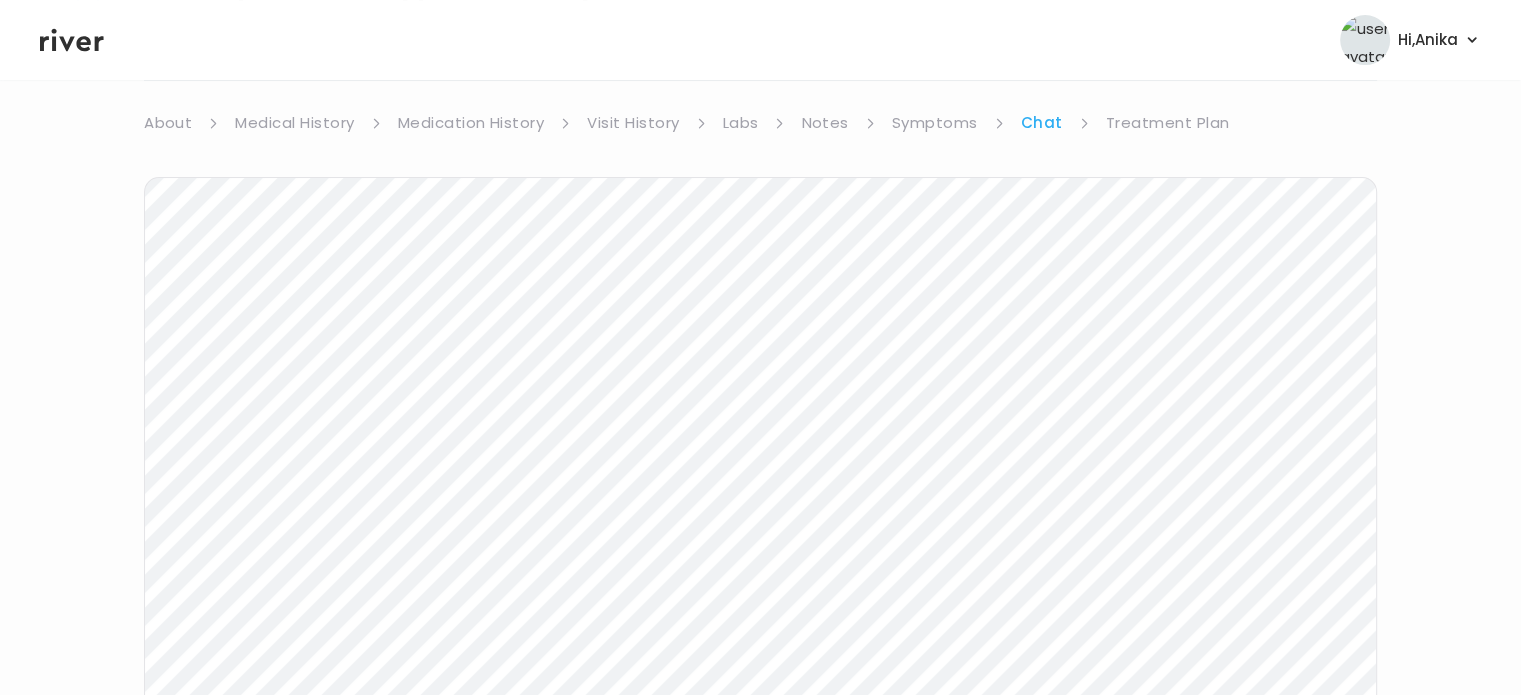 scroll, scrollTop: 183, scrollLeft: 0, axis: vertical 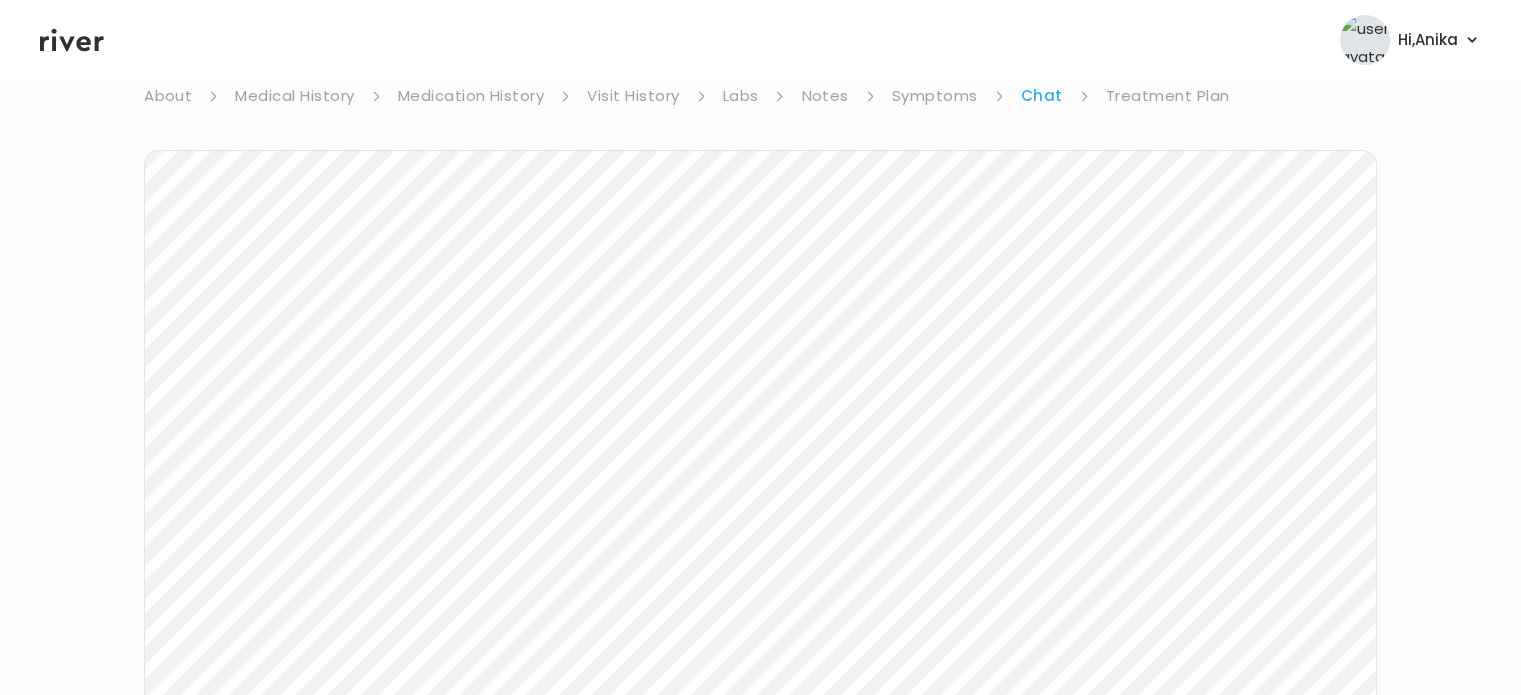 click on "Treatment Plan" at bounding box center (1168, 96) 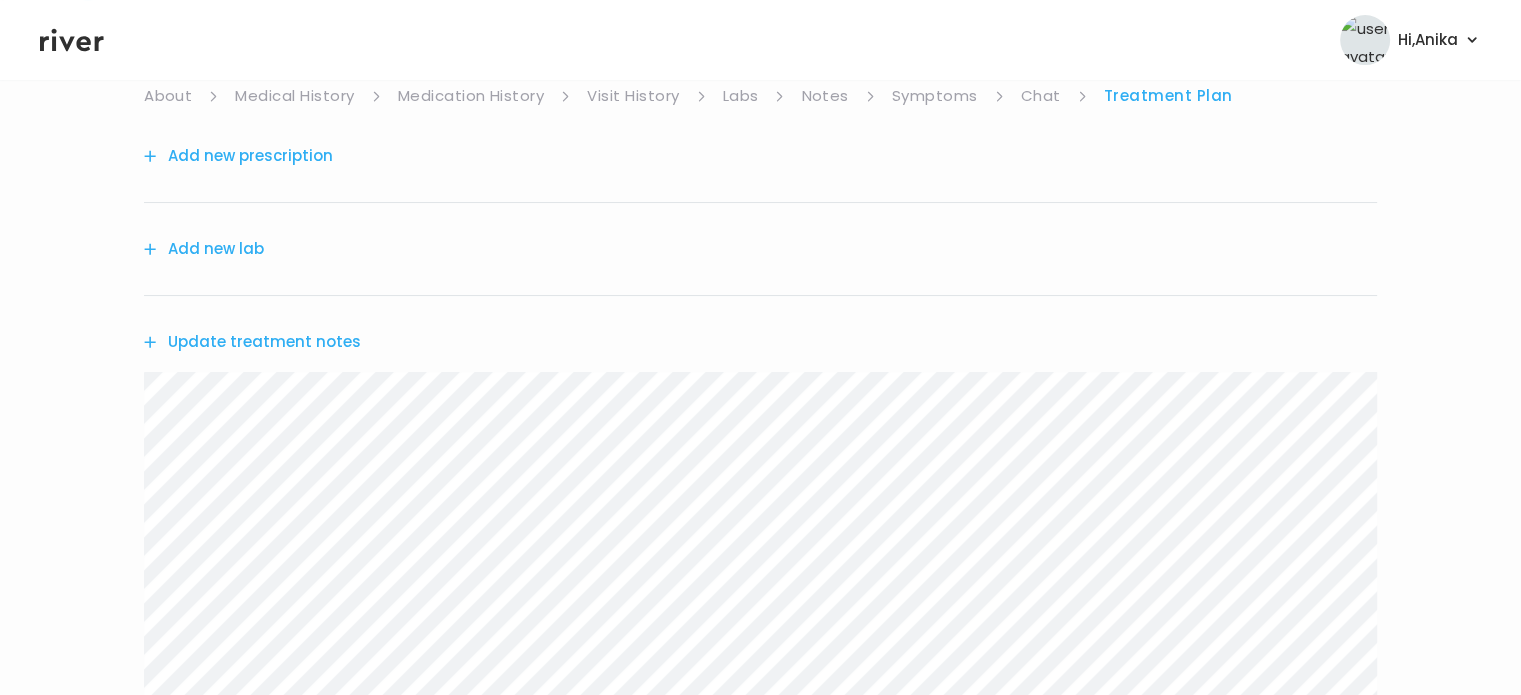 click on "Update treatment notes" at bounding box center (252, 342) 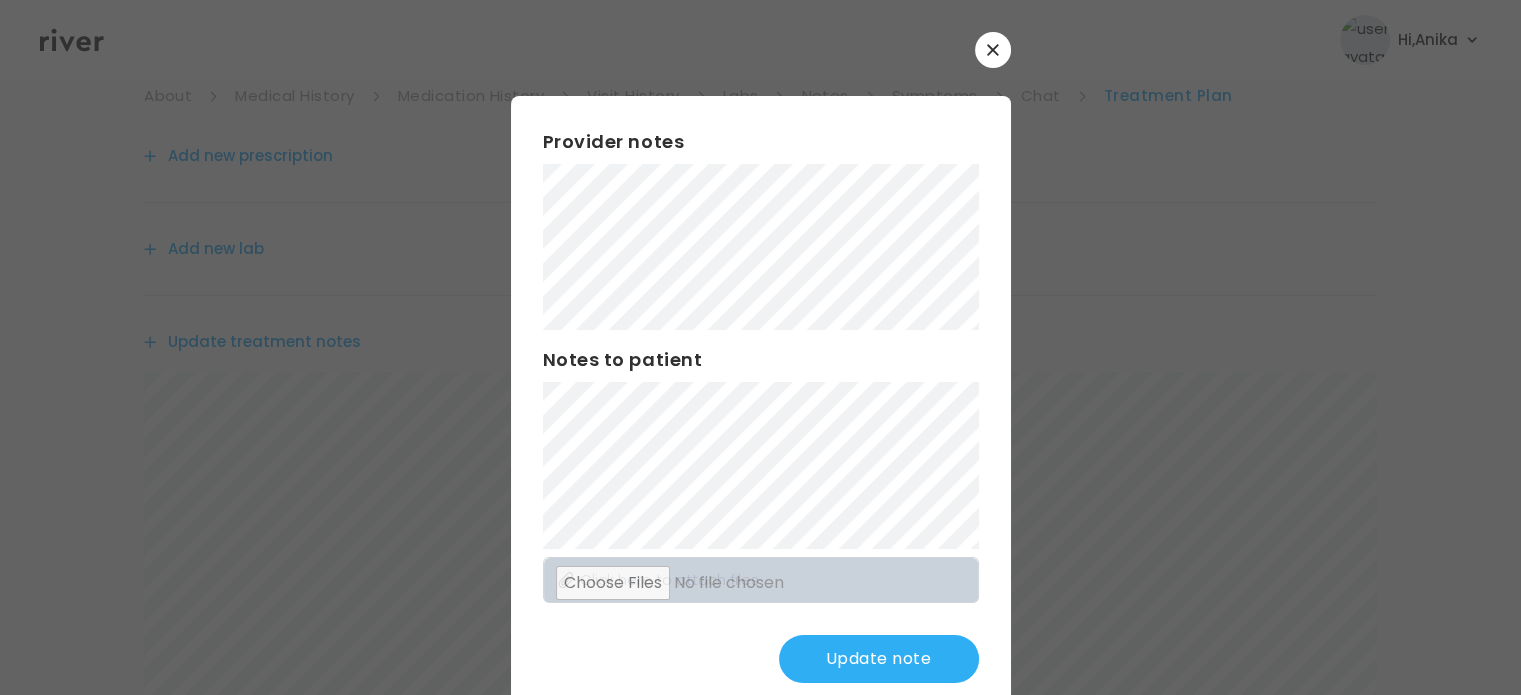 click on "Update note" at bounding box center (879, 659) 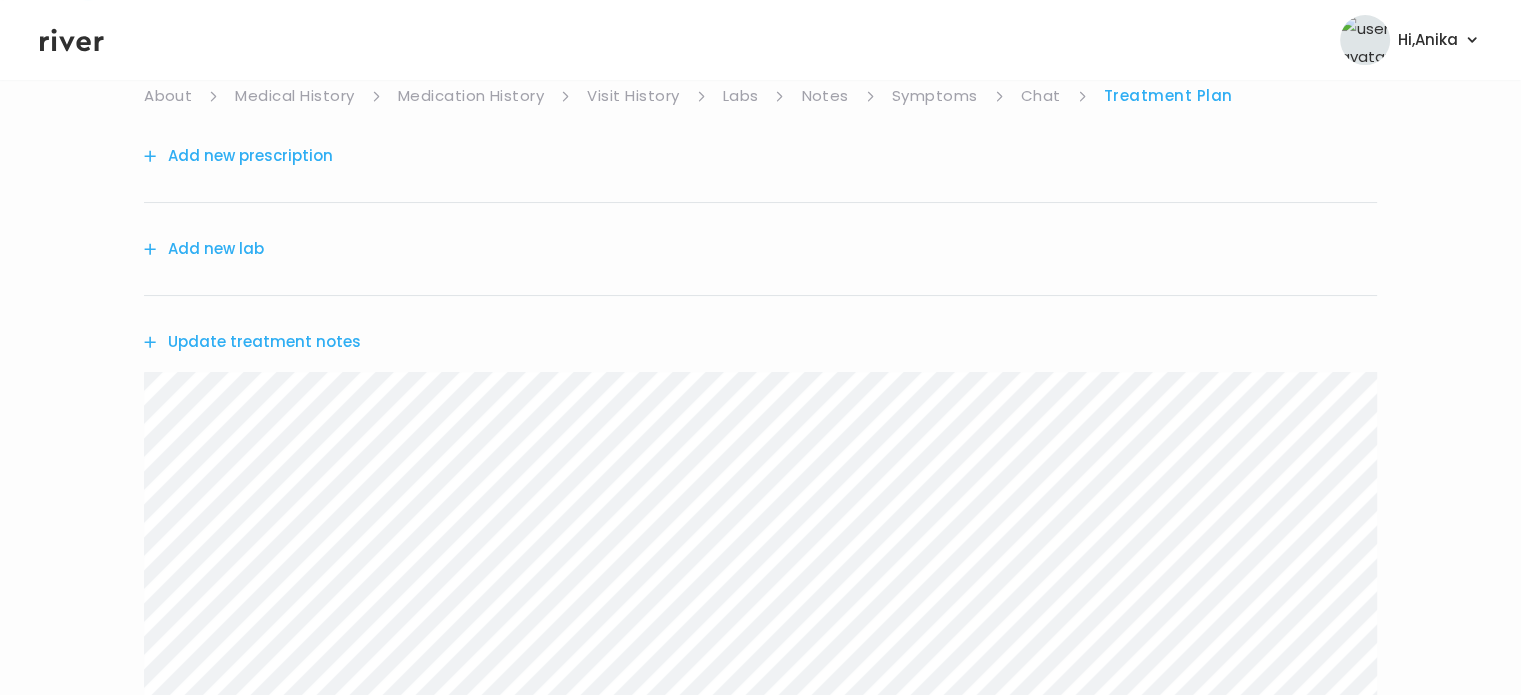 click on "Update treatment notes" at bounding box center [252, 342] 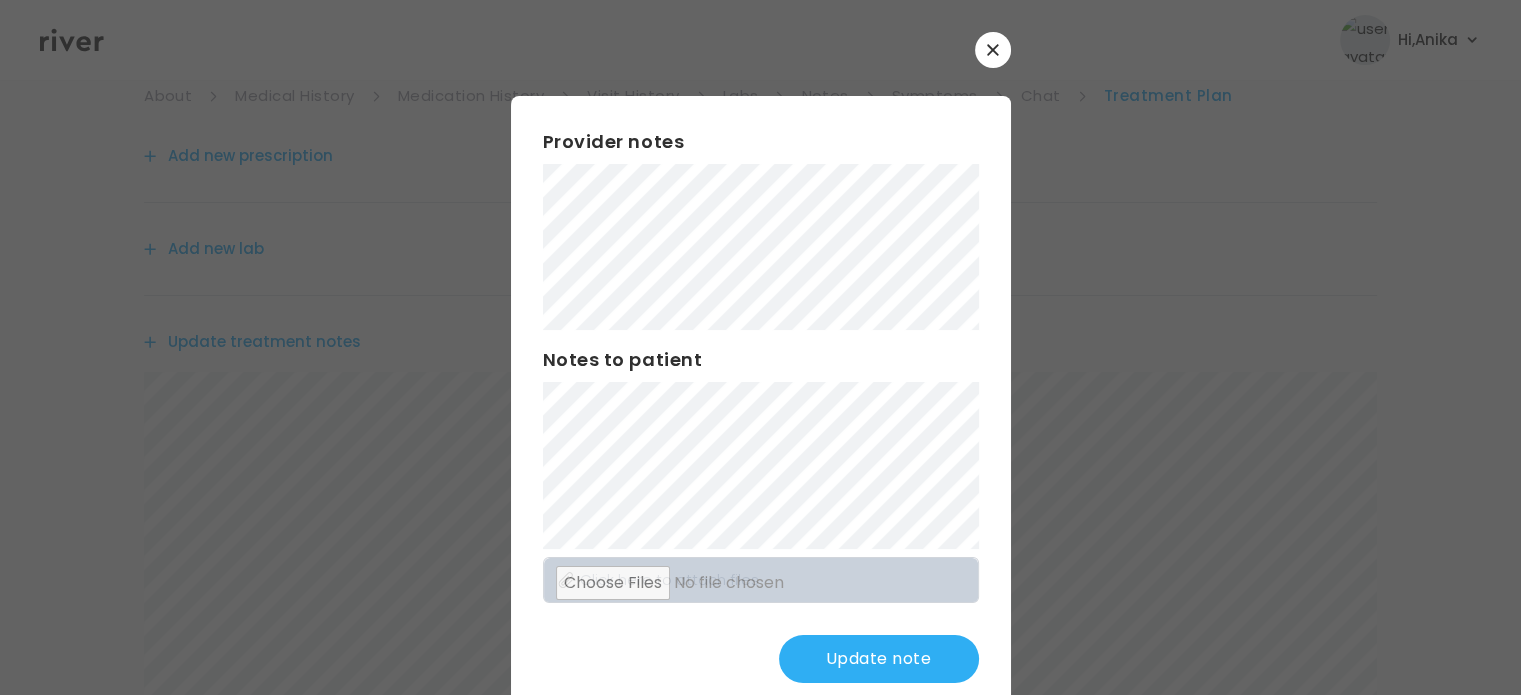 click on "Provider notes Notes to patient Click here to attach files Update note" at bounding box center [761, 405] 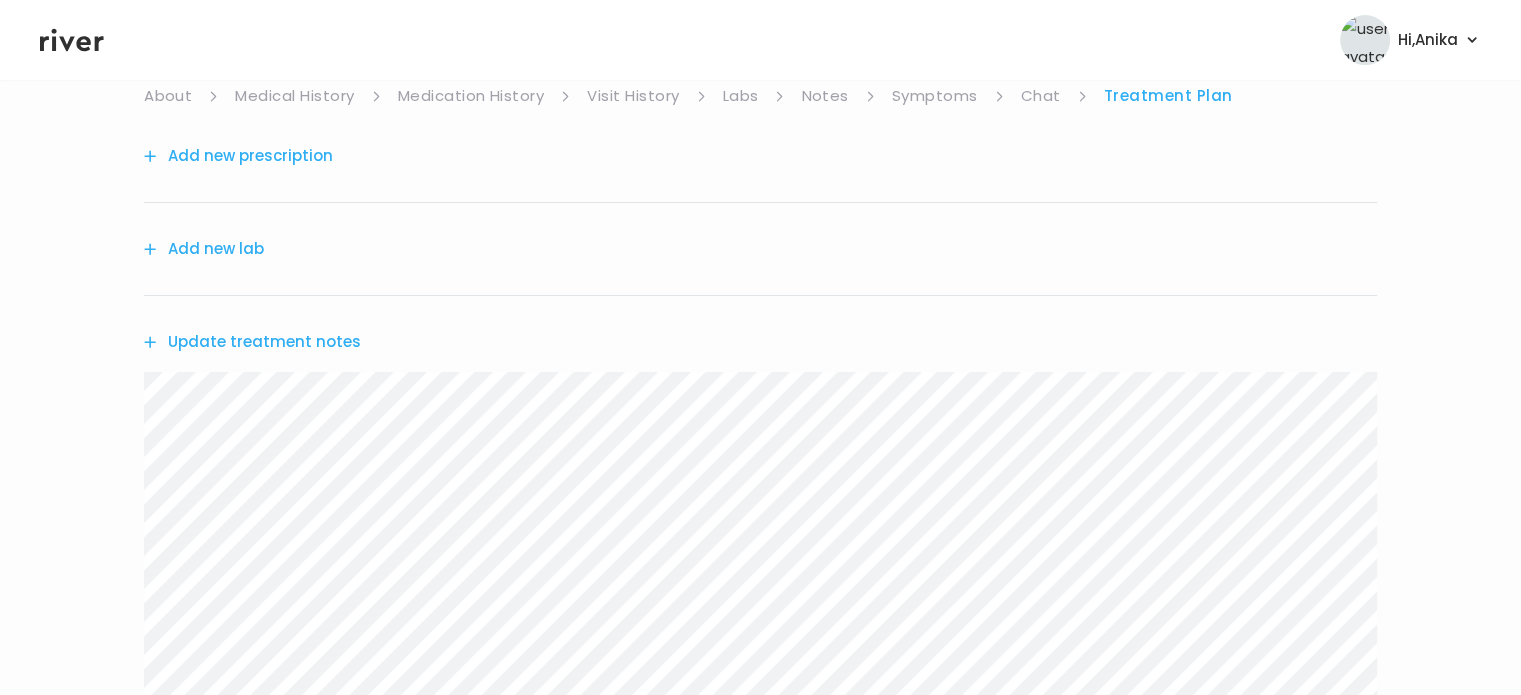 click on "Add new prescription" at bounding box center [238, 156] 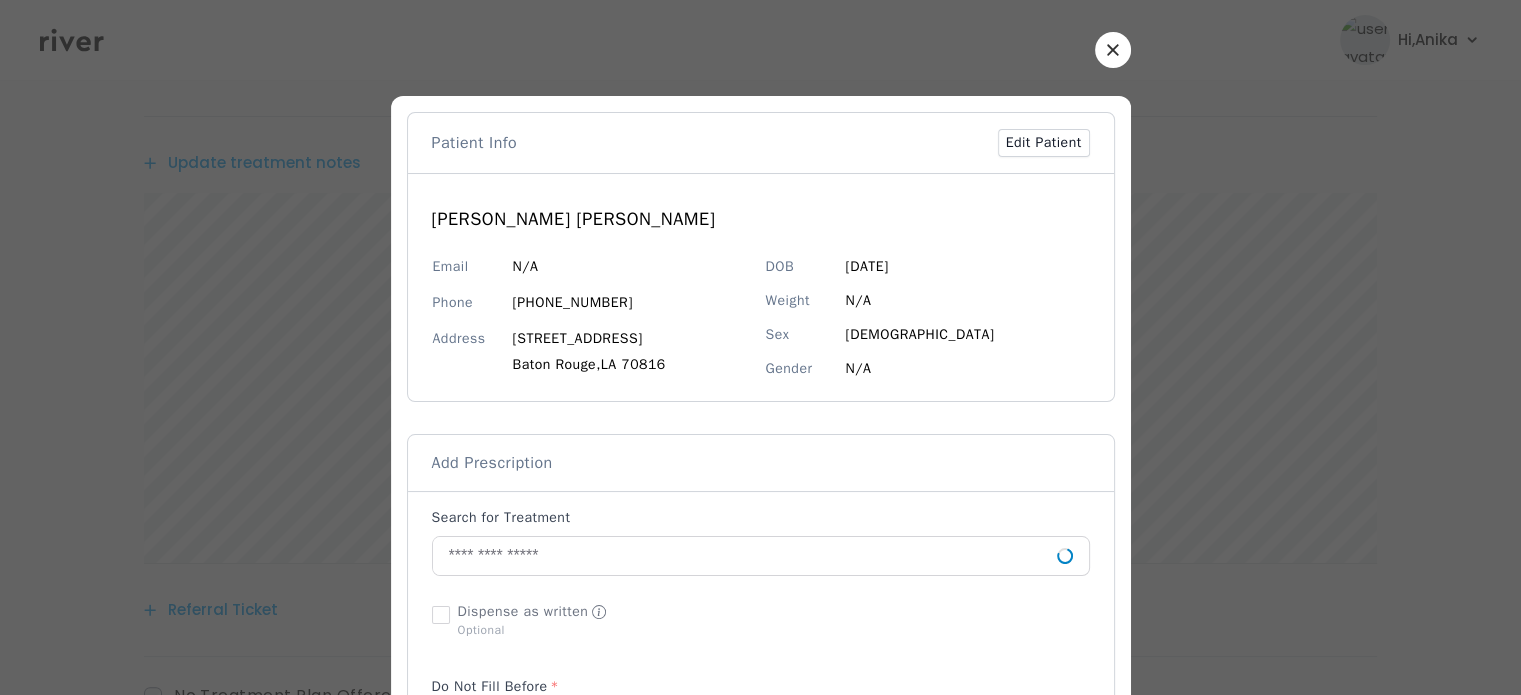 scroll, scrollTop: 363, scrollLeft: 0, axis: vertical 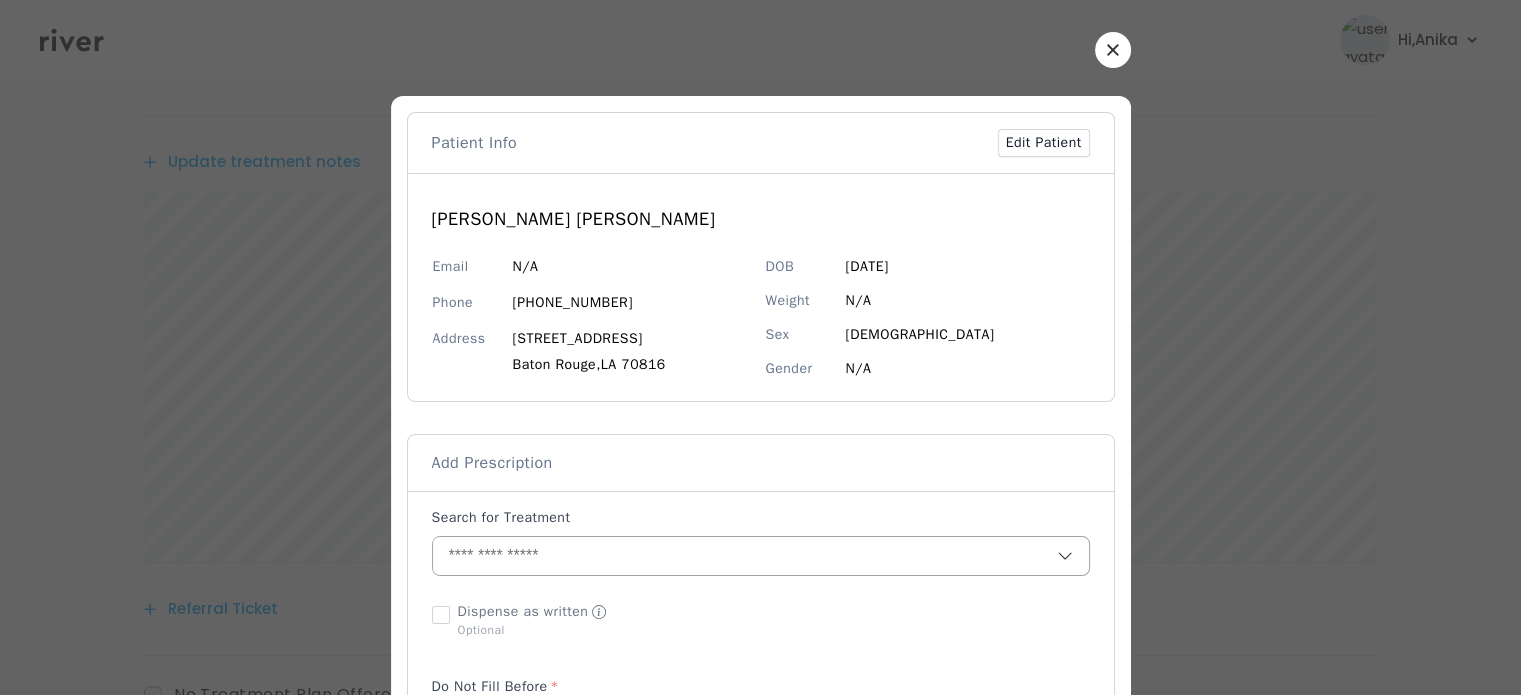 click at bounding box center [745, 556] 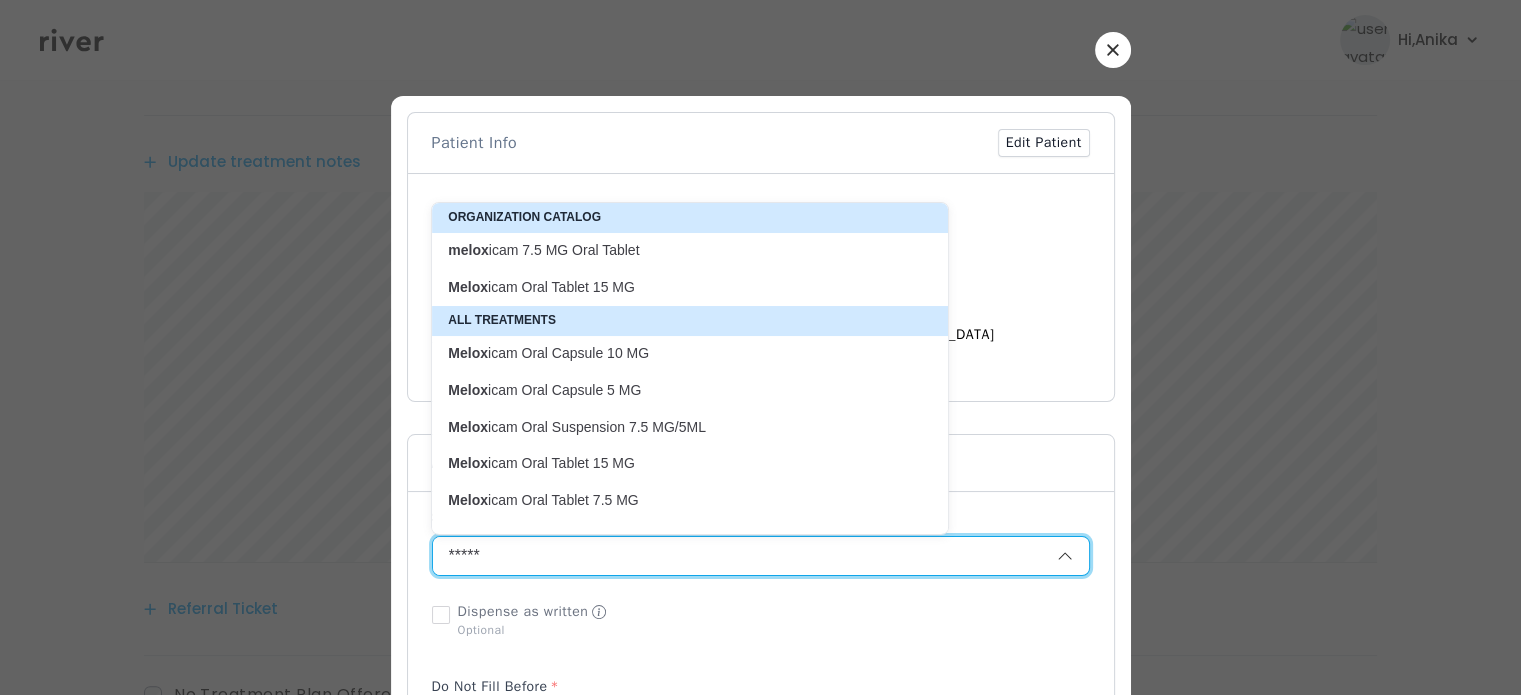 click on "melox icam 7.5 MG Oral Tablet" at bounding box center (678, 250) 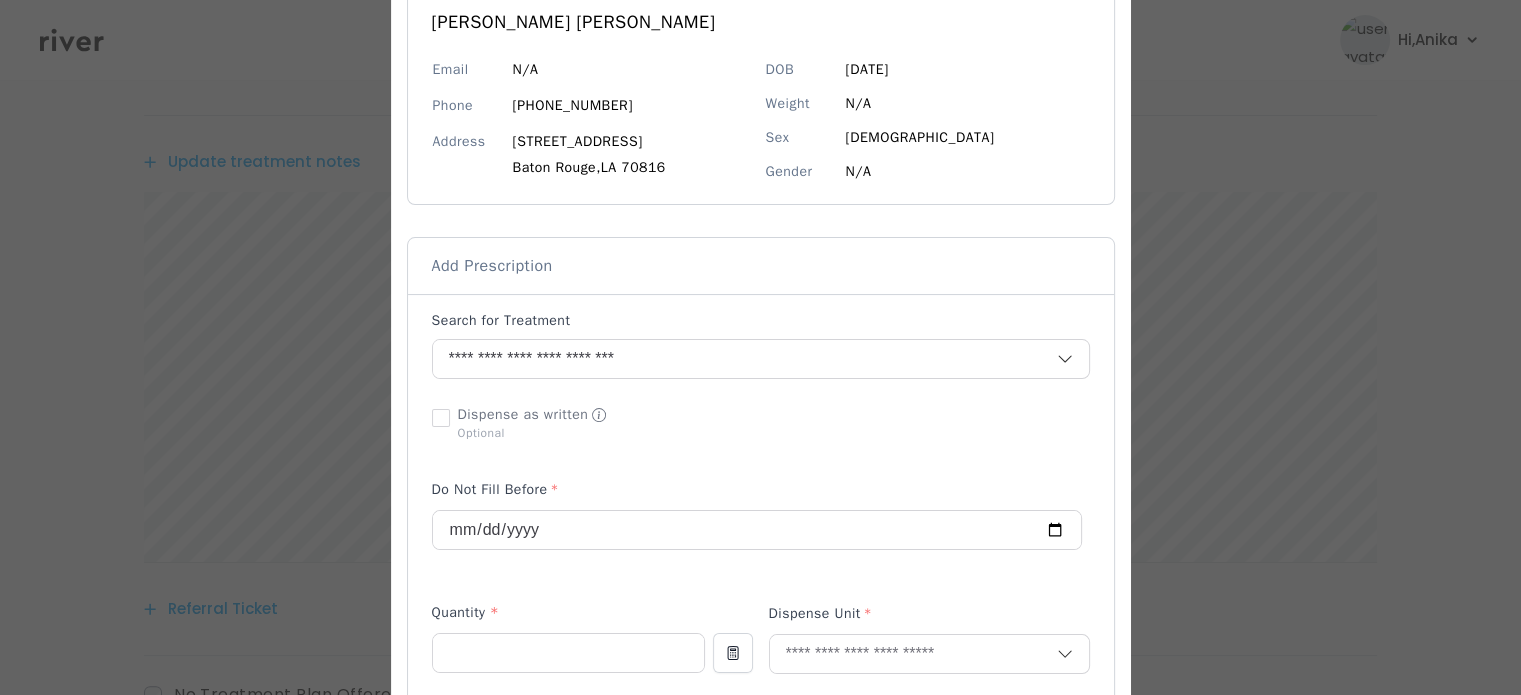 scroll, scrollTop: 271, scrollLeft: 0, axis: vertical 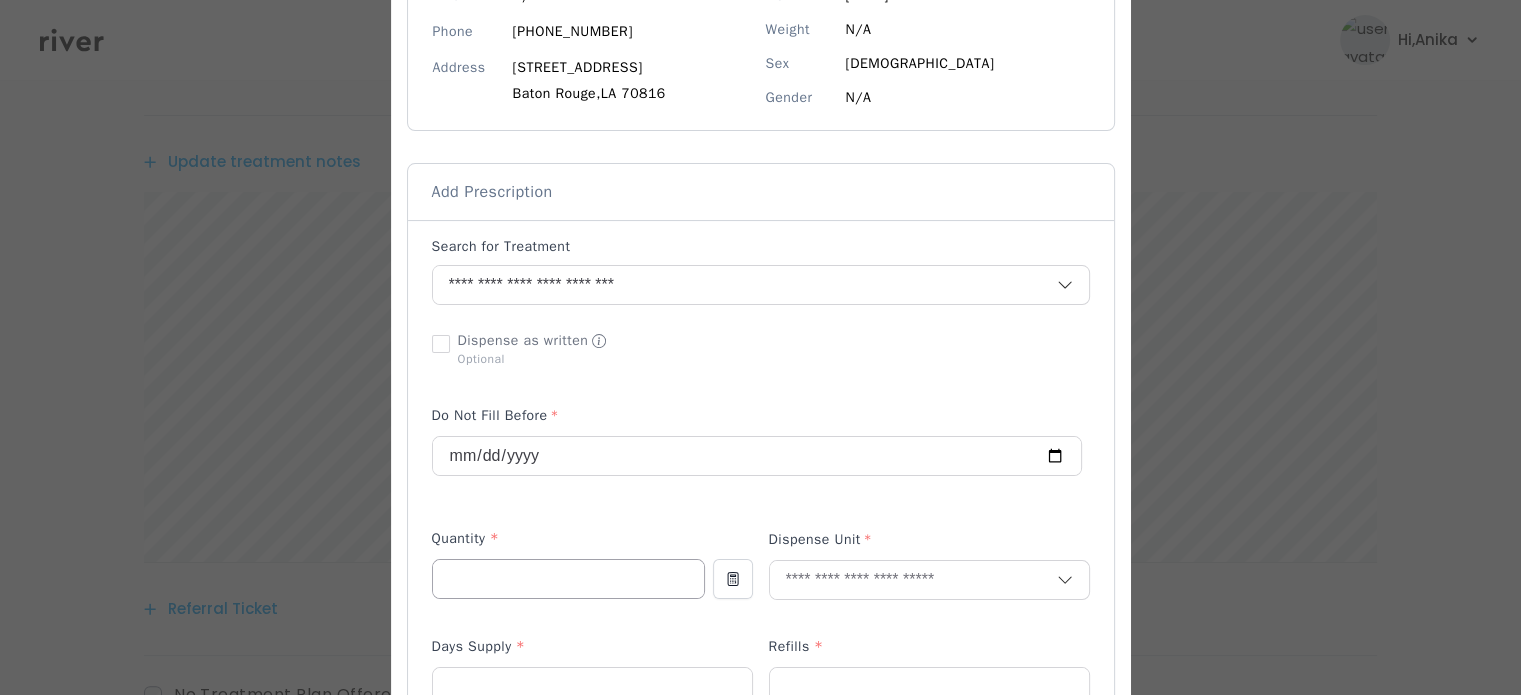 click at bounding box center [568, 579] 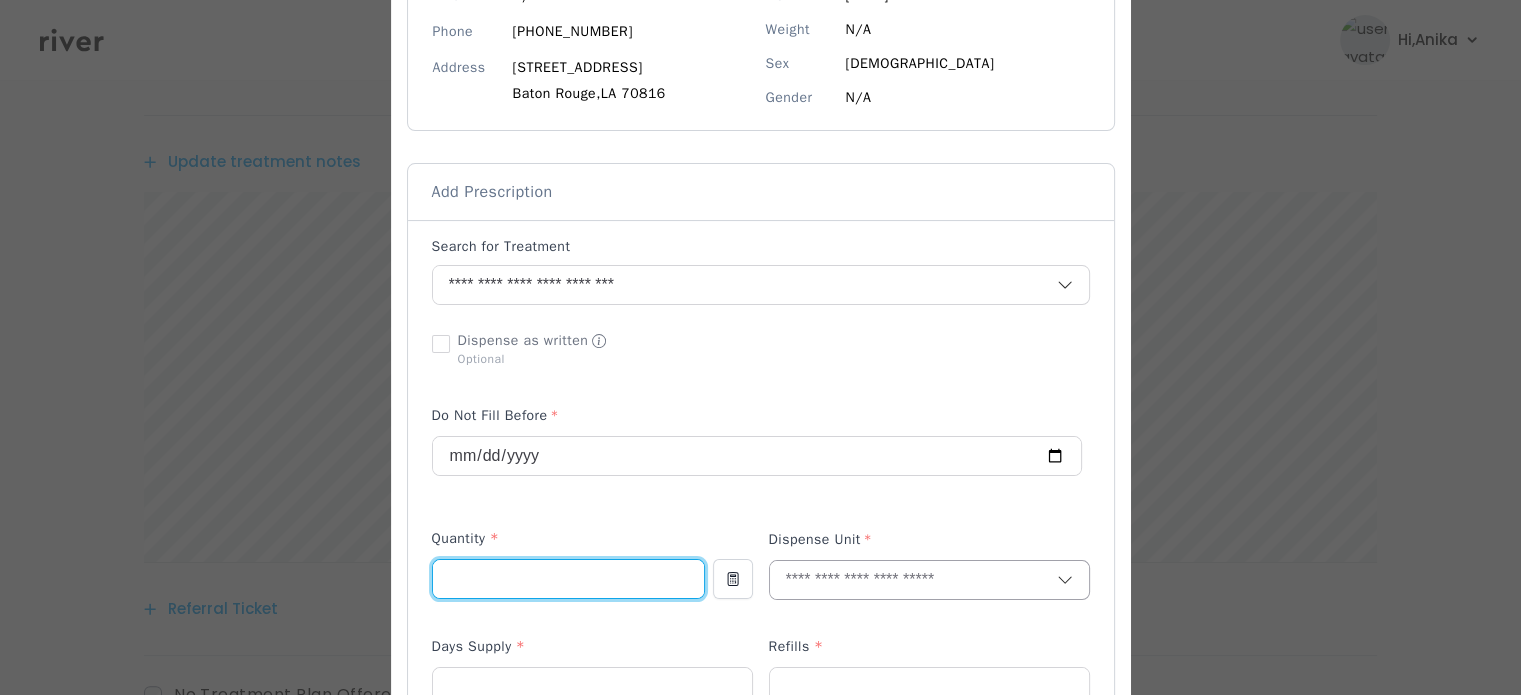type on "**" 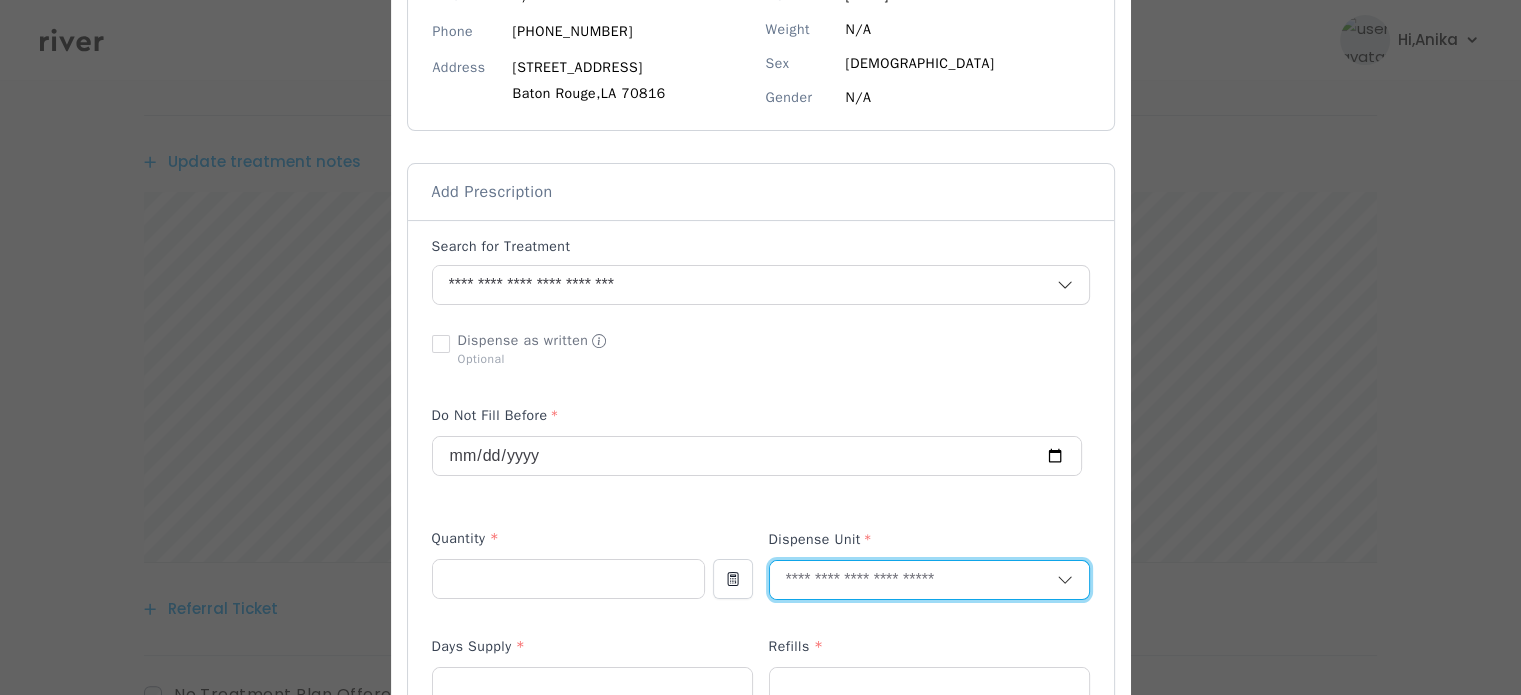 click at bounding box center [913, 580] 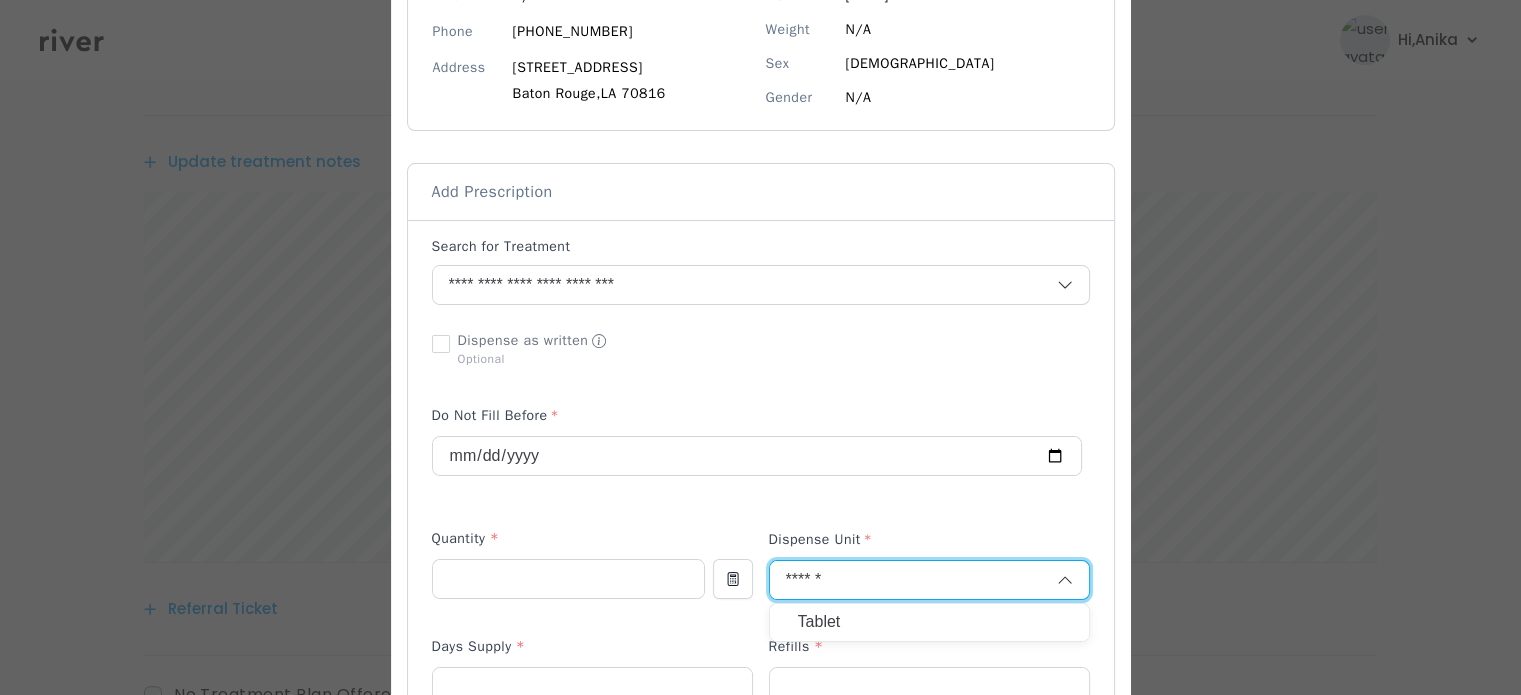 type on "******" 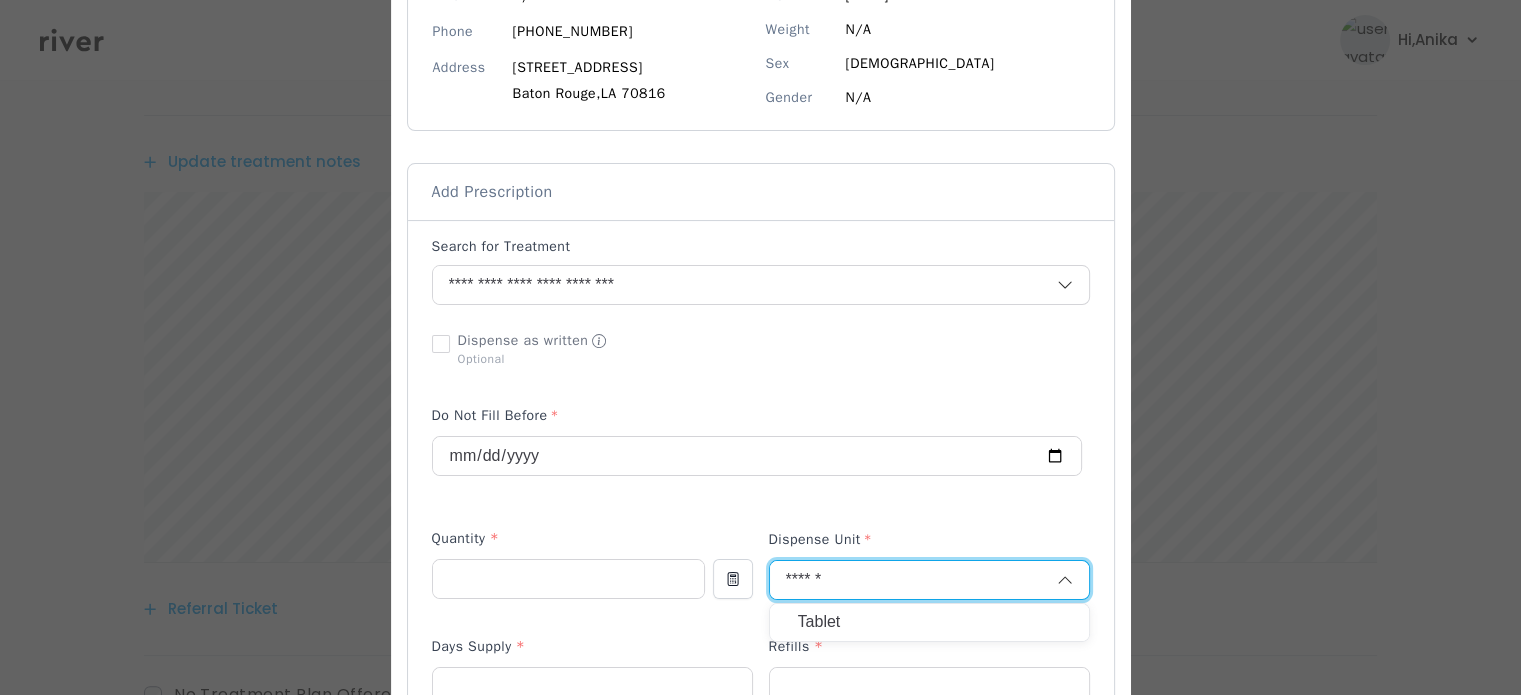 type 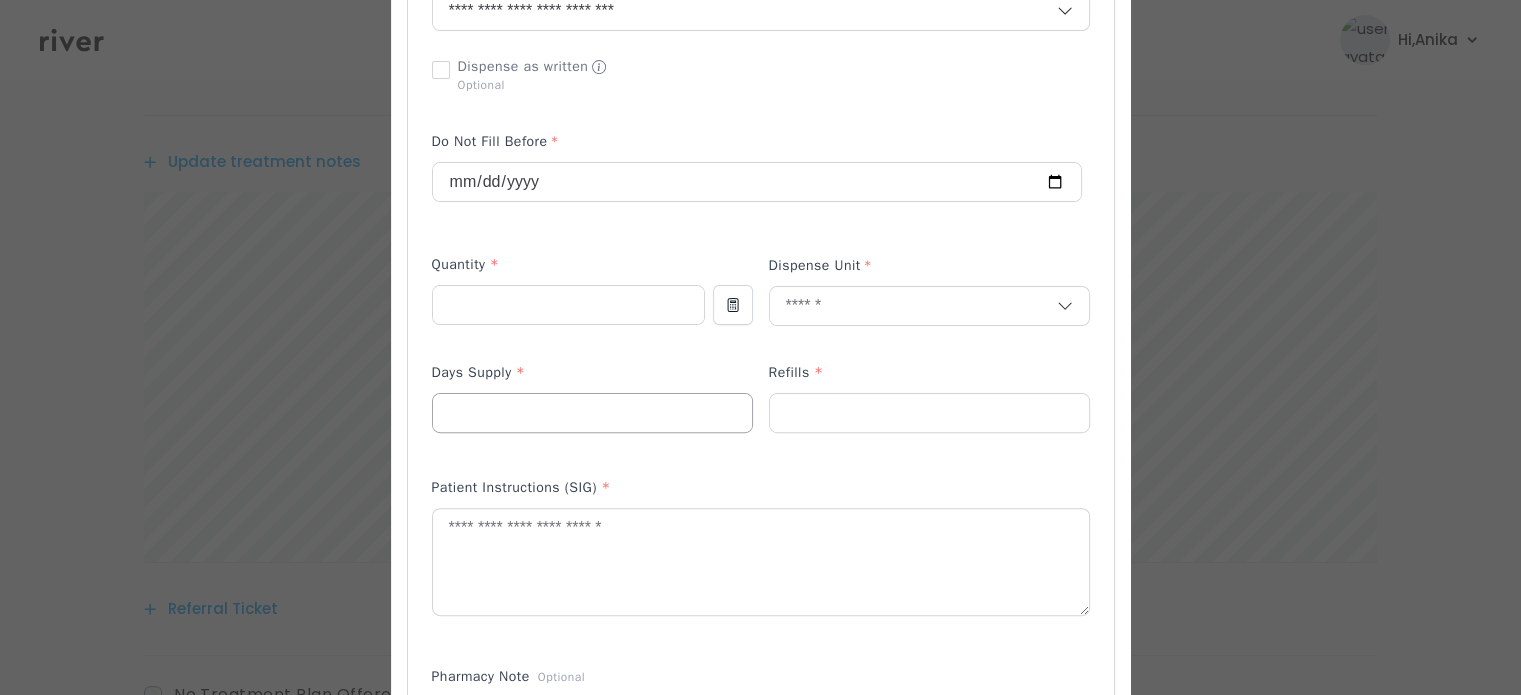 scroll, scrollTop: 558, scrollLeft: 0, axis: vertical 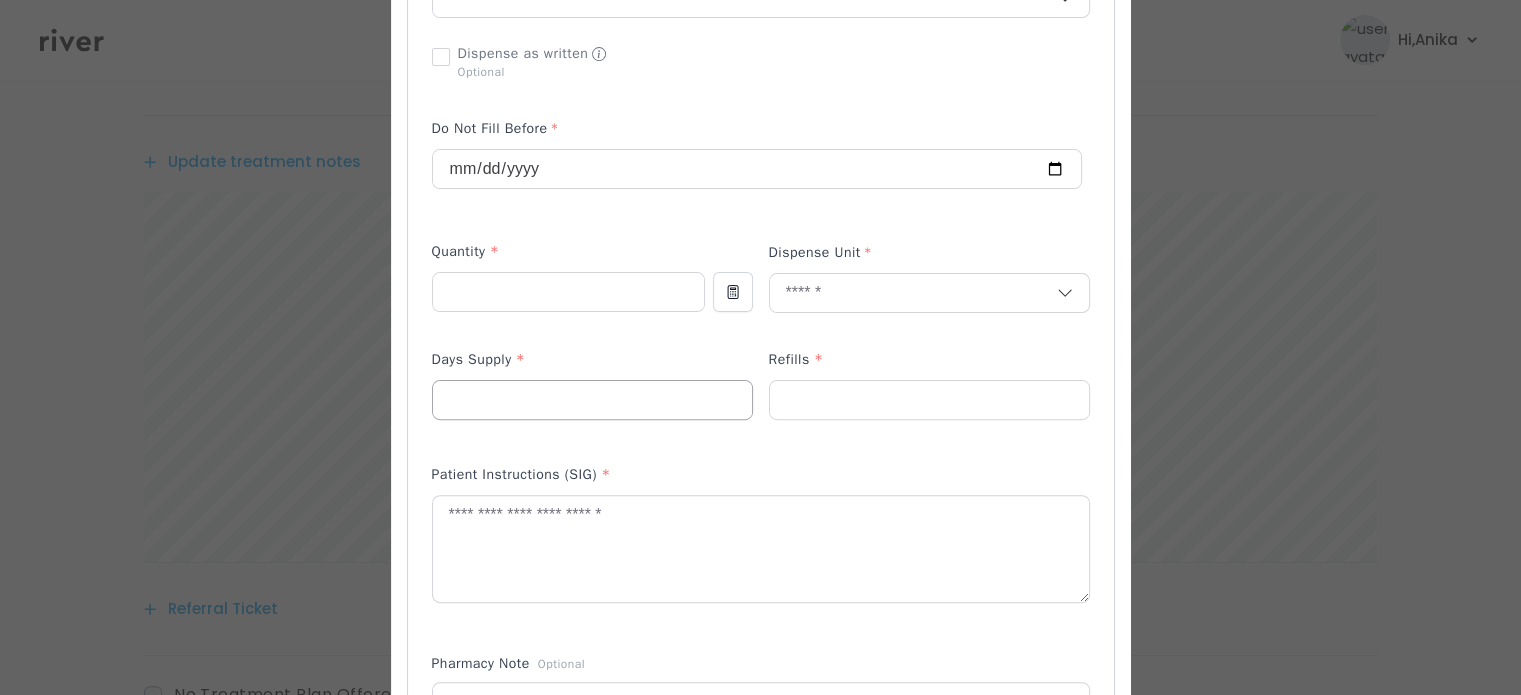 click at bounding box center (592, 400) 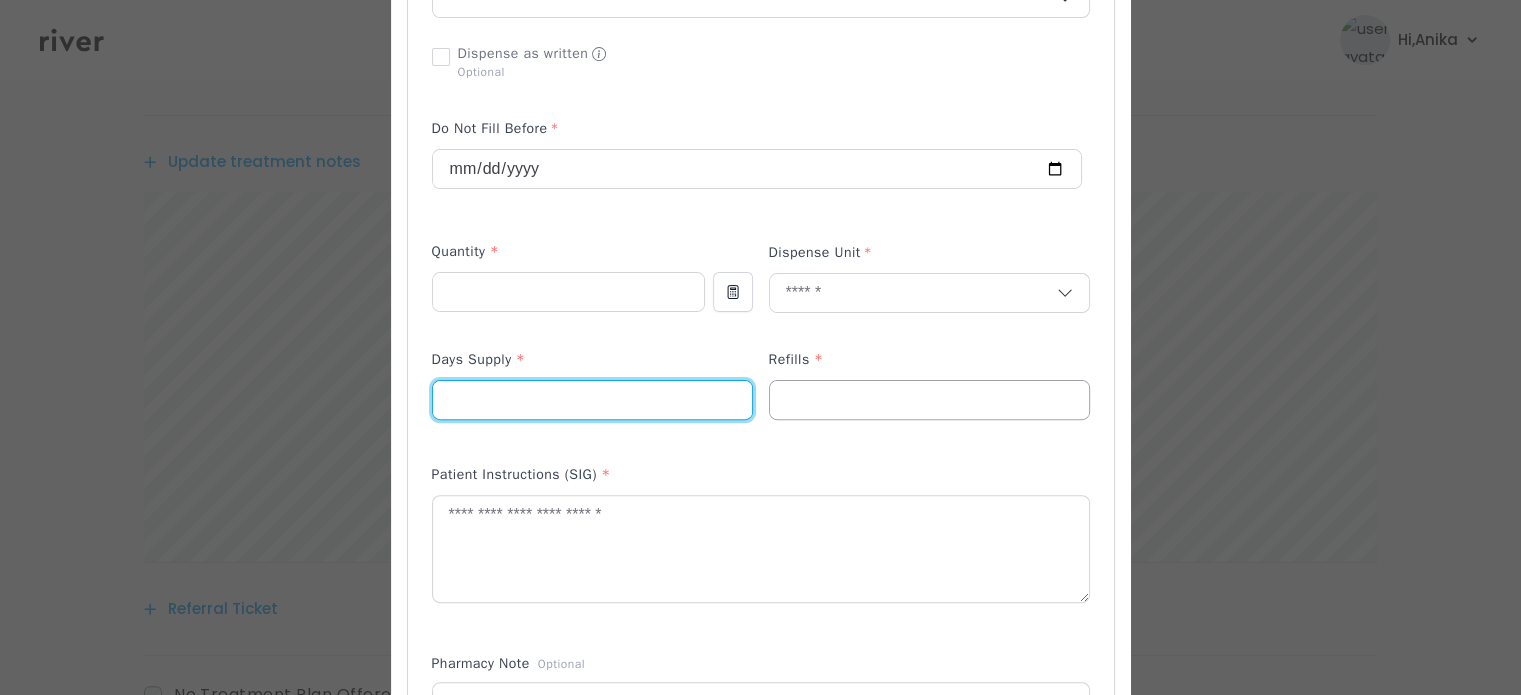 type on "**" 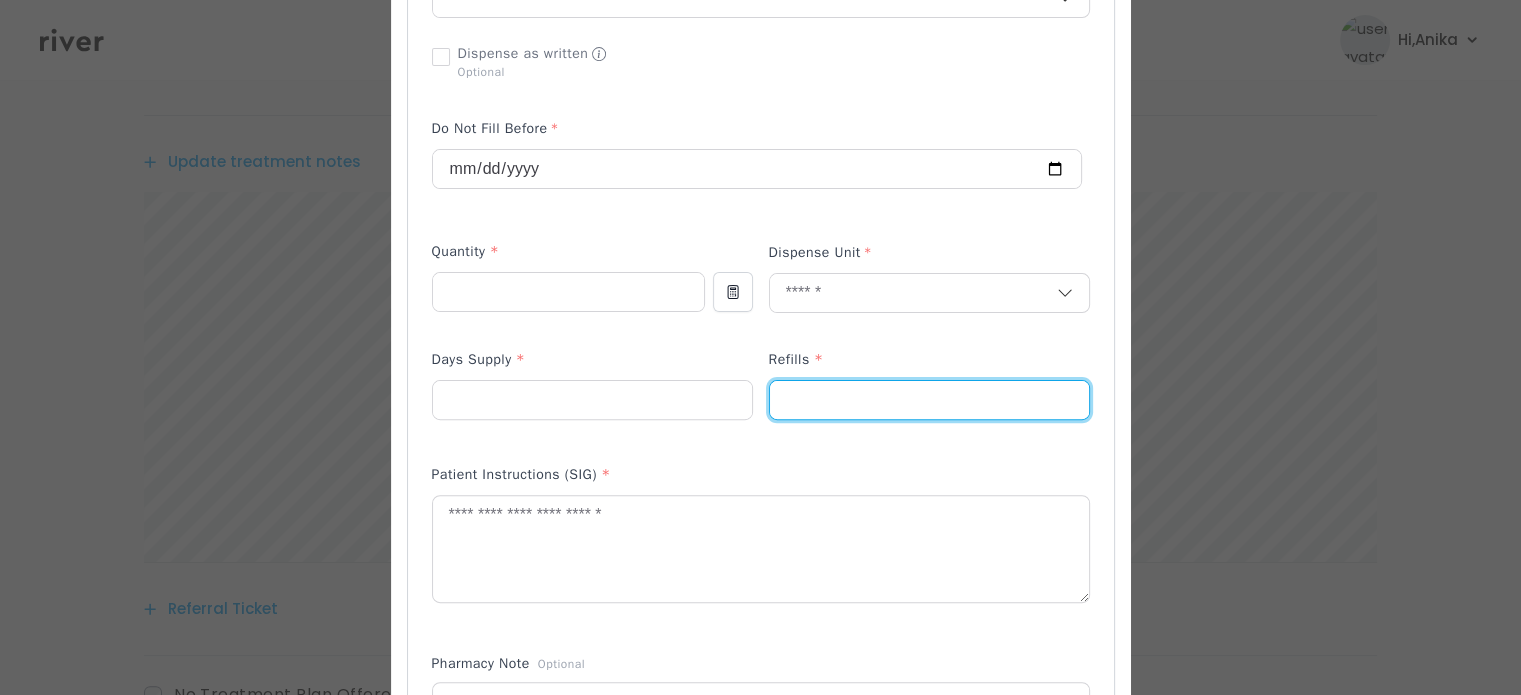 click at bounding box center (929, 400) 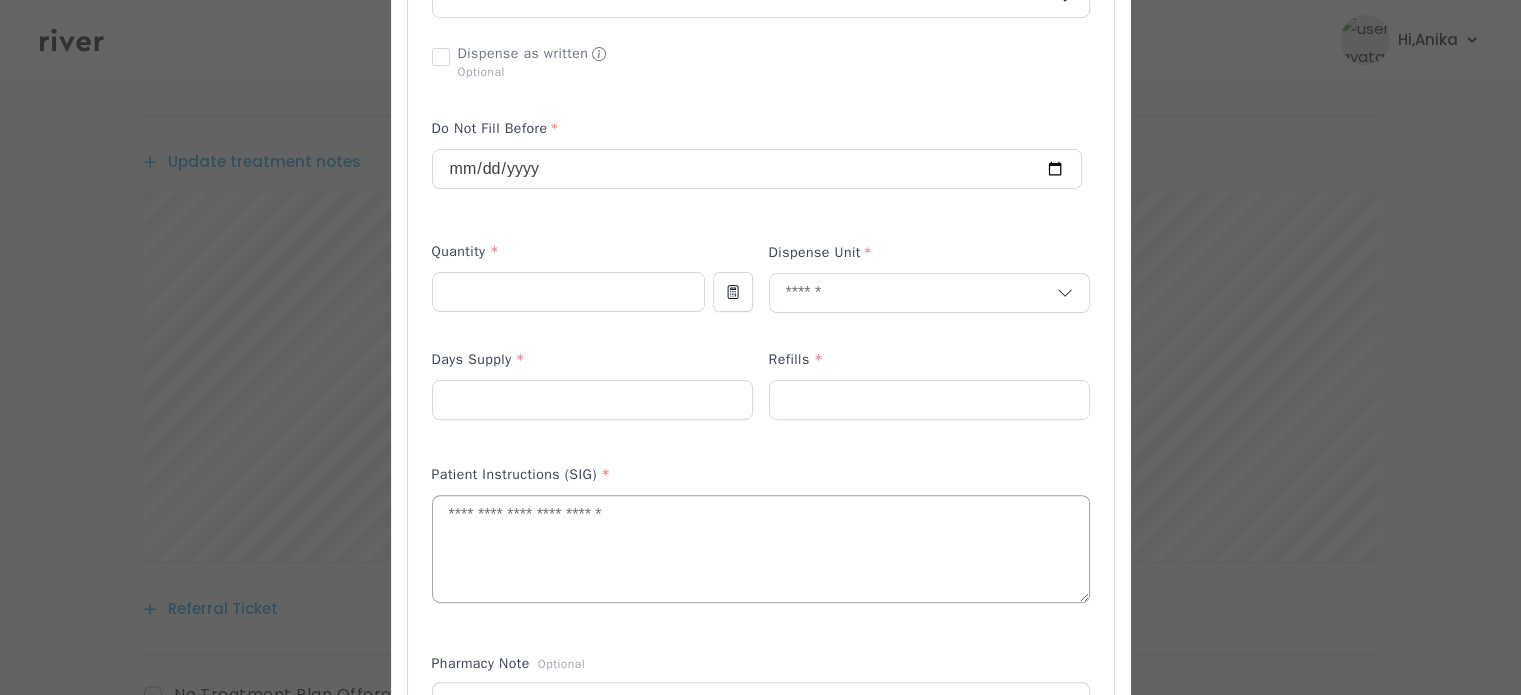 click at bounding box center (761, 549) 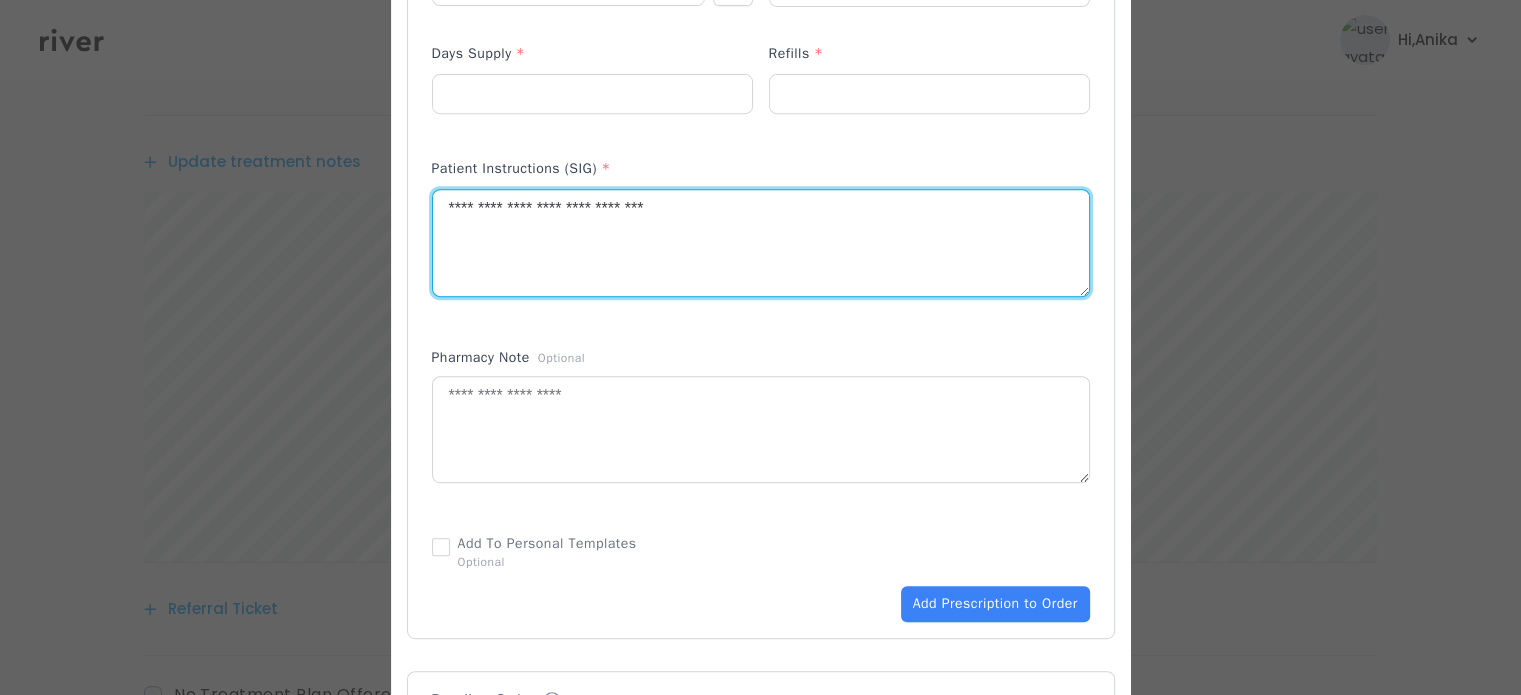 scroll, scrollTop: 896, scrollLeft: 0, axis: vertical 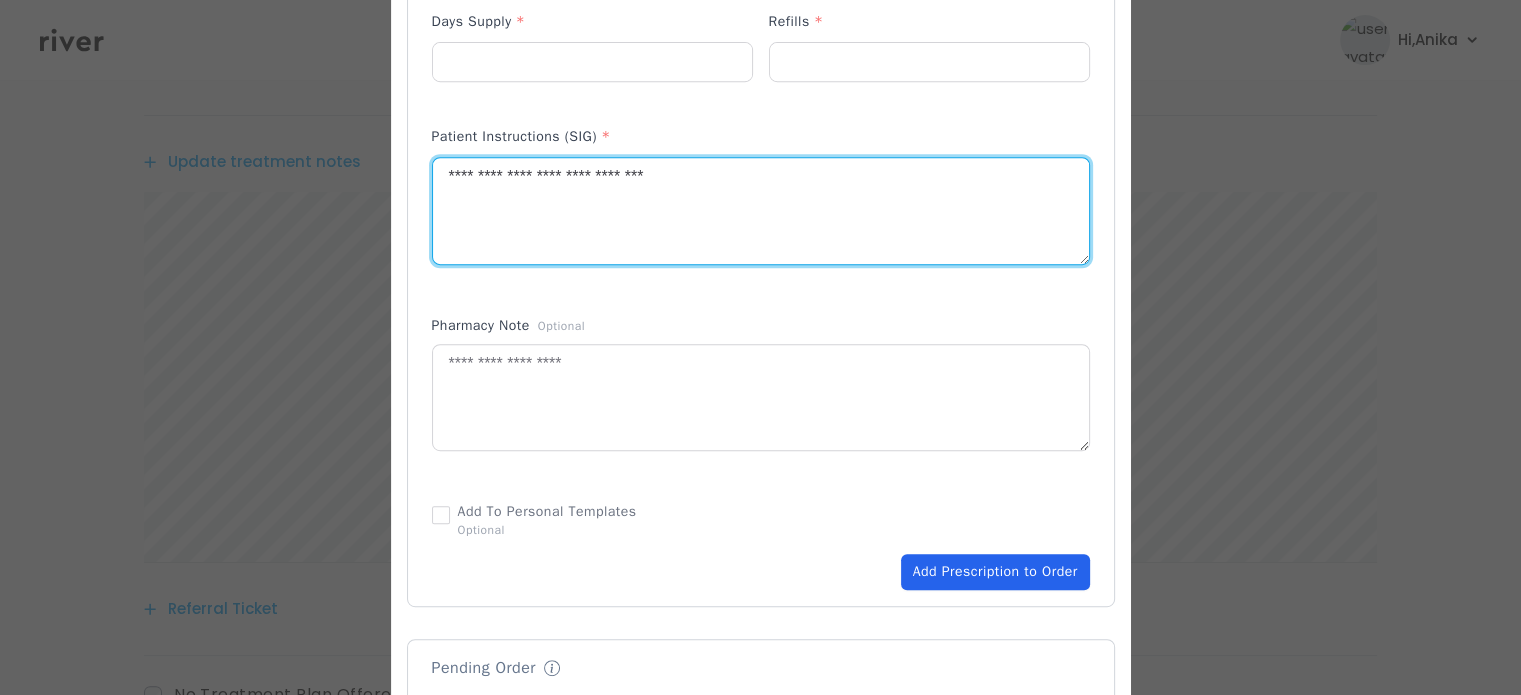 type on "**********" 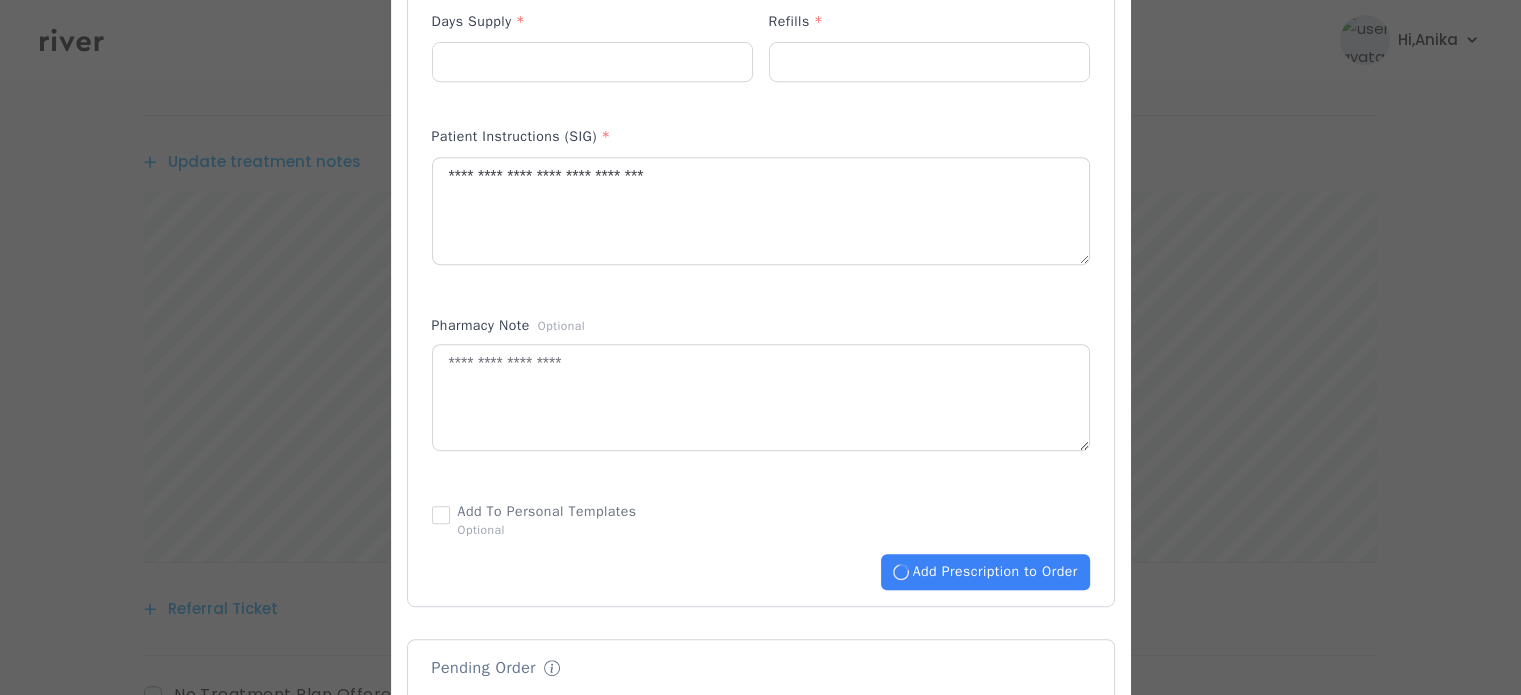 type 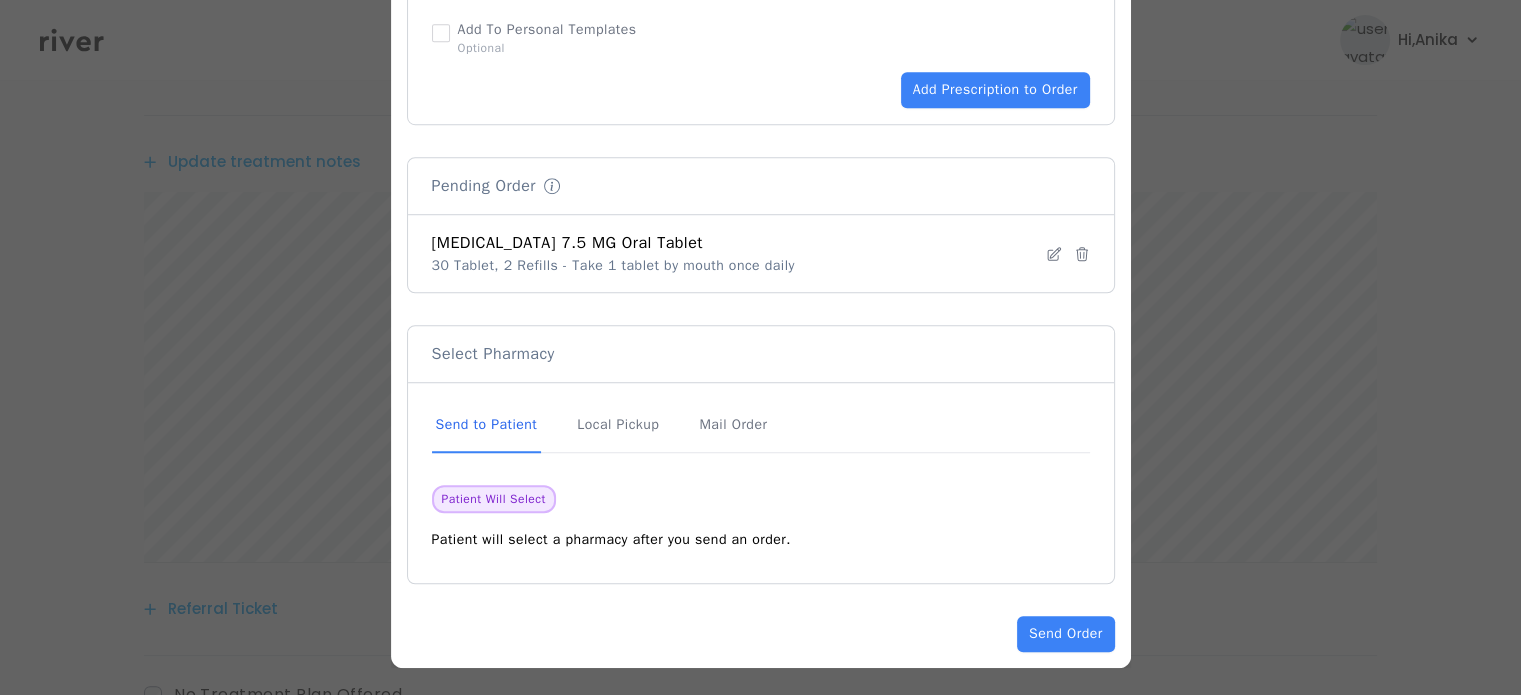 scroll, scrollTop: 1379, scrollLeft: 0, axis: vertical 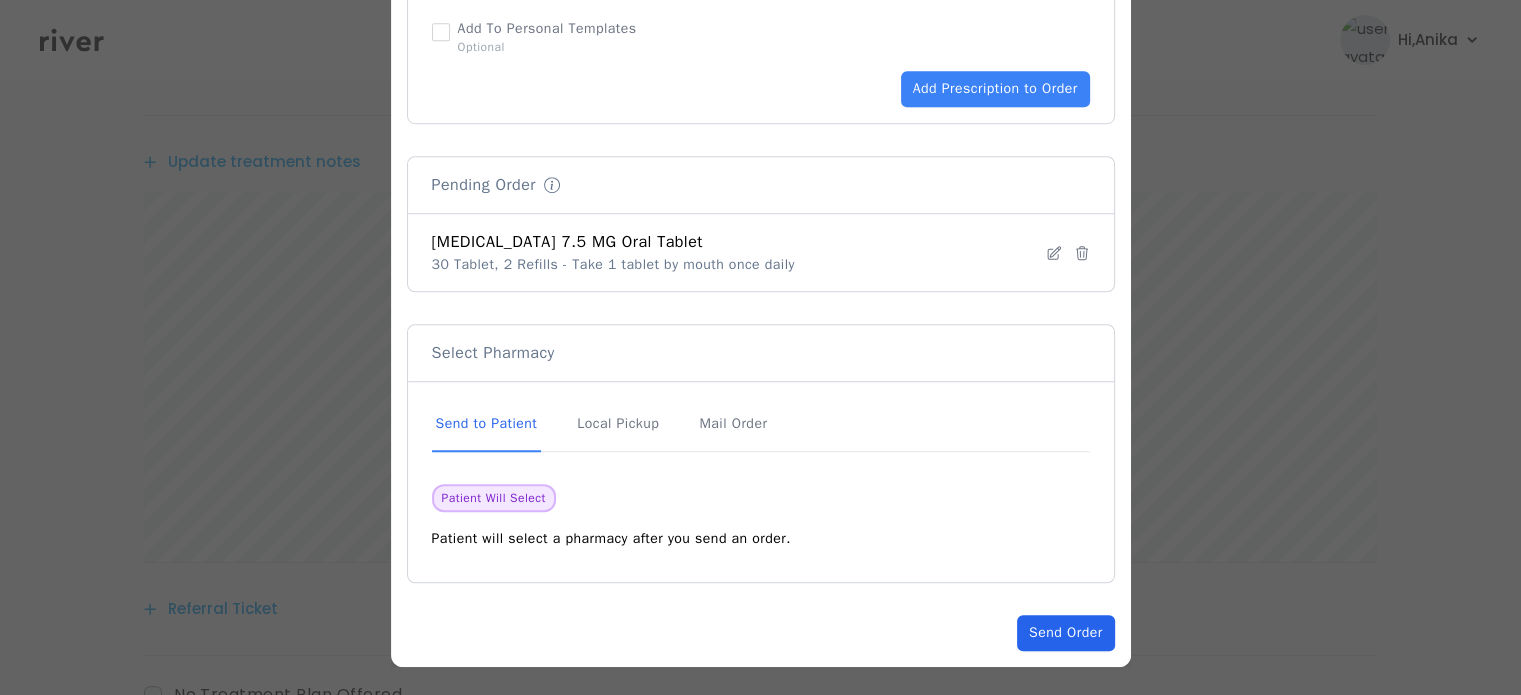 click on "Send Order" 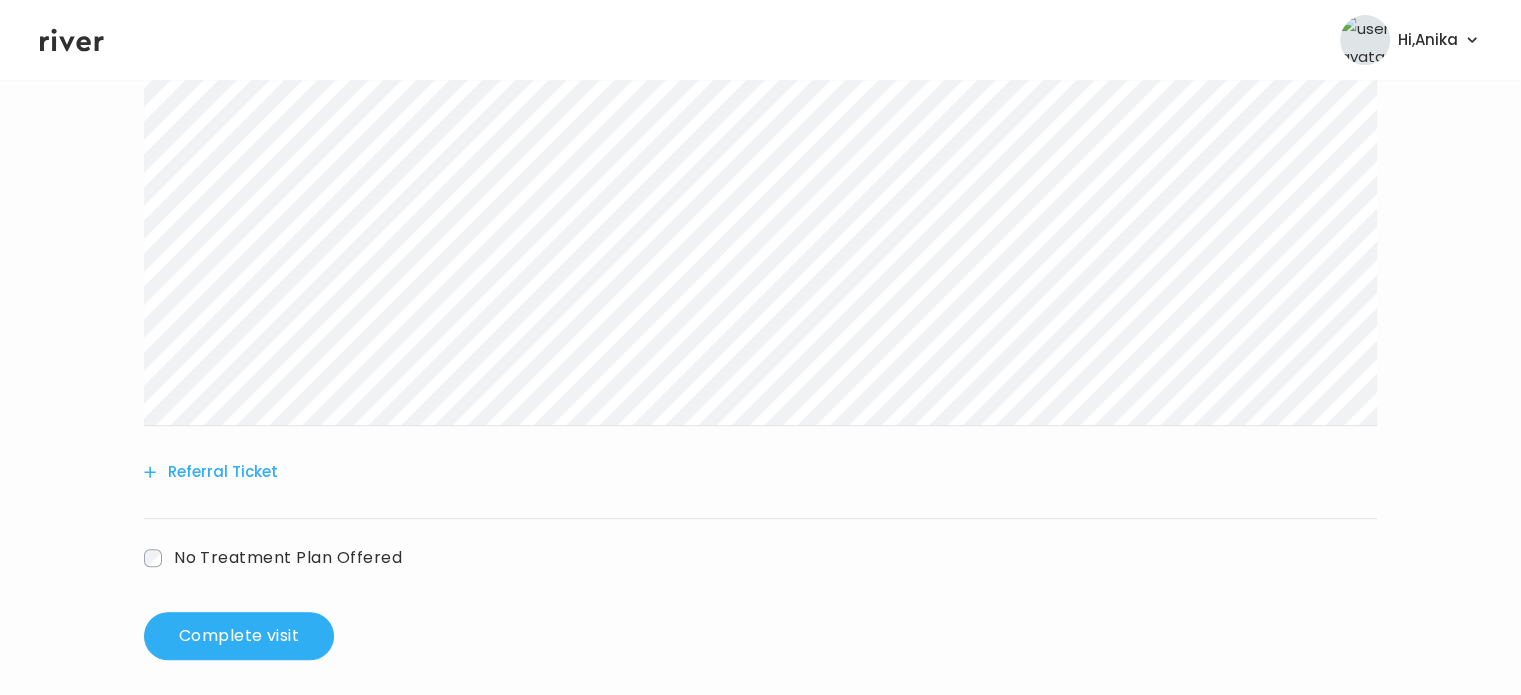 scroll, scrollTop: 716, scrollLeft: 0, axis: vertical 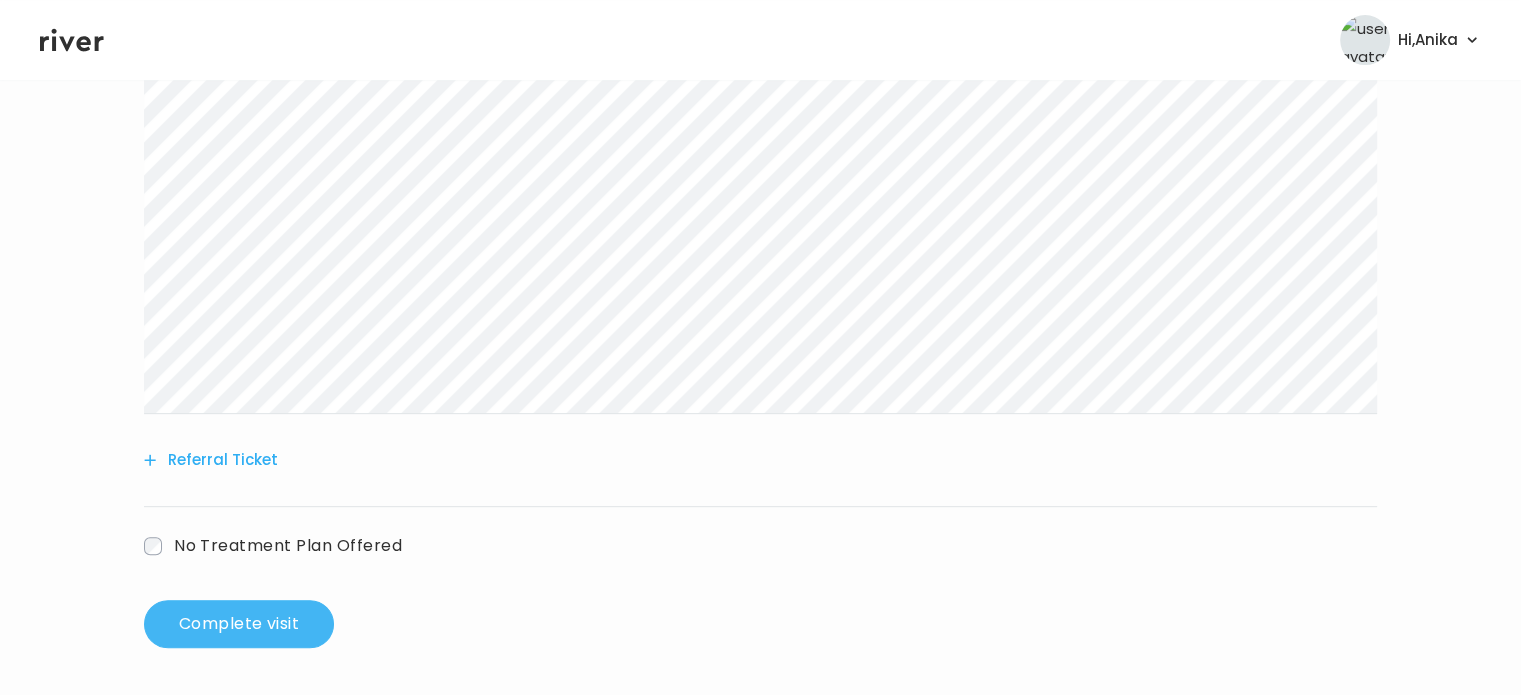 click on "Complete visit" at bounding box center [239, 624] 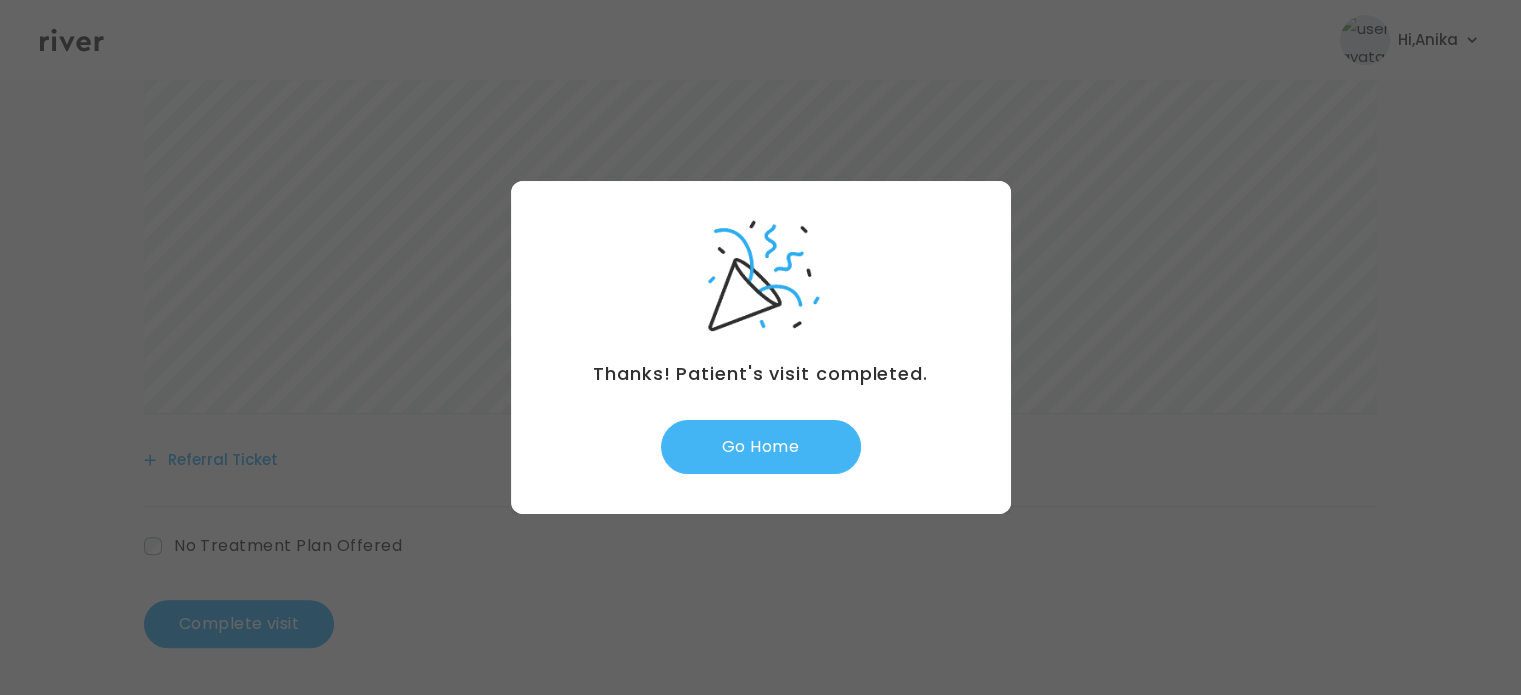 click on "Go Home" at bounding box center [761, 447] 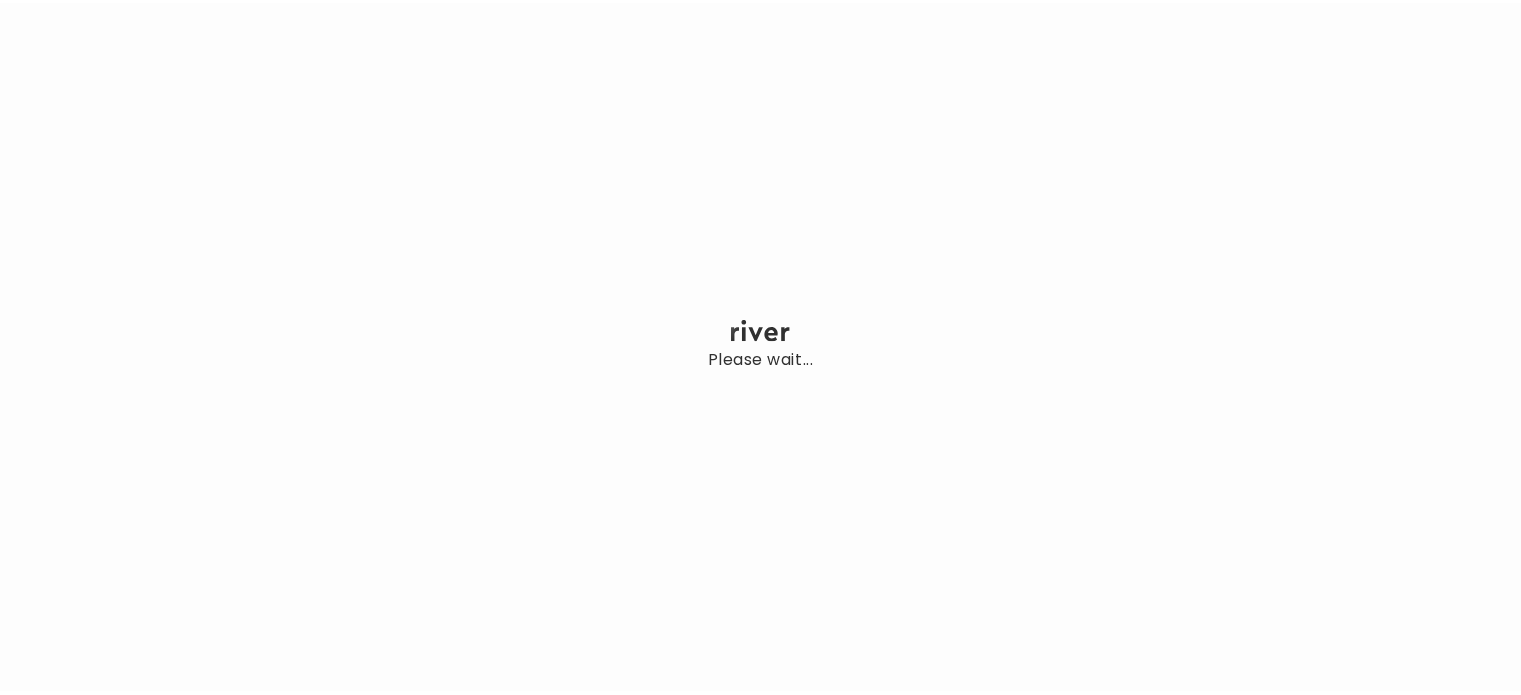 scroll, scrollTop: 0, scrollLeft: 0, axis: both 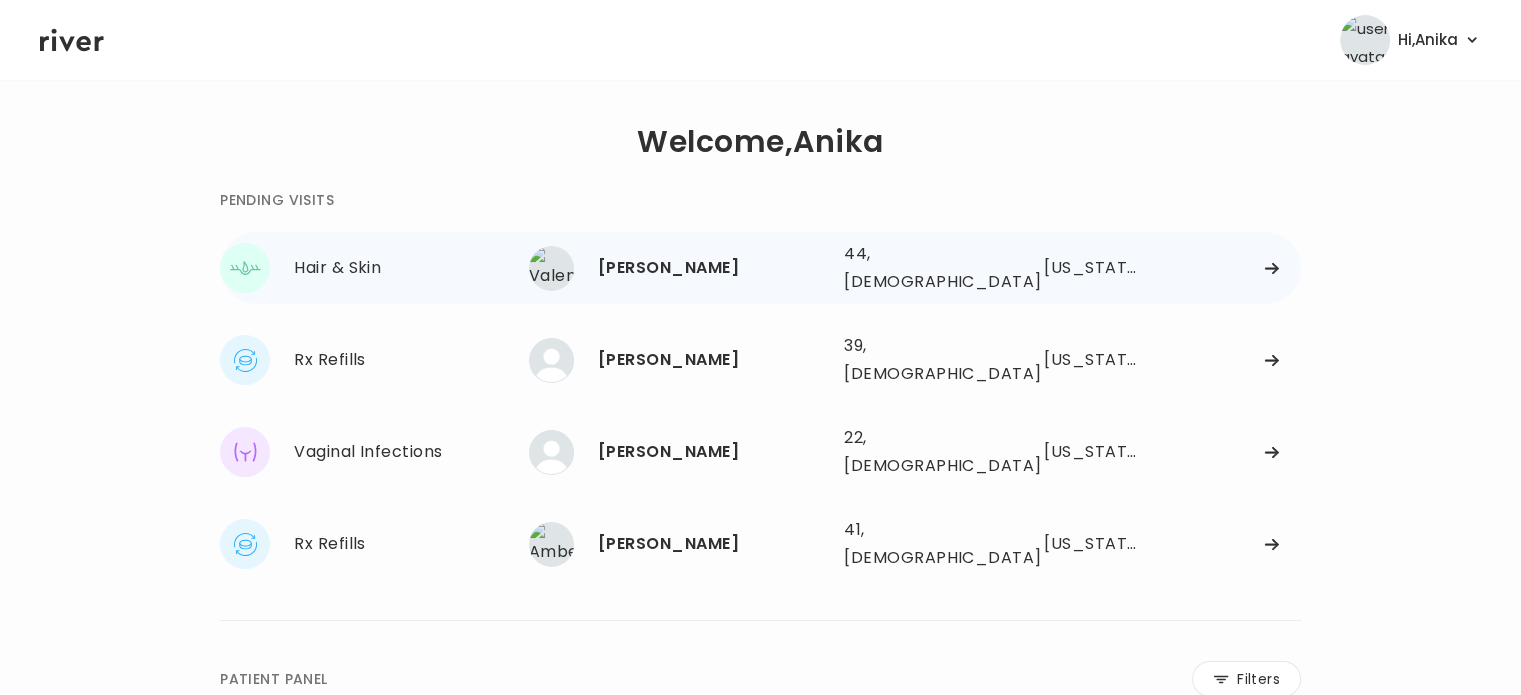 click on "[PERSON_NAME]" at bounding box center (713, 268) 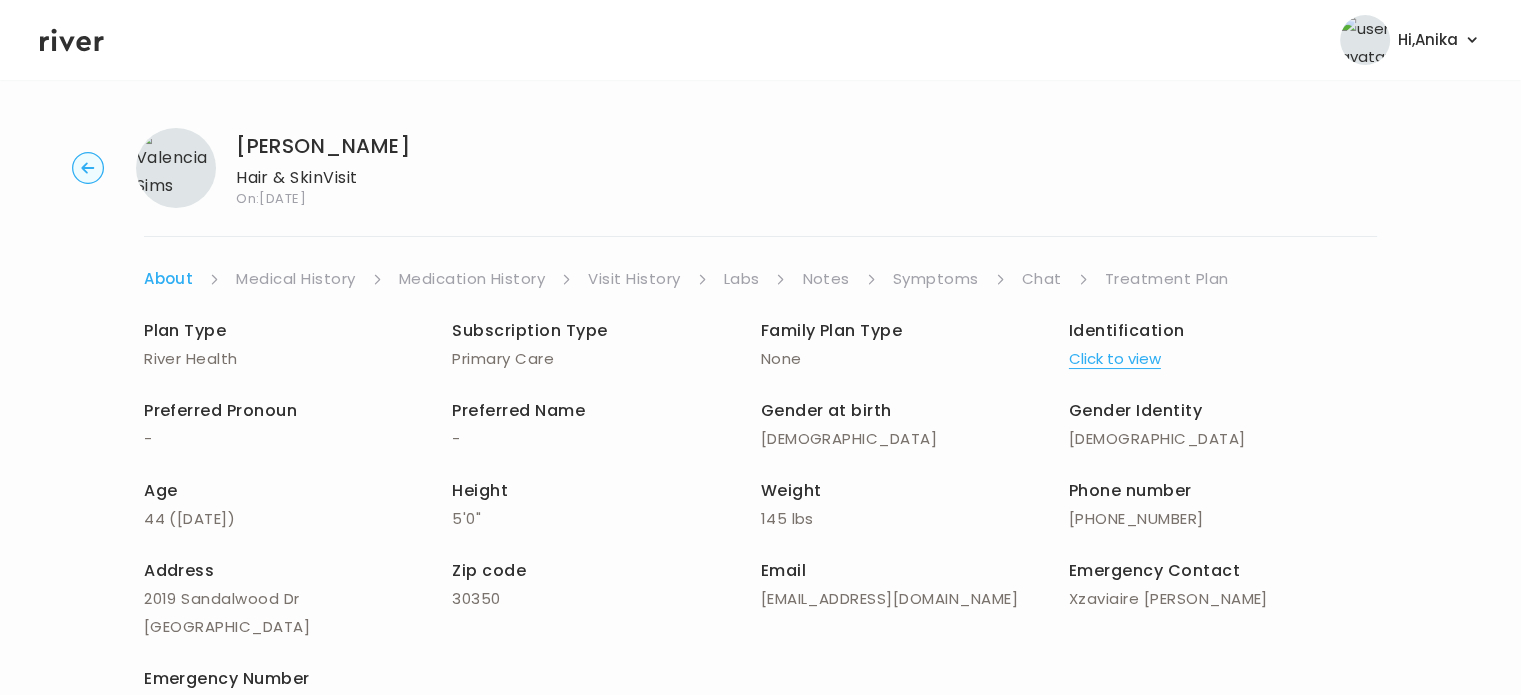 click on "Click to view" at bounding box center [1115, 359] 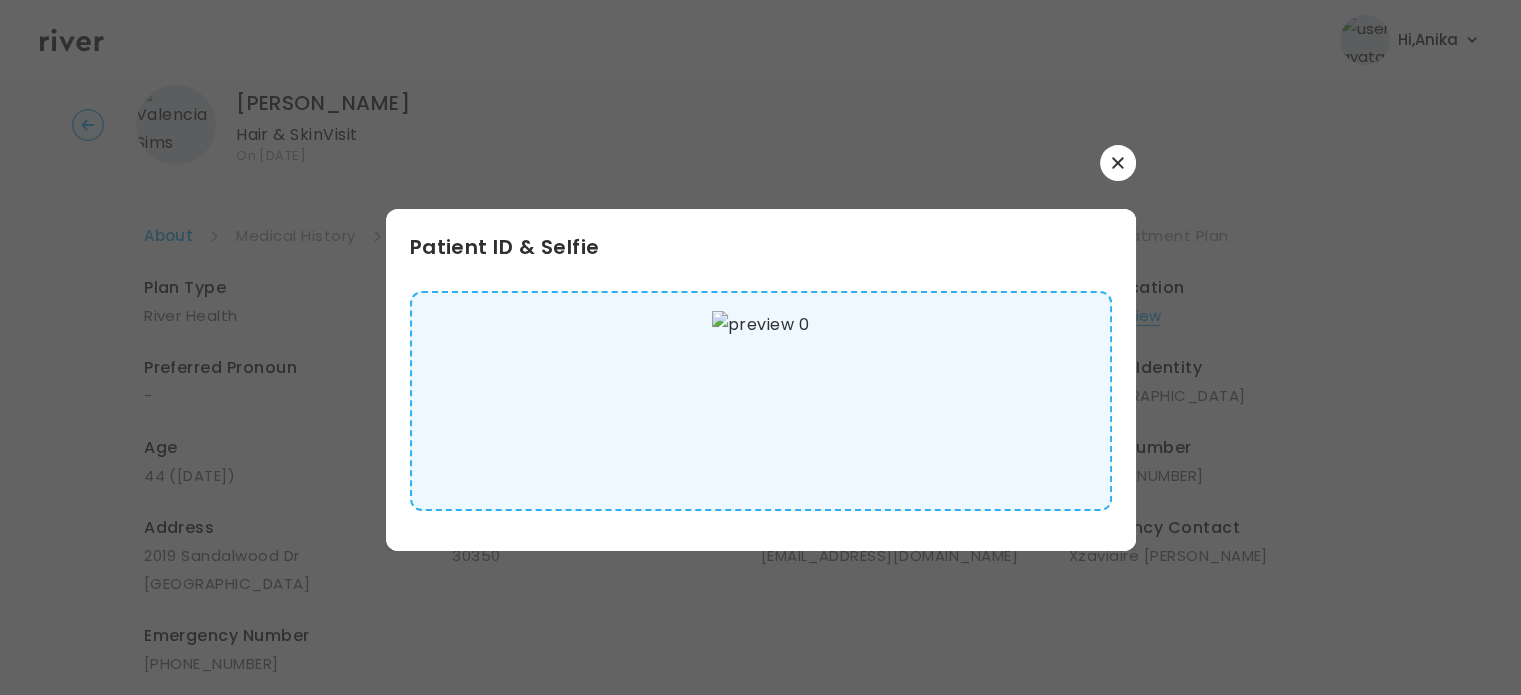 scroll, scrollTop: 50, scrollLeft: 0, axis: vertical 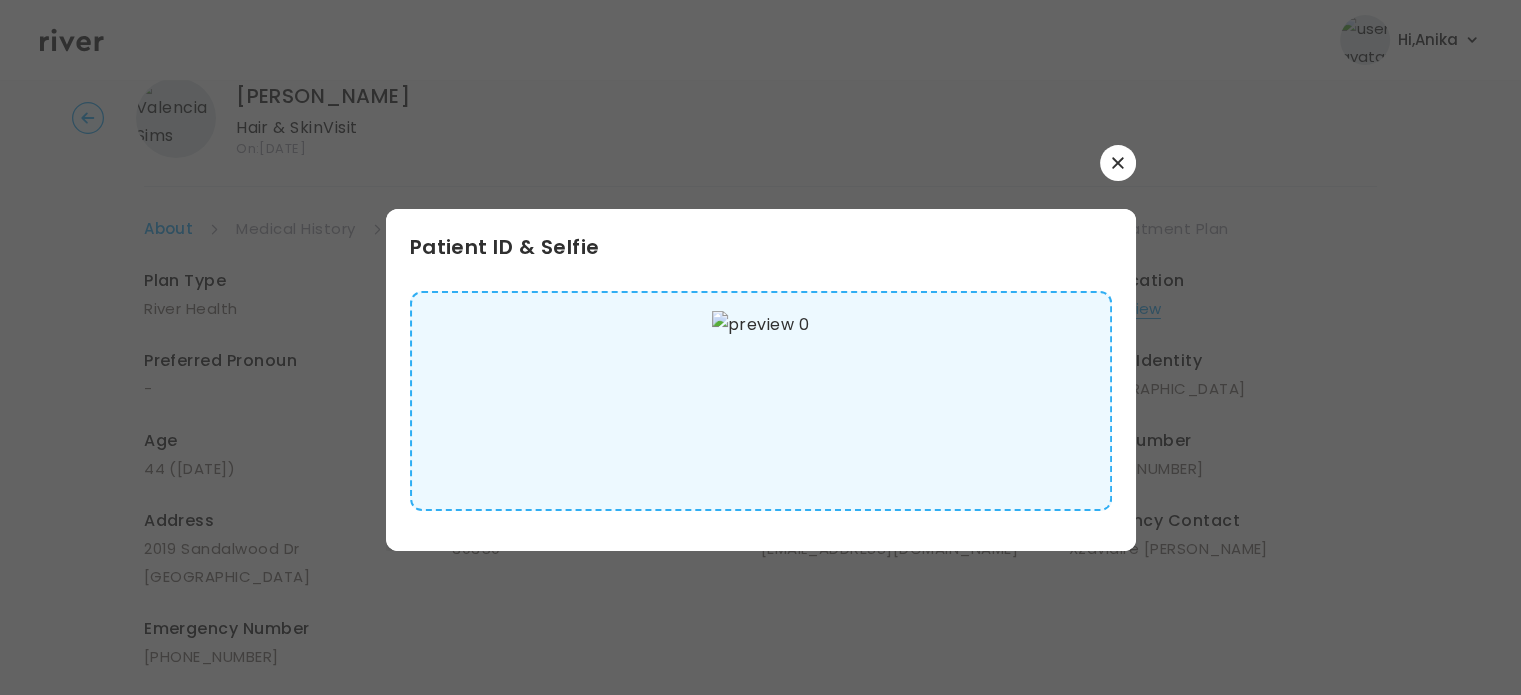 click 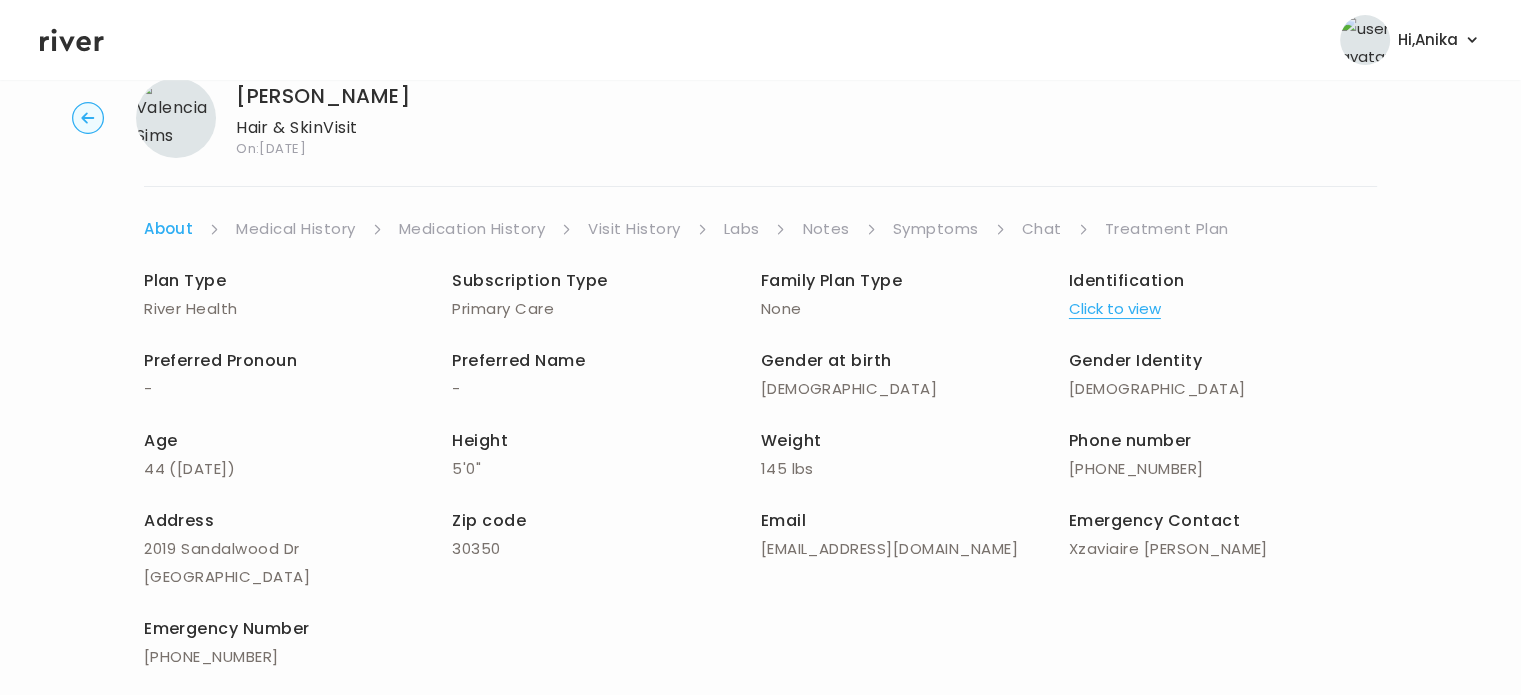 click on "Medical History" at bounding box center [295, 229] 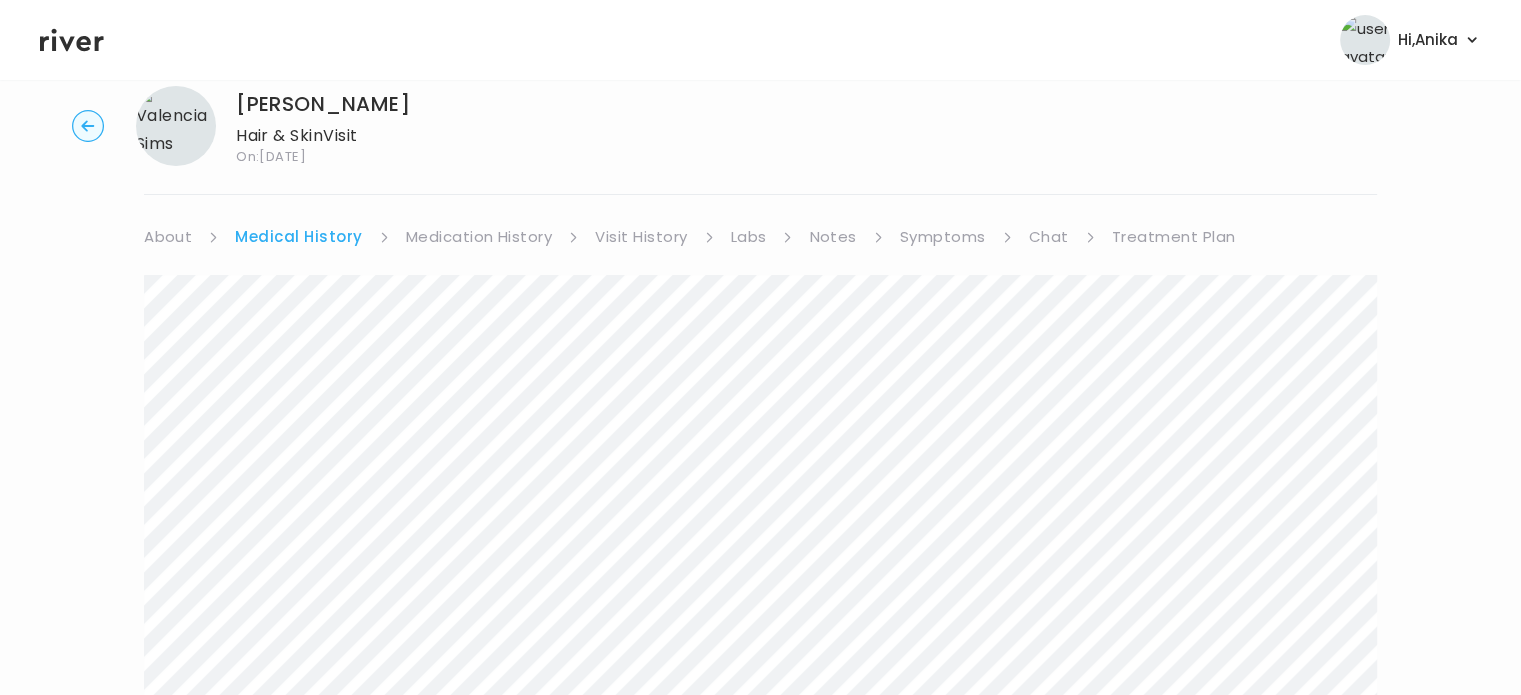 scroll, scrollTop: 4, scrollLeft: 0, axis: vertical 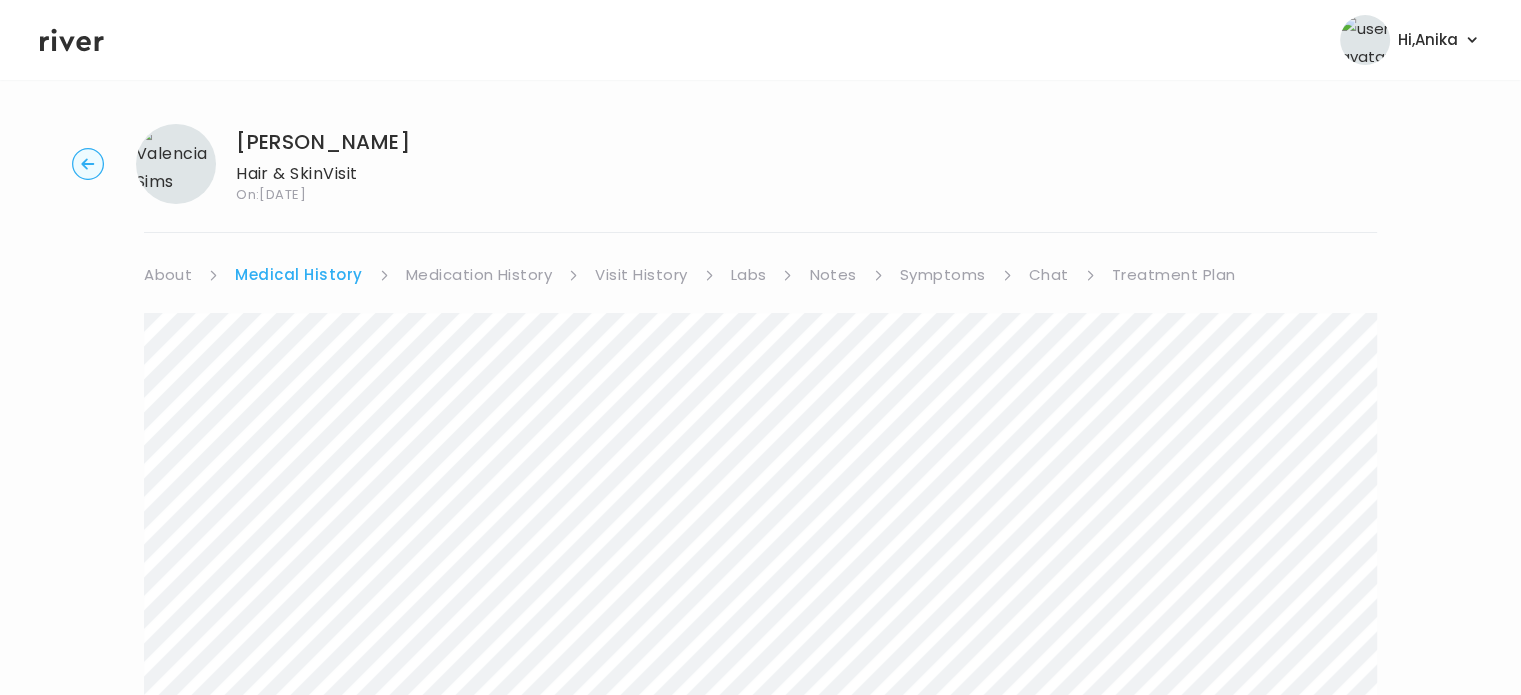 click on "Medication History" at bounding box center [479, 275] 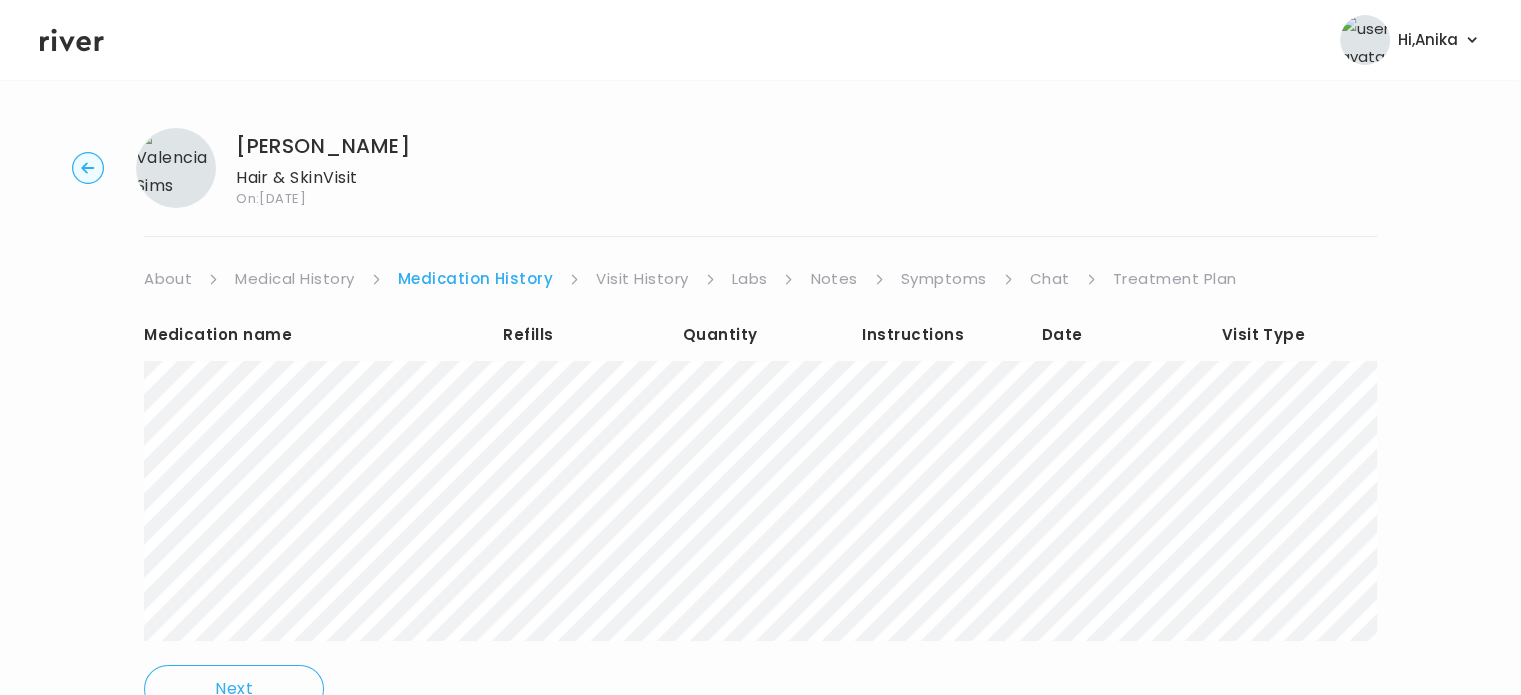click on "Visit History" at bounding box center (642, 279) 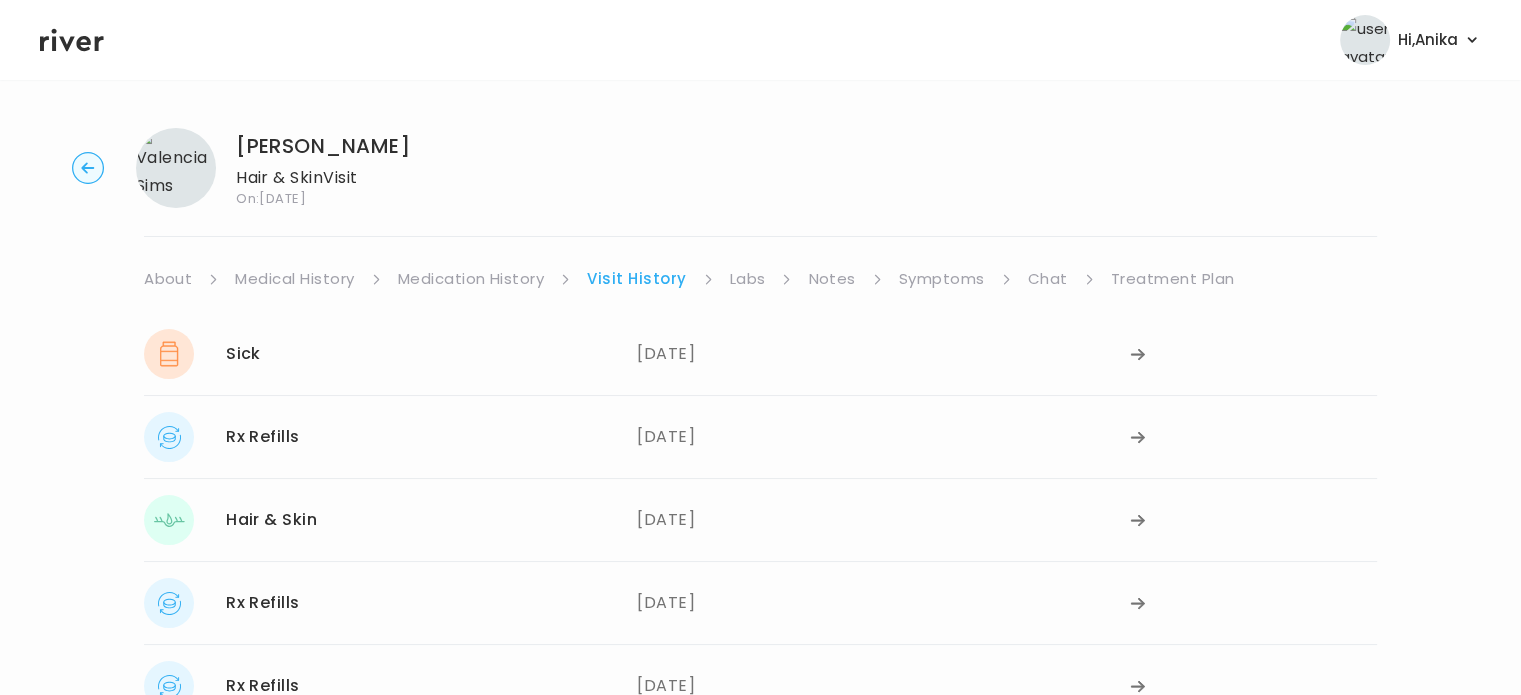 click on "Labs" at bounding box center [748, 279] 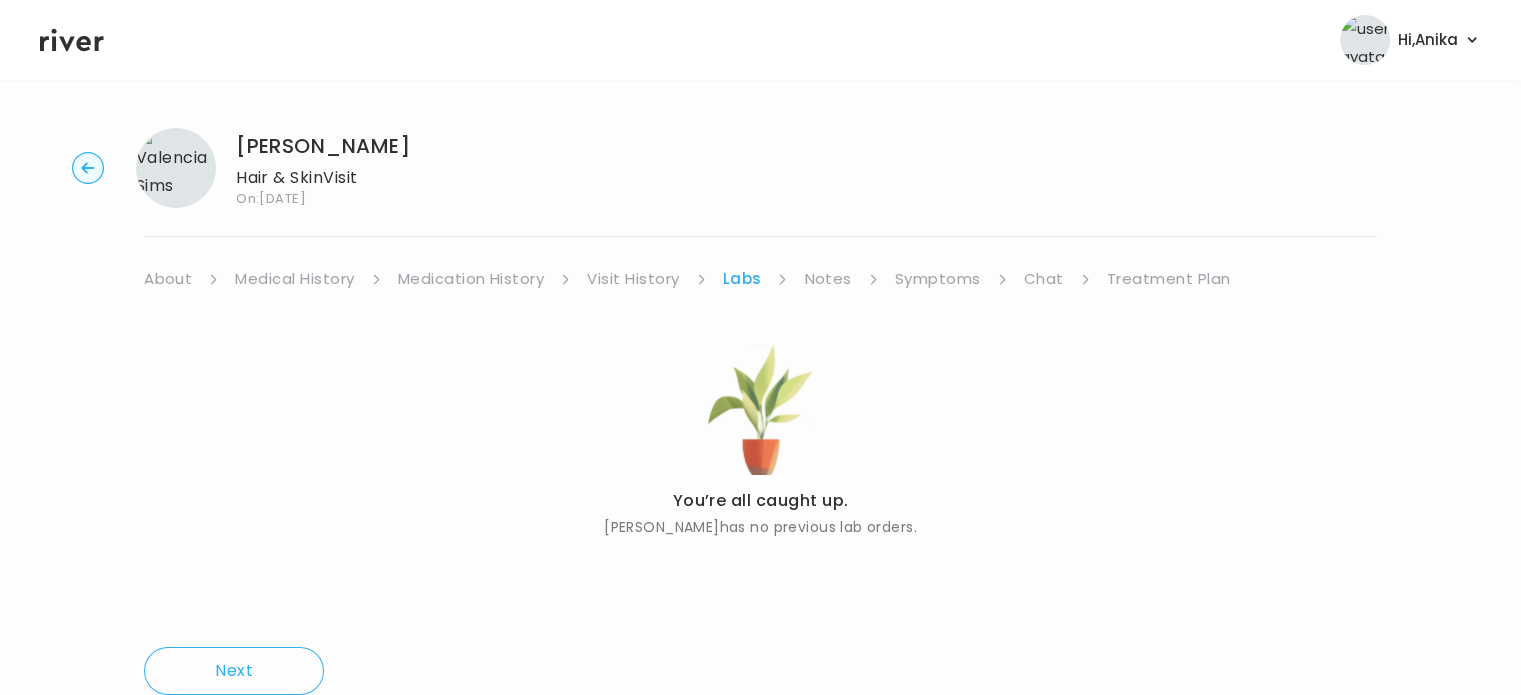 click on "Notes" at bounding box center [827, 279] 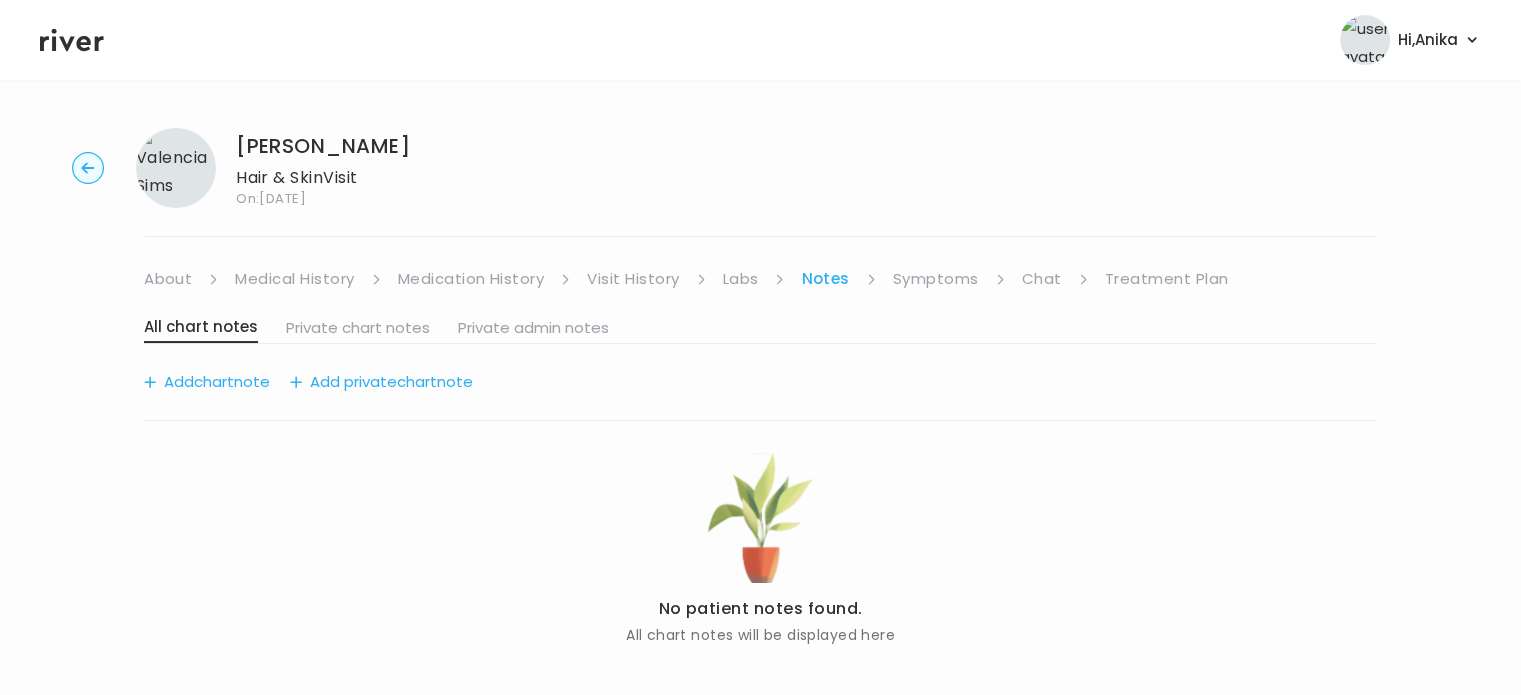 click on "Symptoms" at bounding box center (936, 279) 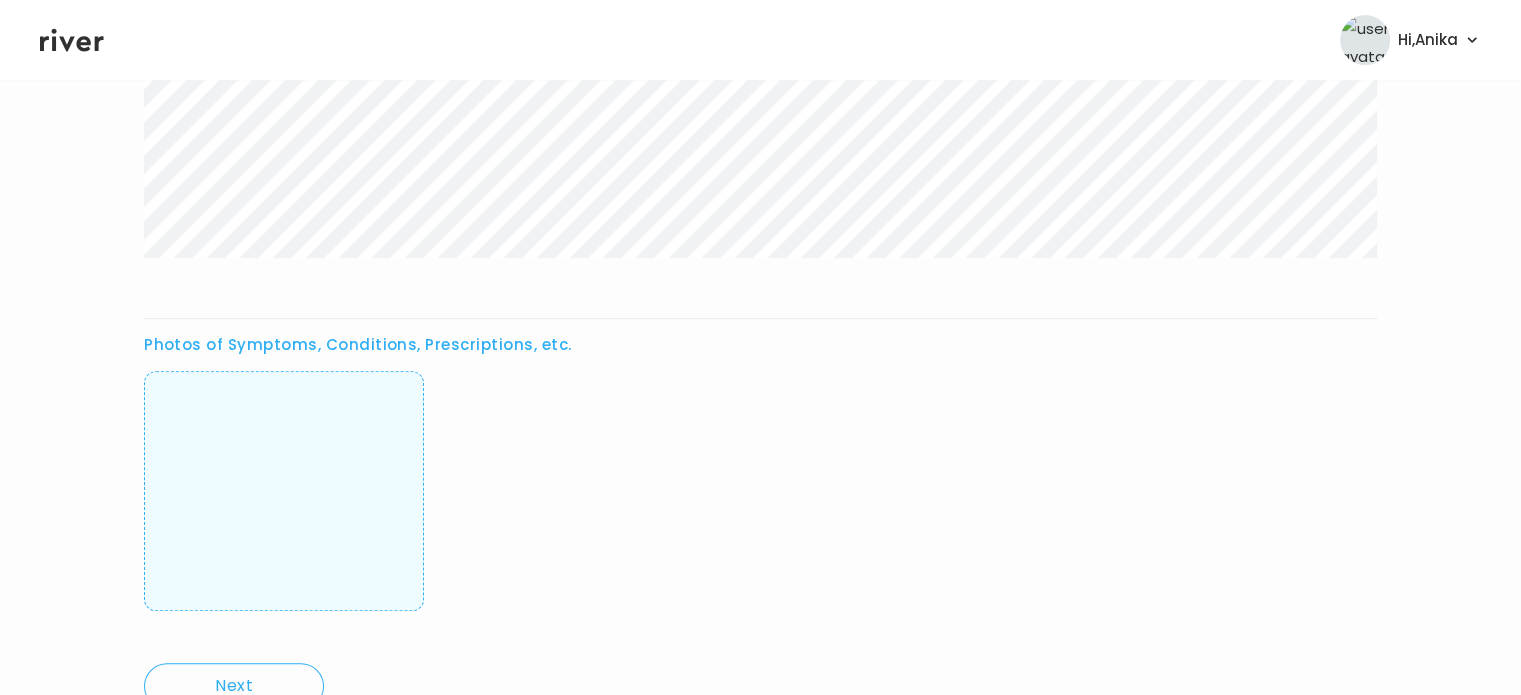 scroll, scrollTop: 859, scrollLeft: 0, axis: vertical 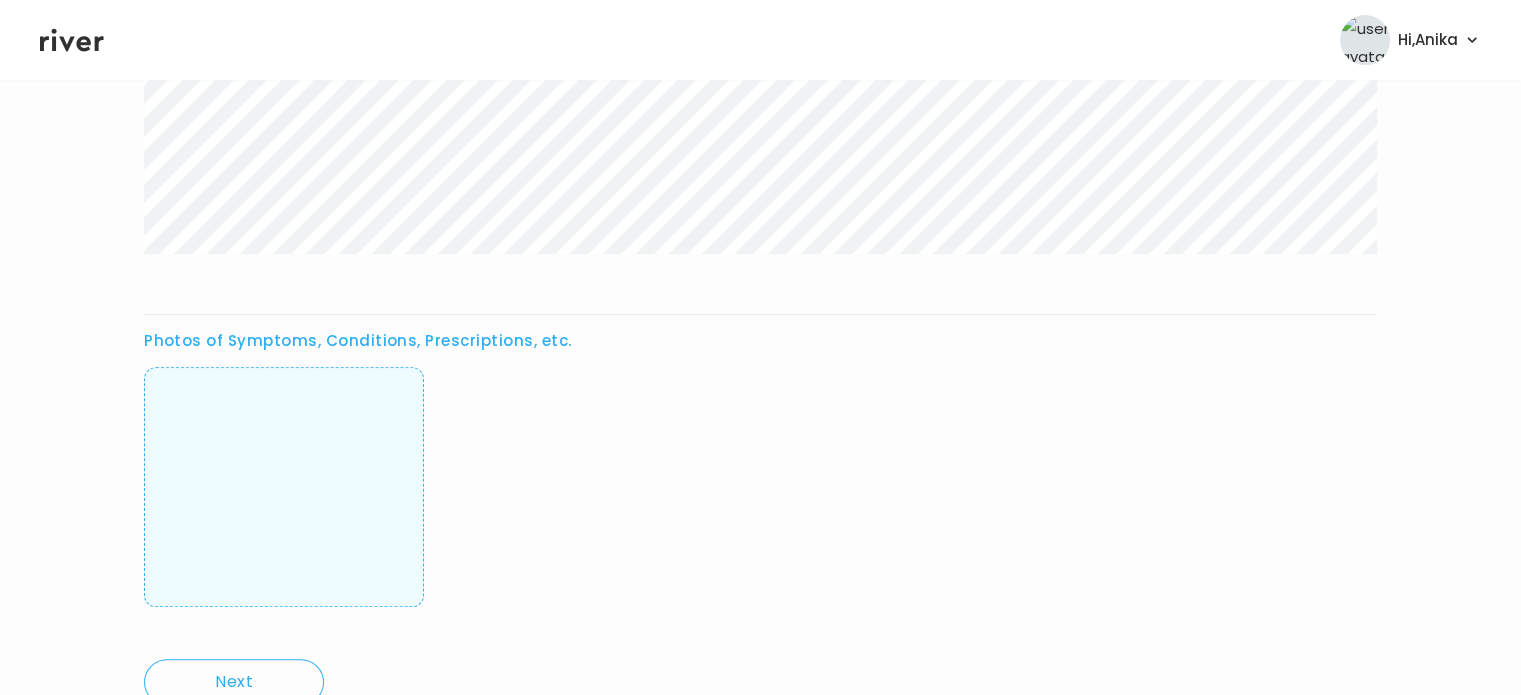 click at bounding box center (284, 487) 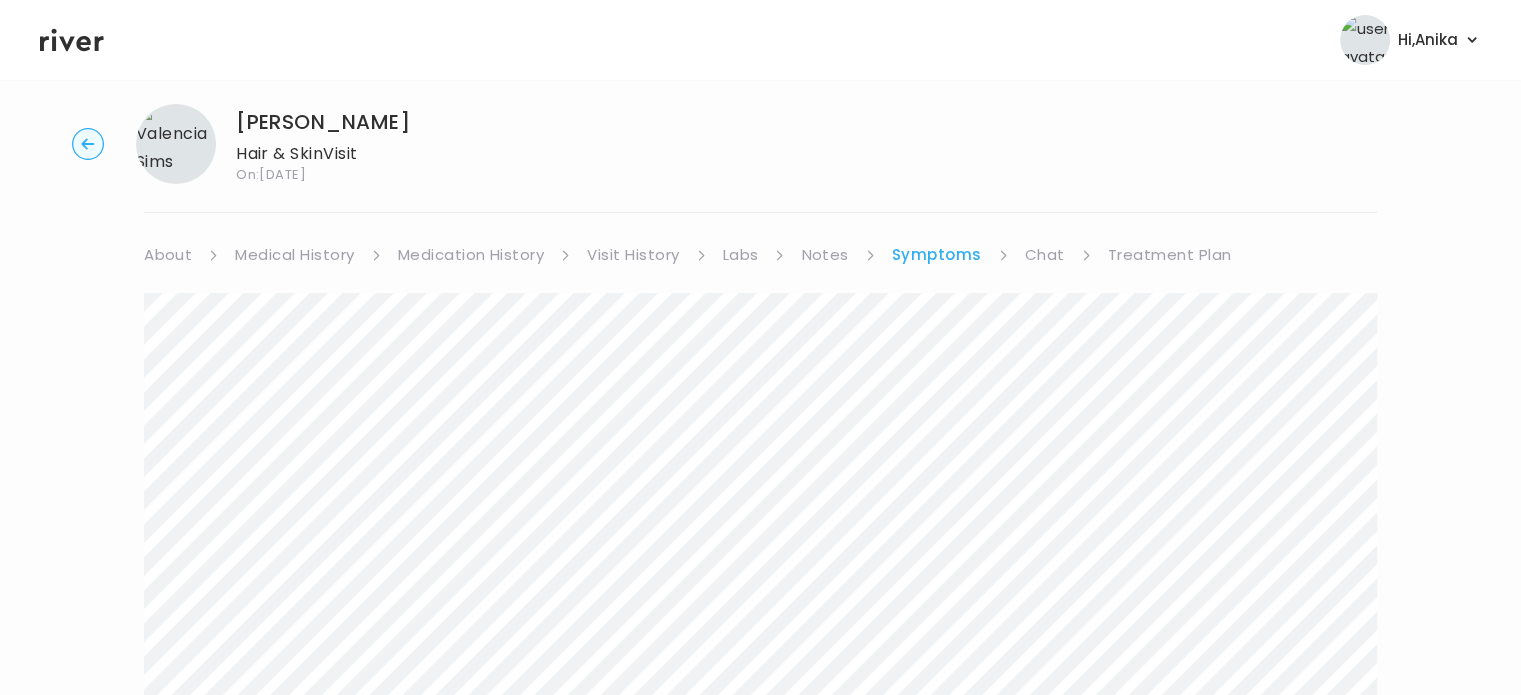 scroll, scrollTop: 0, scrollLeft: 0, axis: both 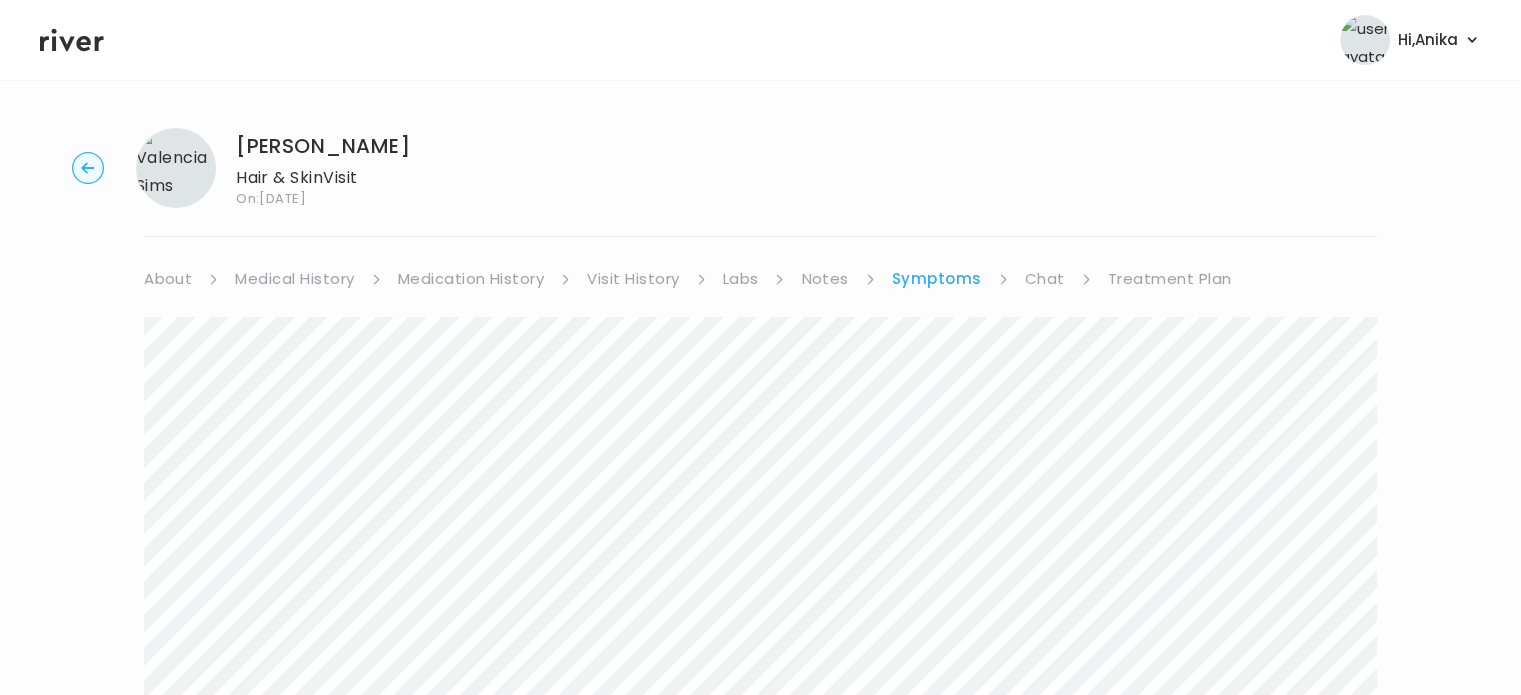 click on "About Medical History Medication History Visit History Labs Notes Symptoms Chat Treatment Plan" at bounding box center (760, 279) 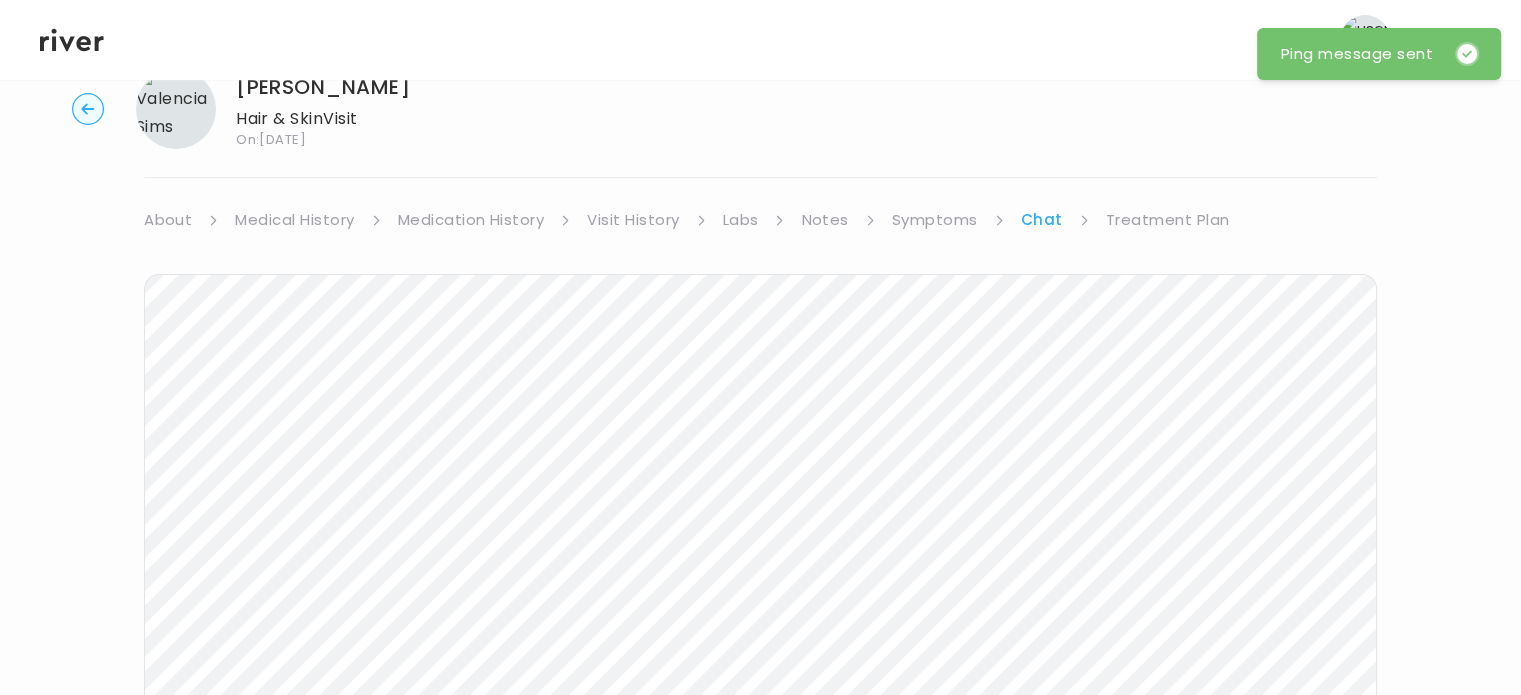 scroll, scrollTop: 0, scrollLeft: 0, axis: both 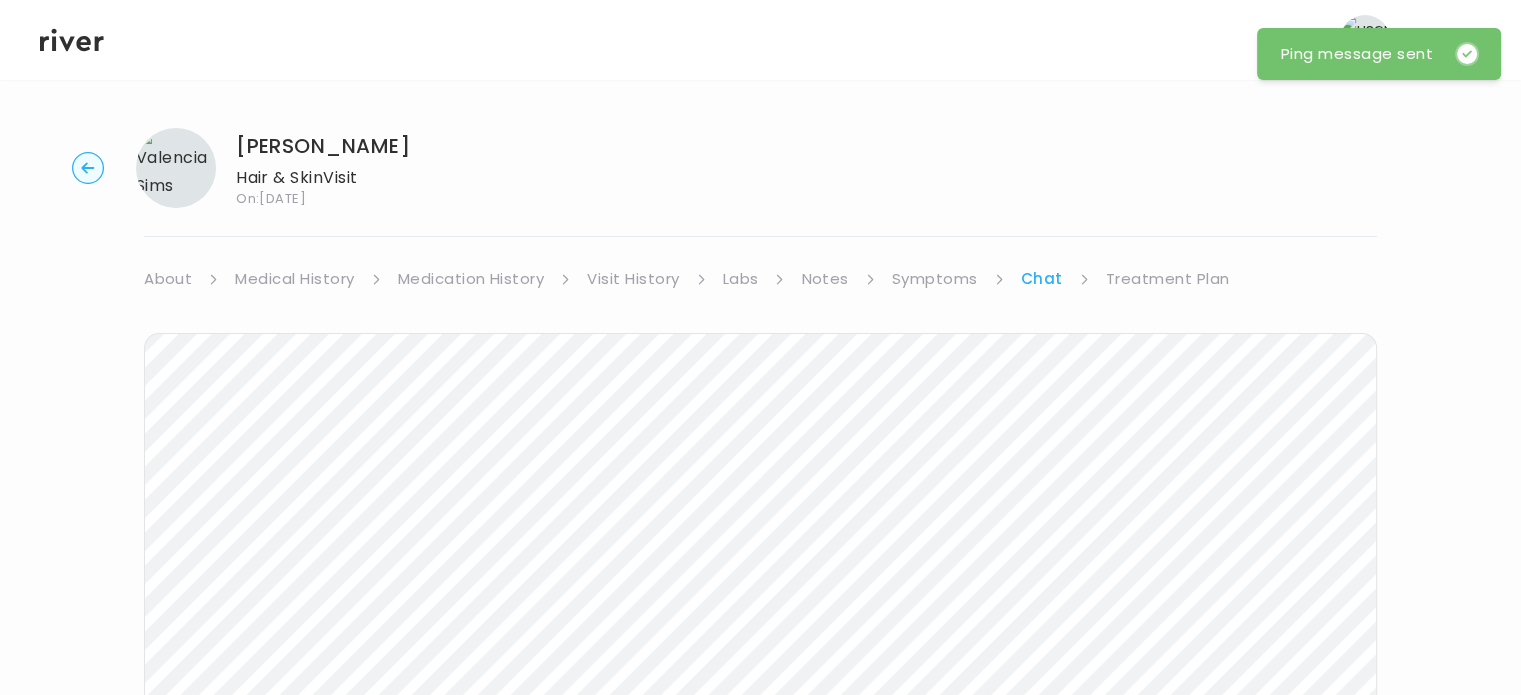 click 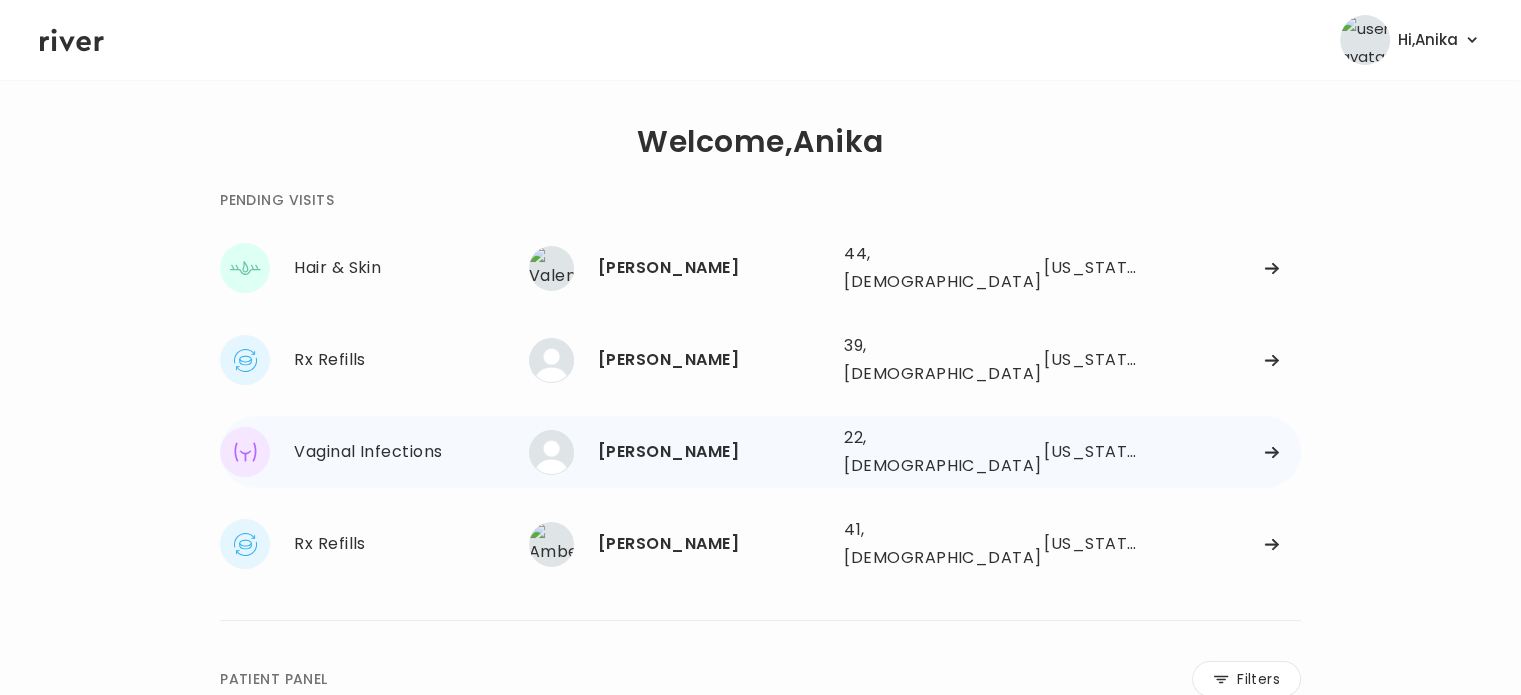 click on "Sofia Urena" at bounding box center (713, 452) 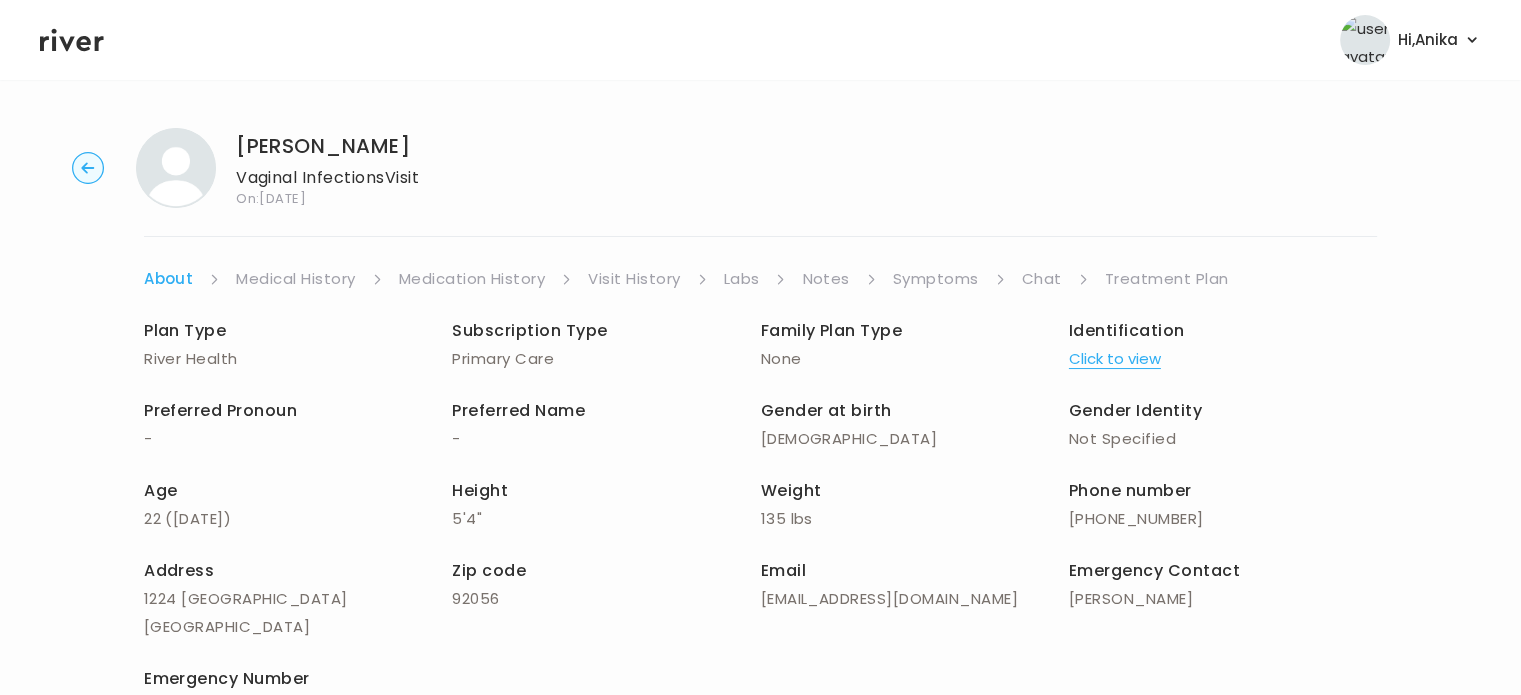 click on "Treatment Plan" at bounding box center [1167, 279] 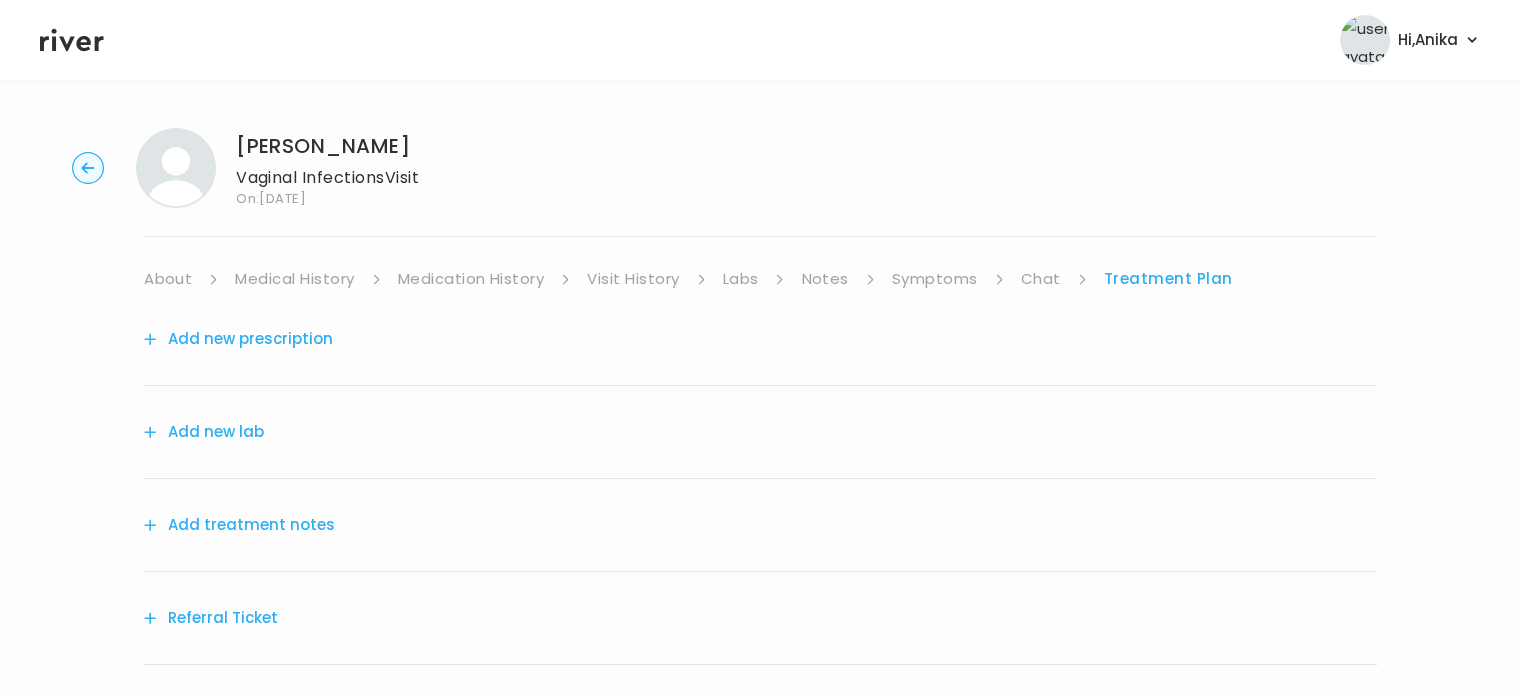 click on "Add treatment notes" at bounding box center [239, 525] 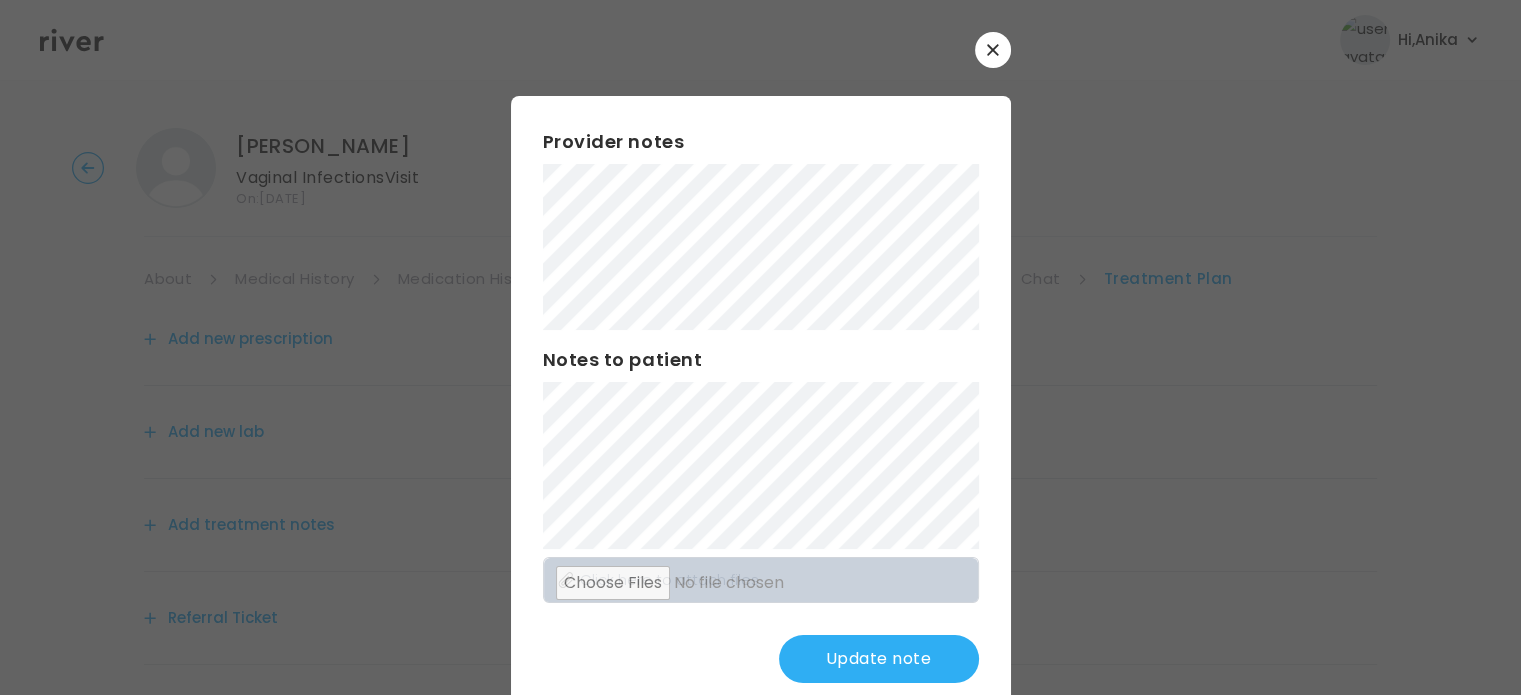 click on "Update note" at bounding box center (879, 659) 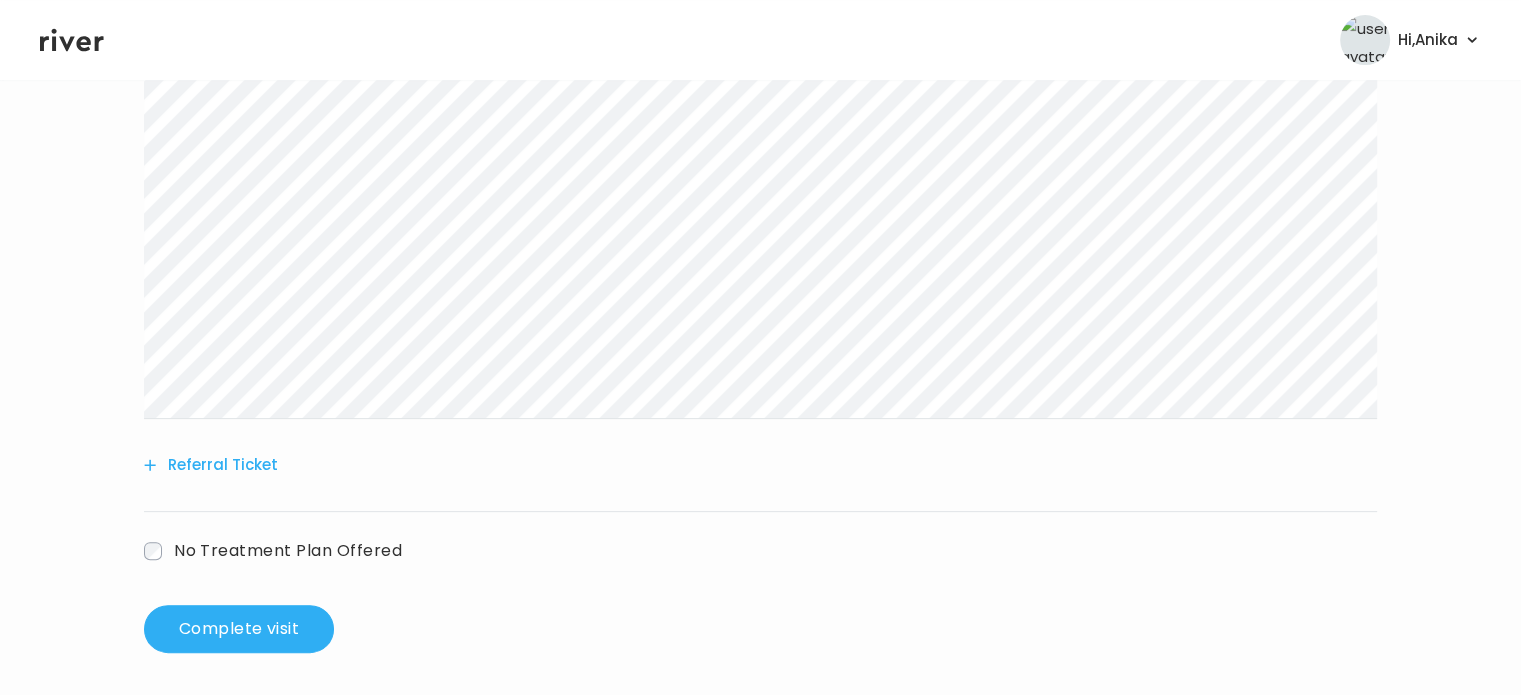 scroll, scrollTop: 512, scrollLeft: 0, axis: vertical 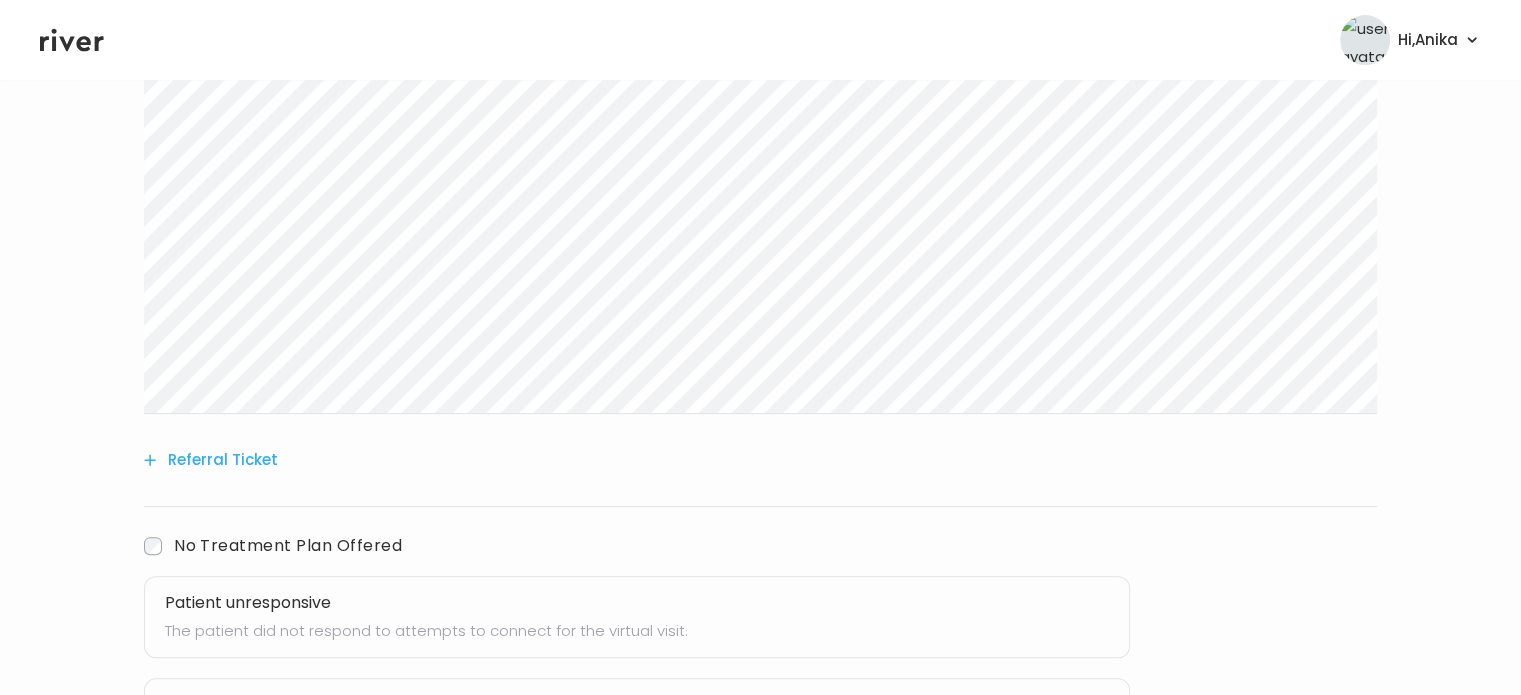 click on "The patient did not respond to attempts to connect for the virtual visit." at bounding box center (637, 631) 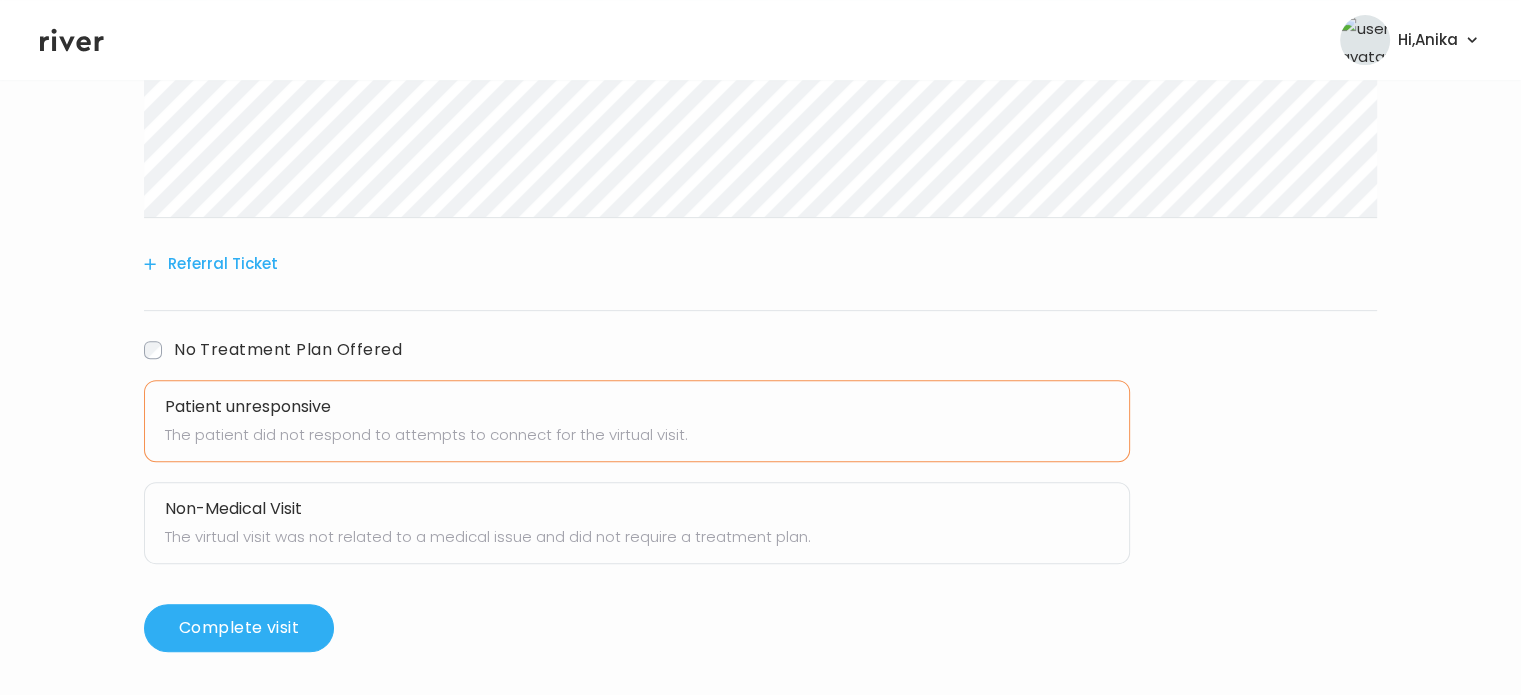 scroll, scrollTop: 711, scrollLeft: 0, axis: vertical 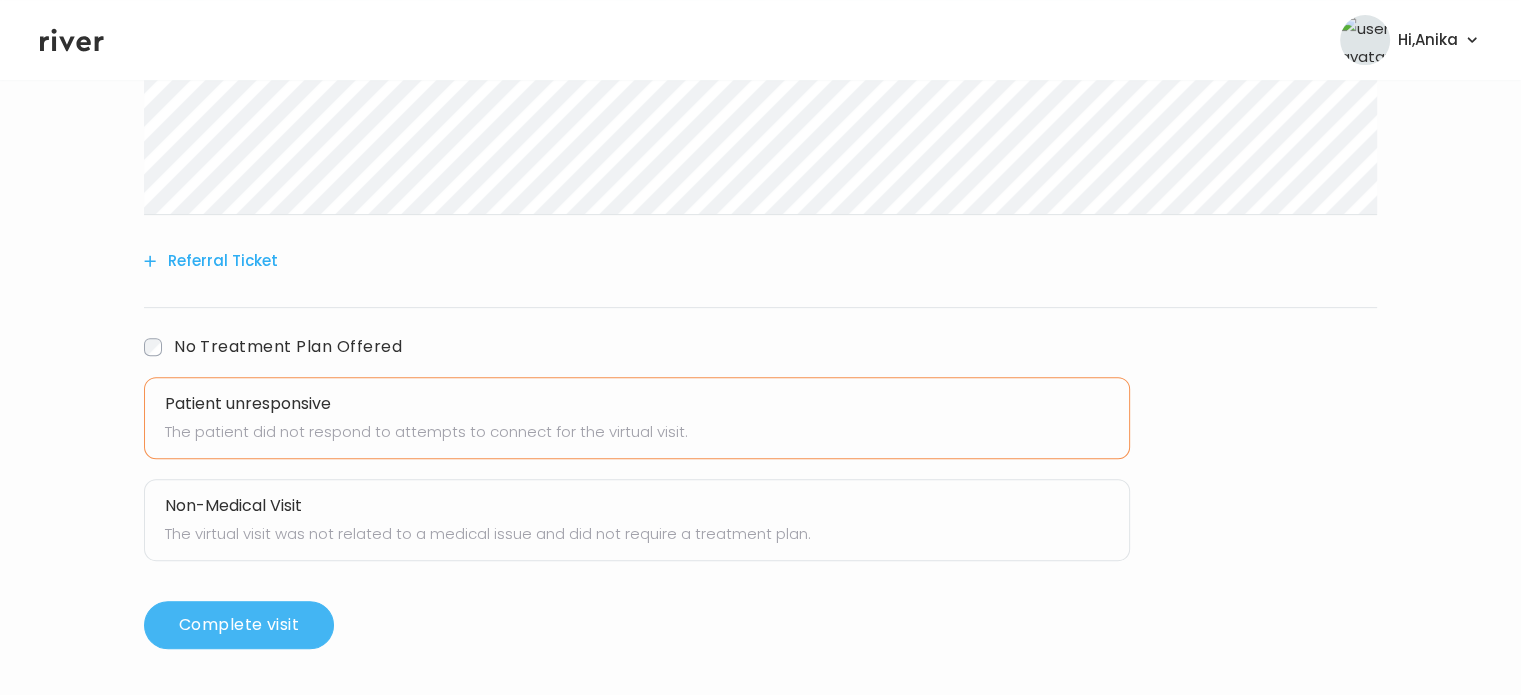 click on "Complete visit" at bounding box center (239, 625) 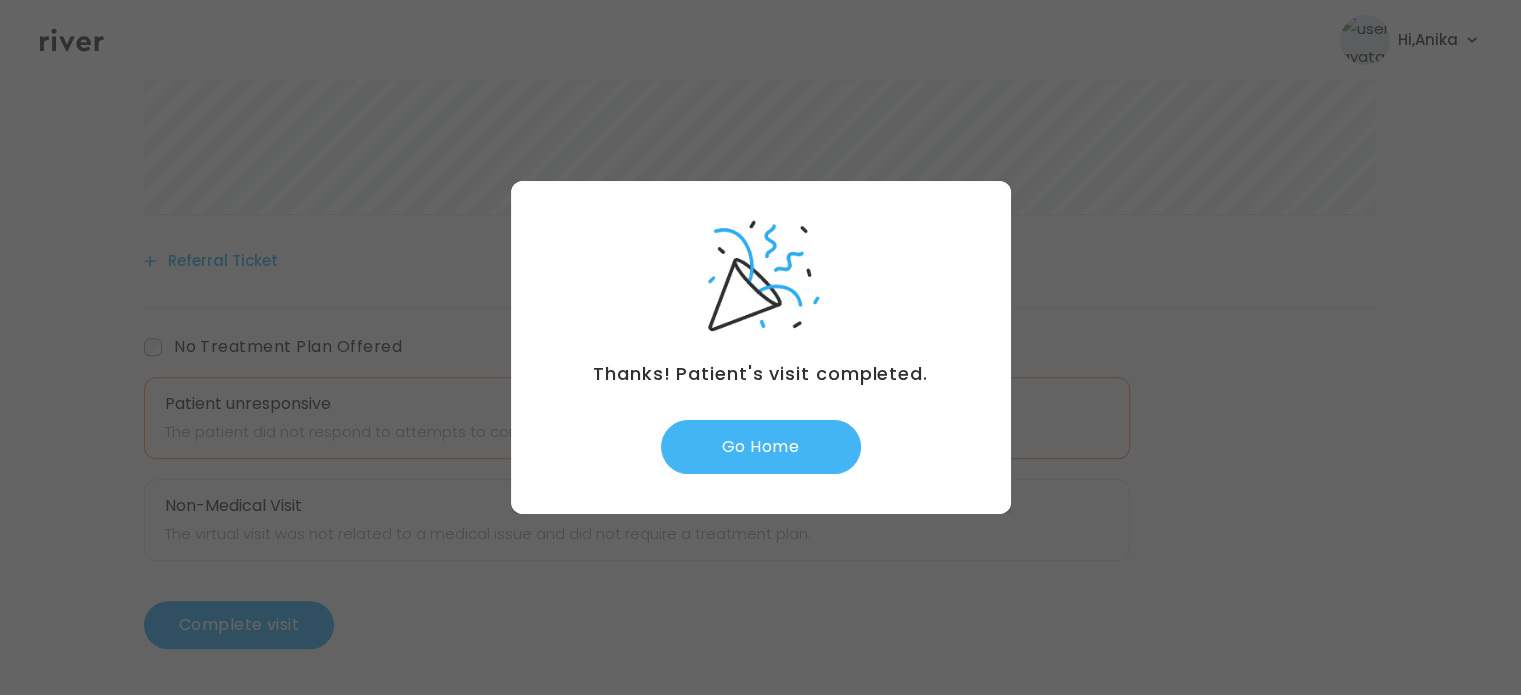 click on "Go Home" at bounding box center [761, 447] 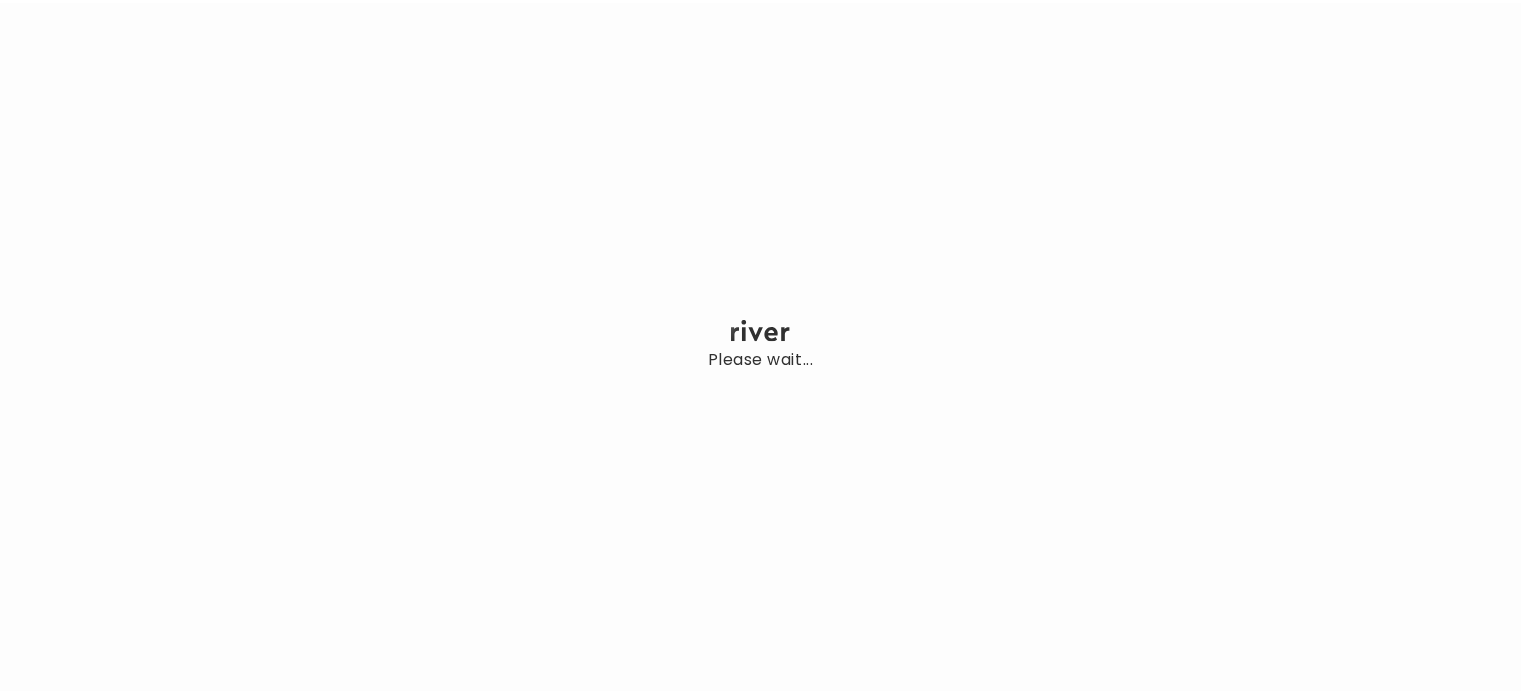 scroll, scrollTop: 0, scrollLeft: 0, axis: both 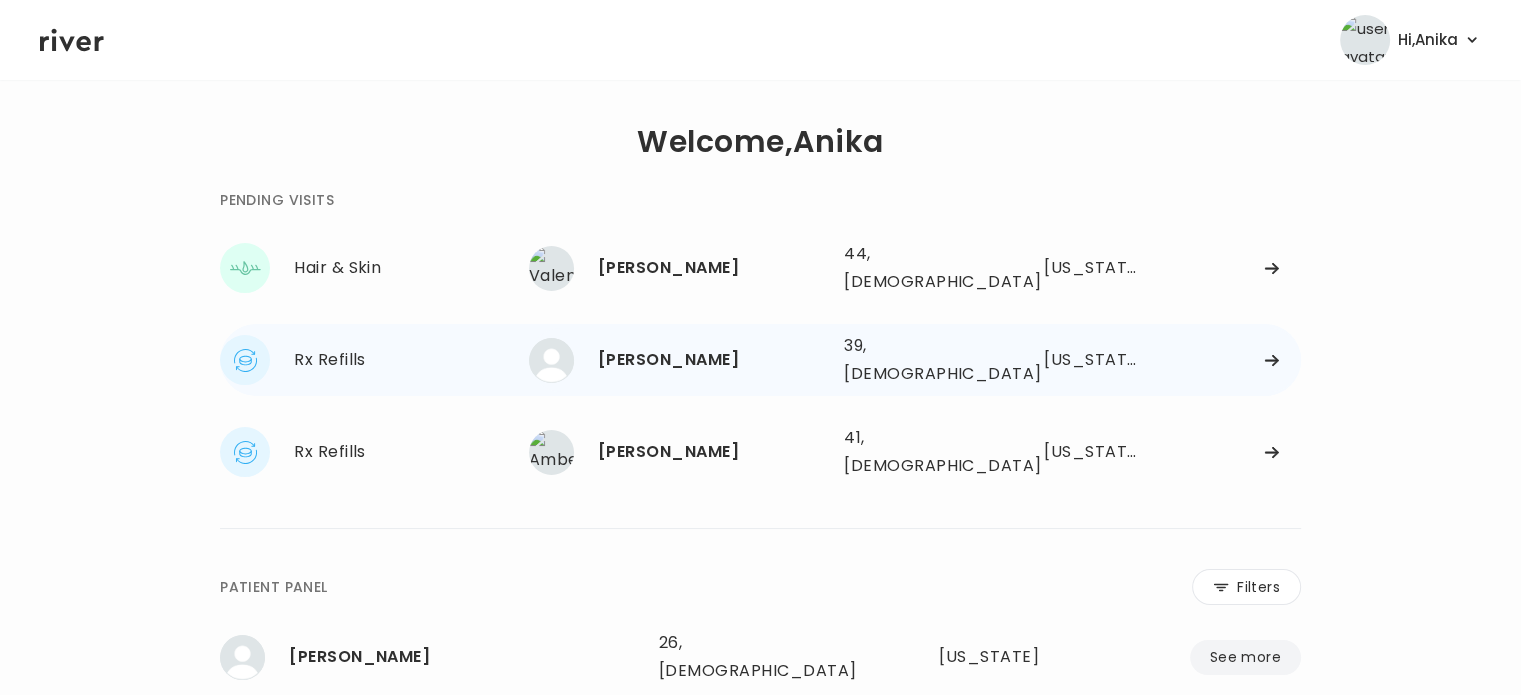 click on "[PERSON_NAME]" at bounding box center (713, 360) 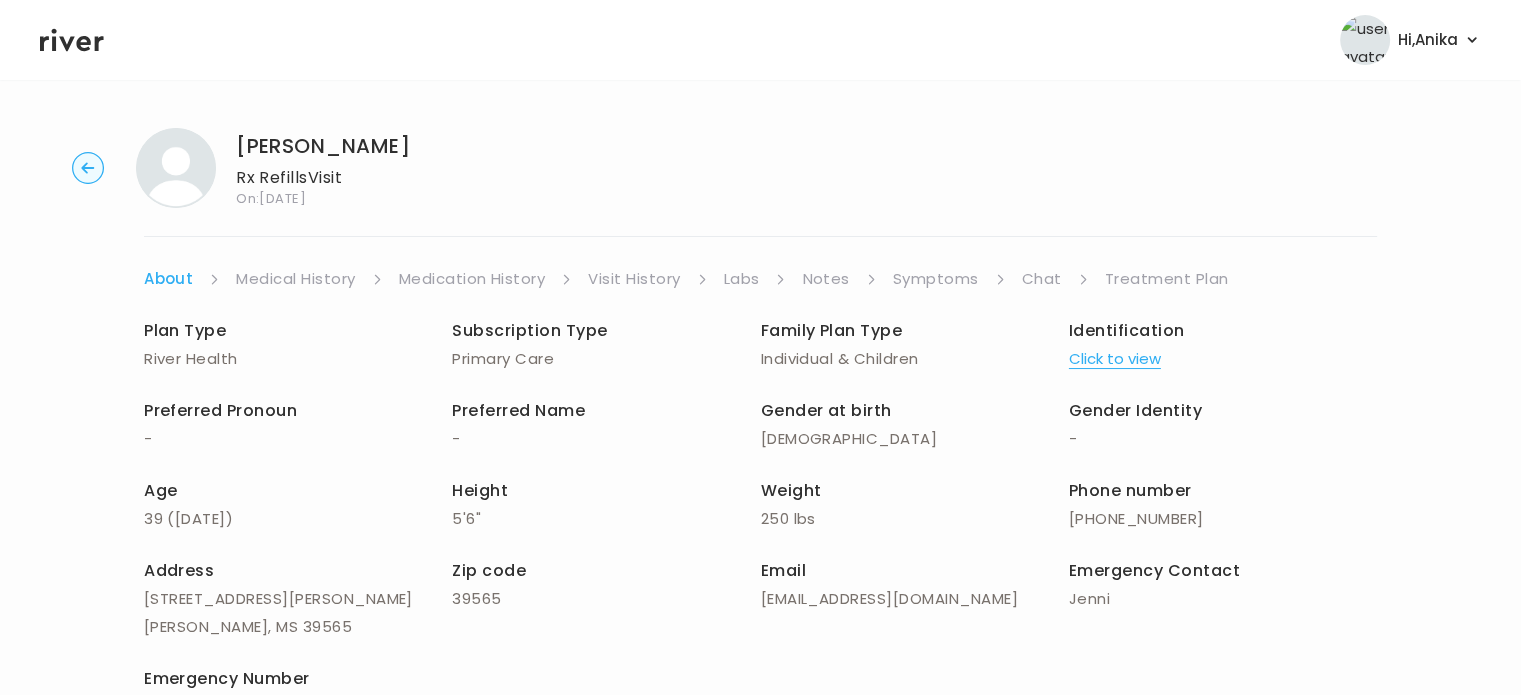 click on "Click to view" at bounding box center [1115, 359] 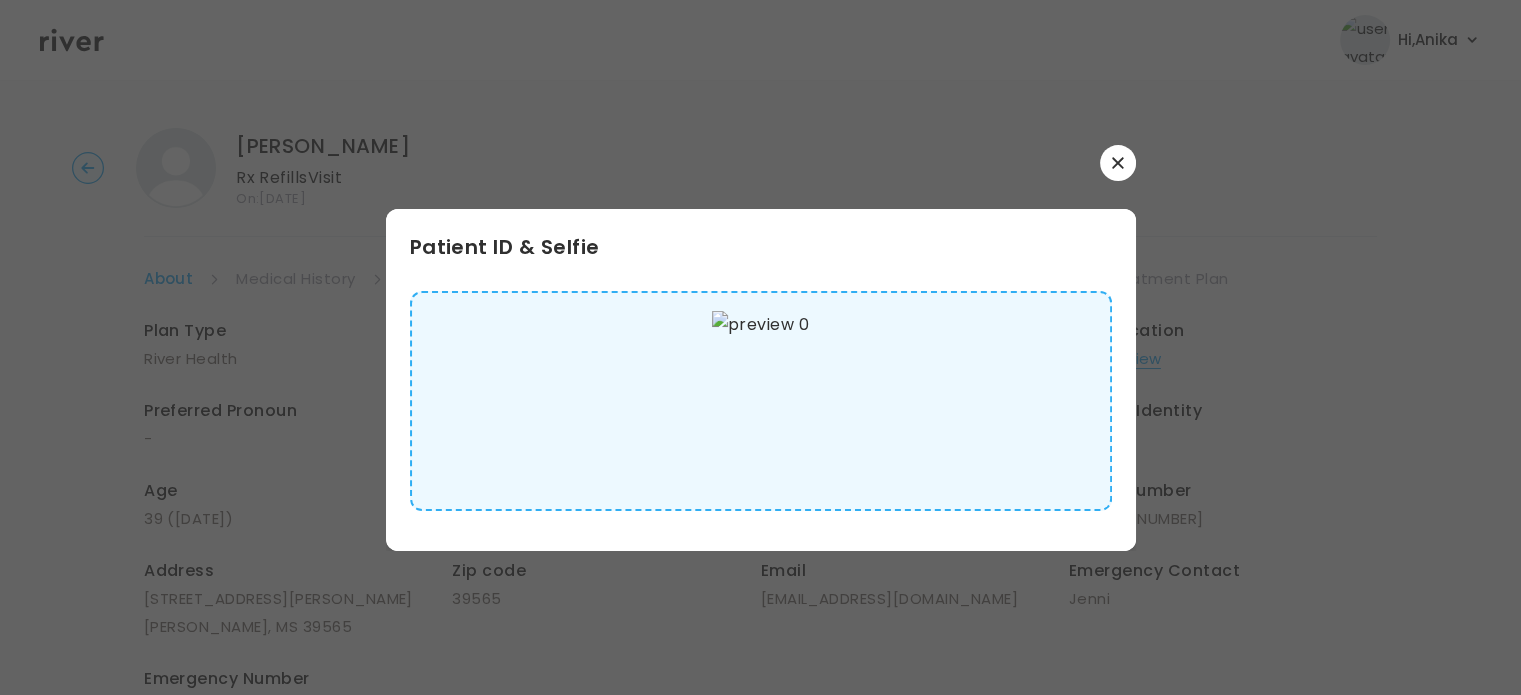 click at bounding box center [1118, 163] 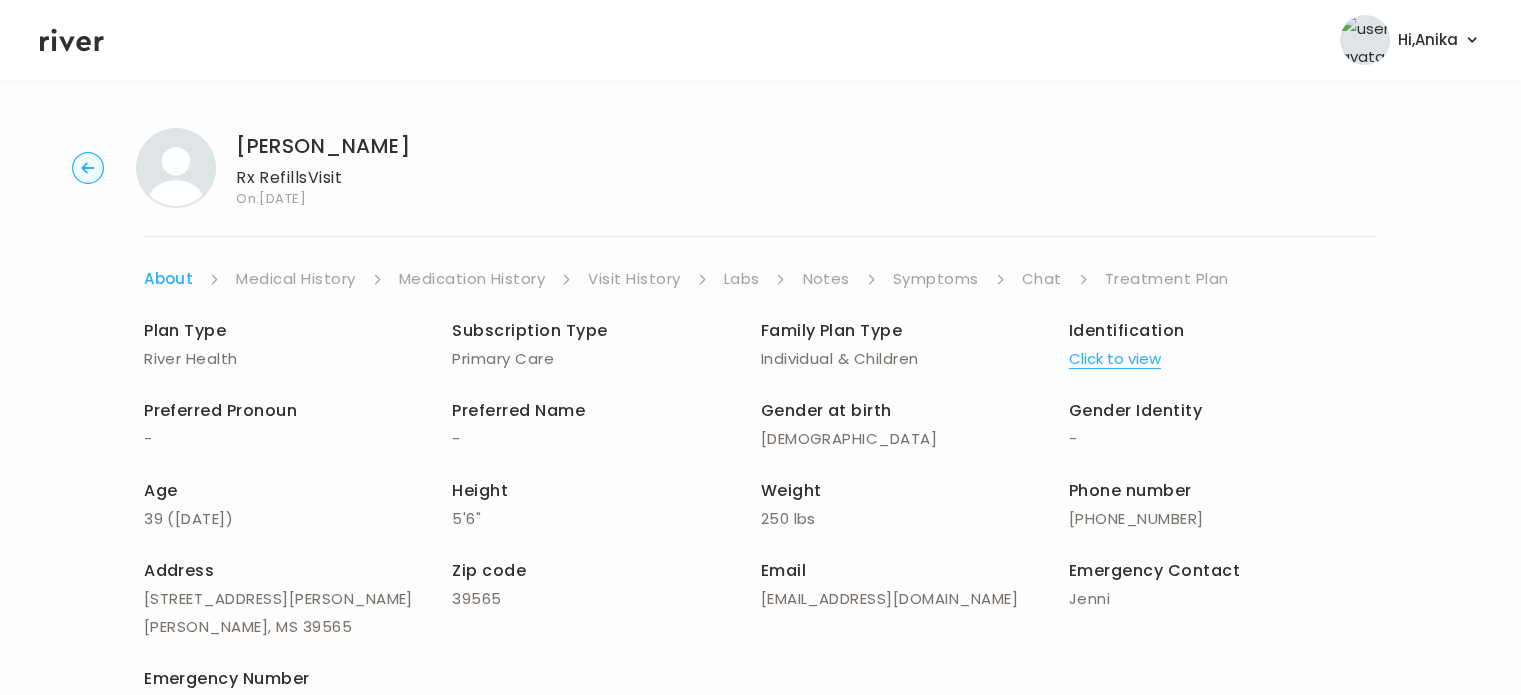 click on "Treatment Plan" at bounding box center (1167, 279) 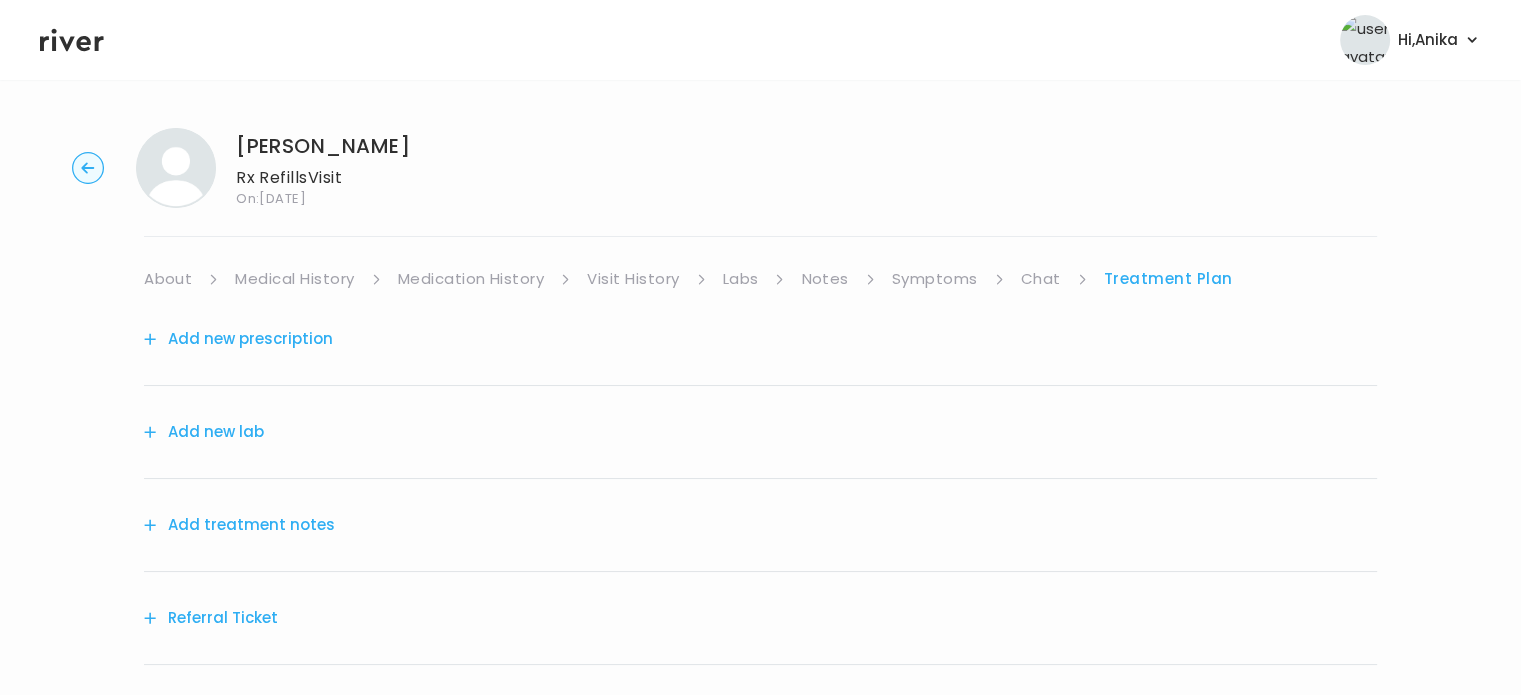 click on "Treatment Plan" at bounding box center [1168, 279] 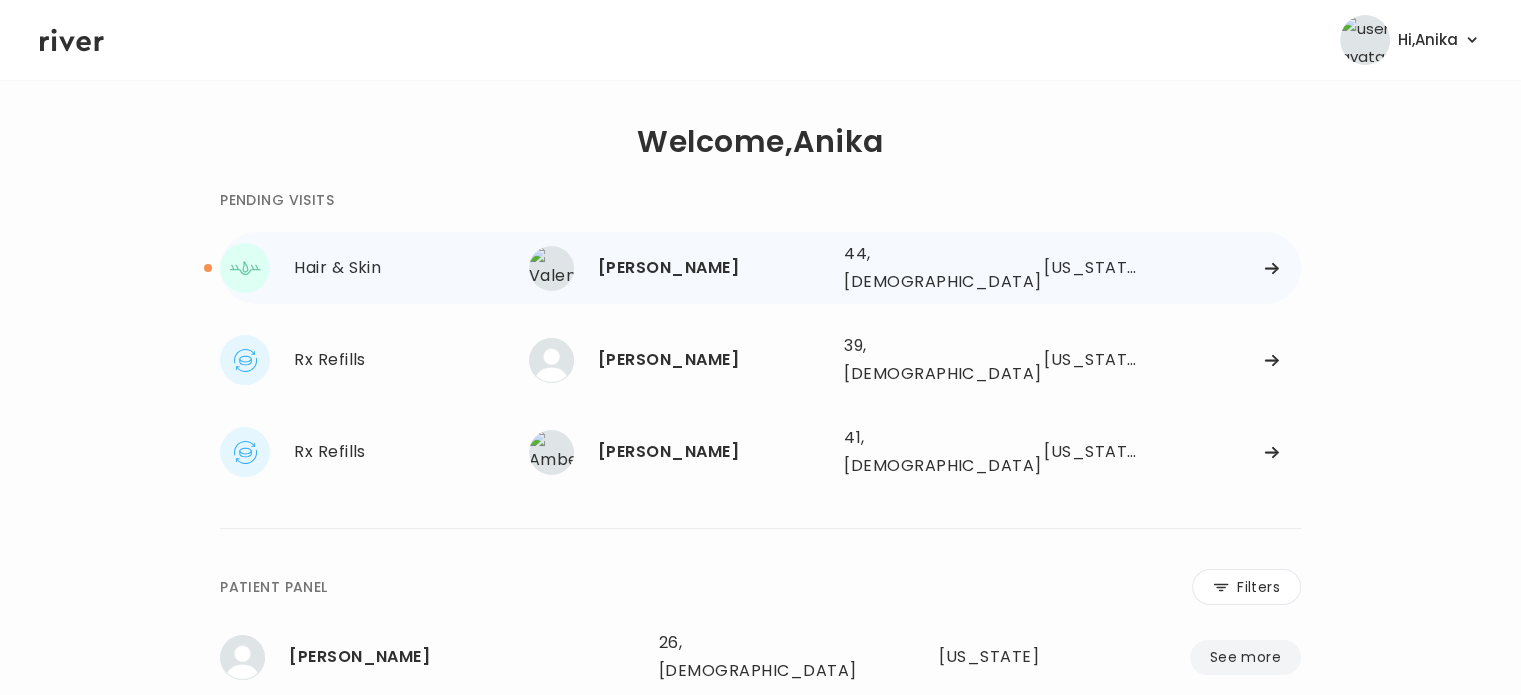 click on "[PERSON_NAME]   44, [DEMOGRAPHIC_DATA] See more" at bounding box center [678, 268] 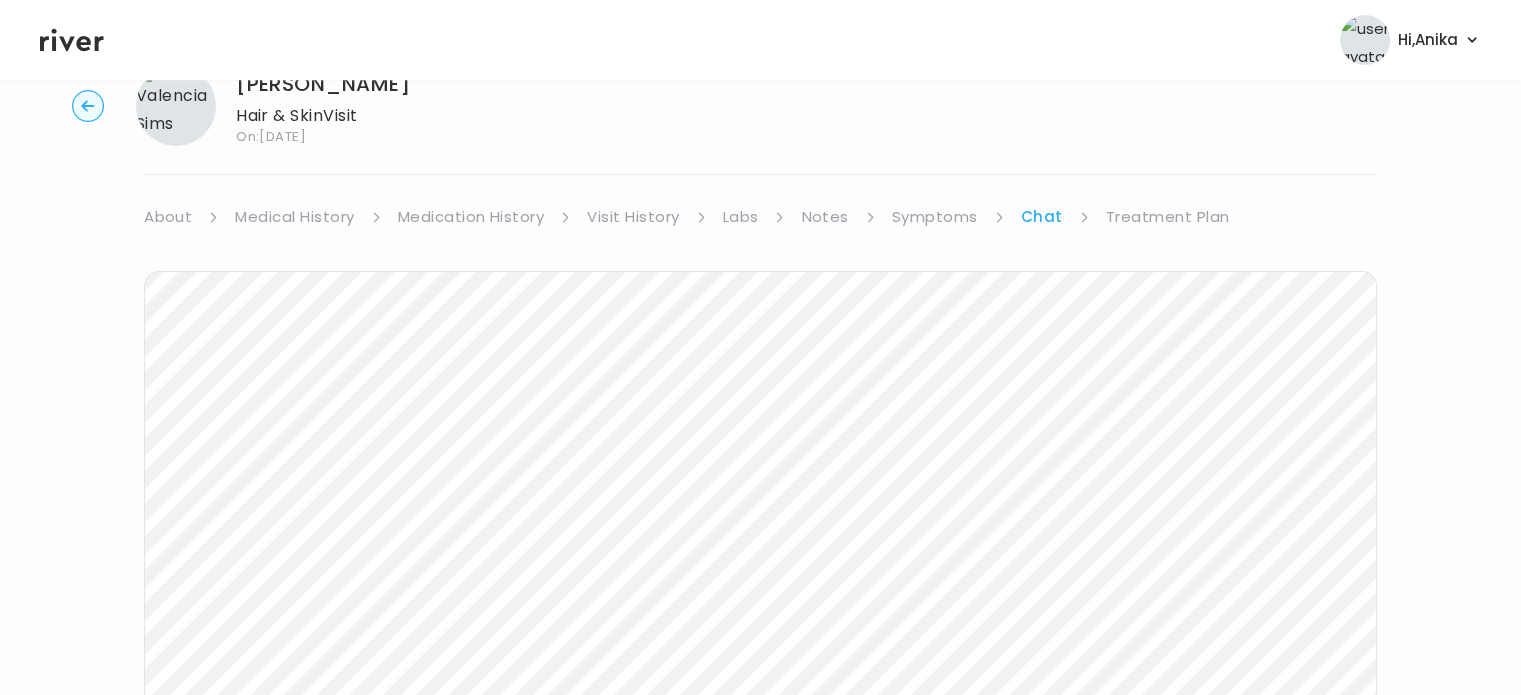 scroll, scrollTop: 54, scrollLeft: 0, axis: vertical 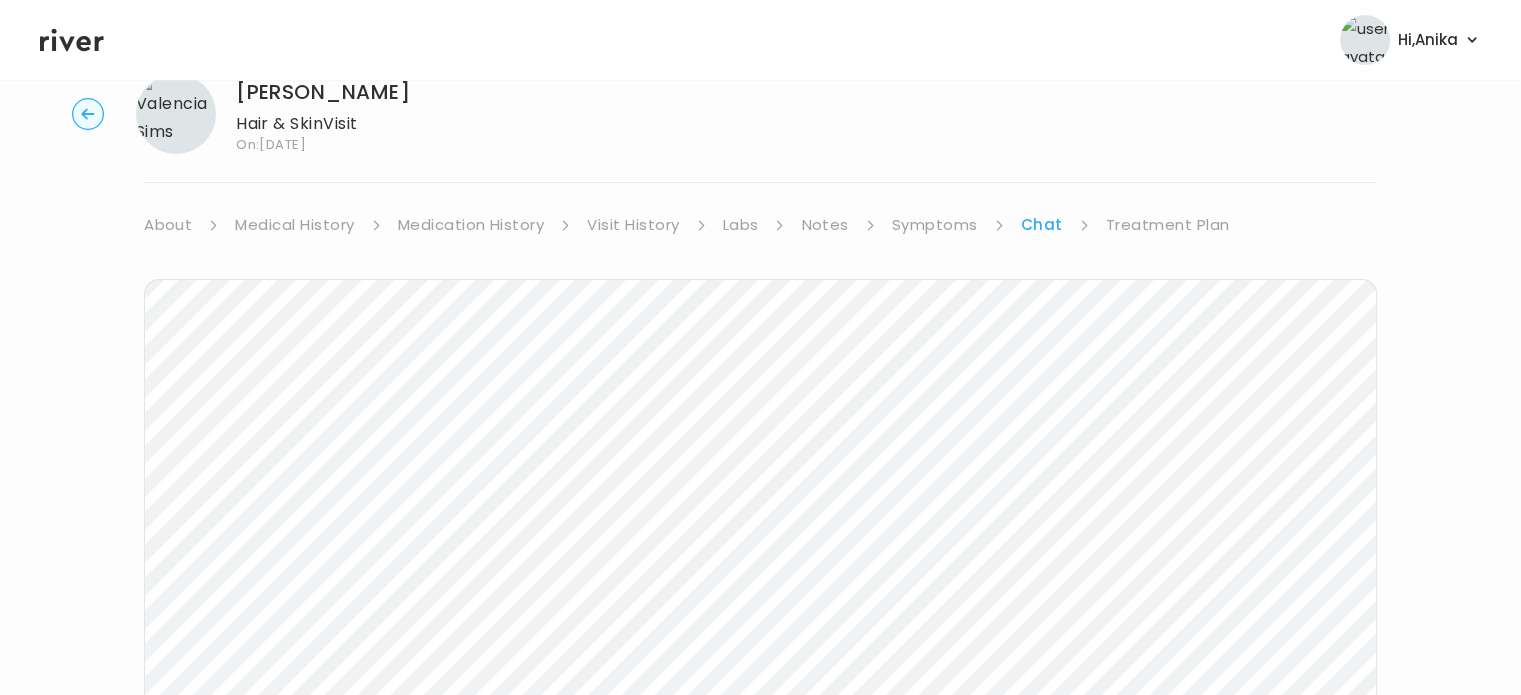 click on "Treatment Plan" at bounding box center (1168, 225) 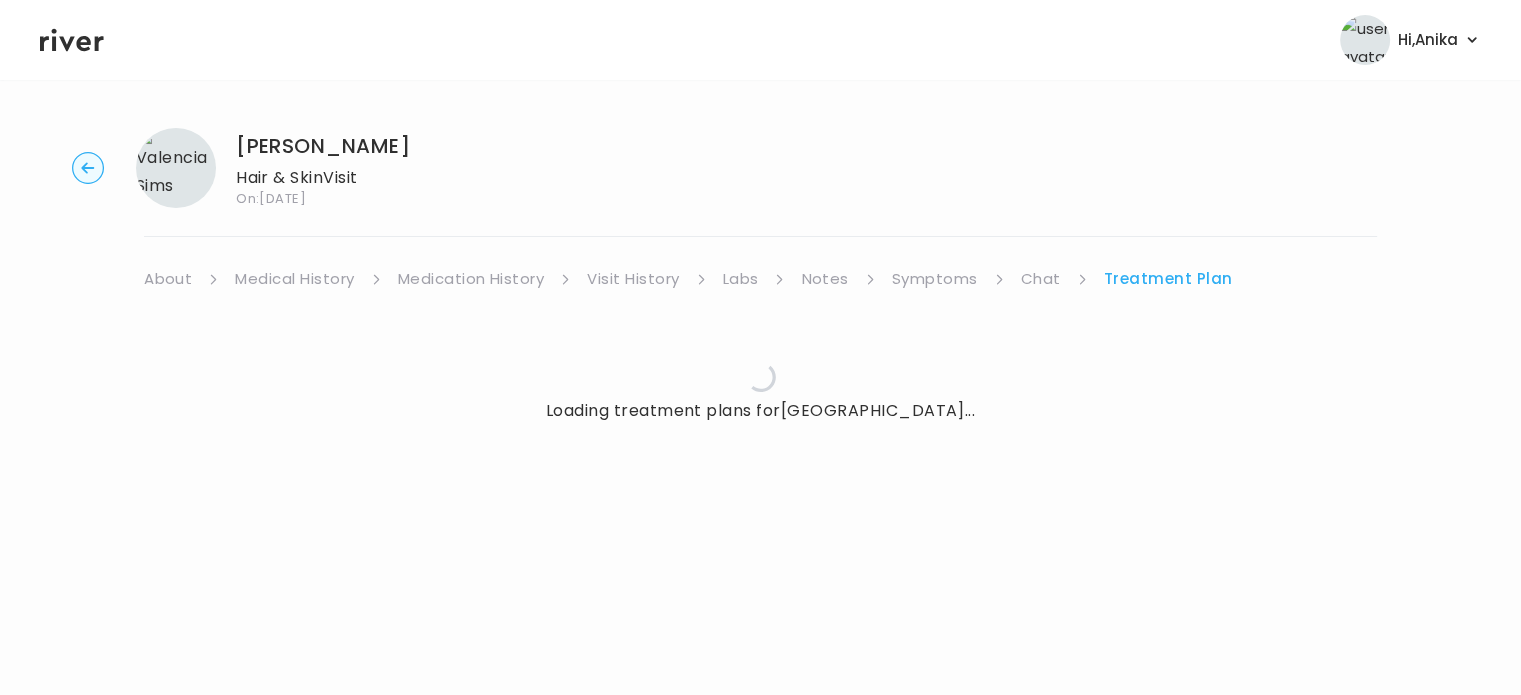 scroll, scrollTop: 0, scrollLeft: 0, axis: both 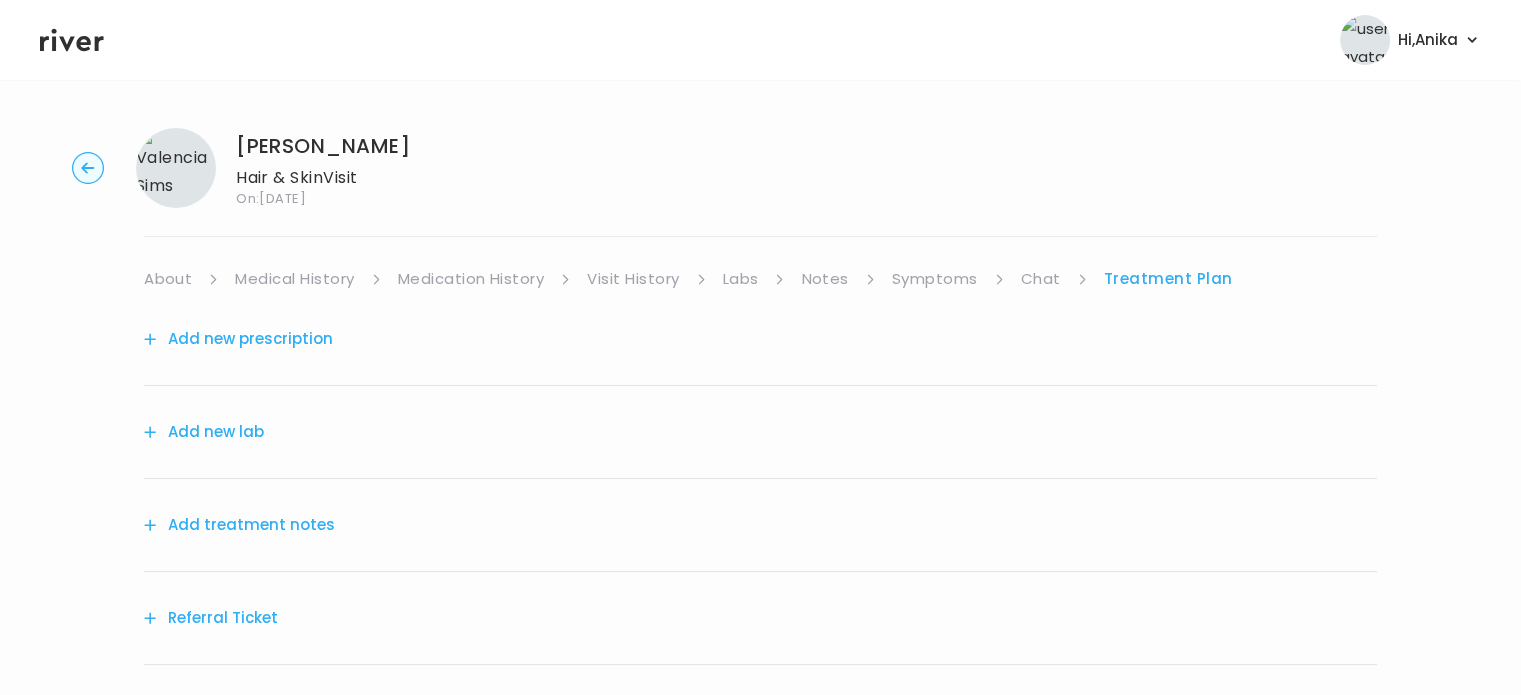 click on "Add treatment notes" at bounding box center [239, 525] 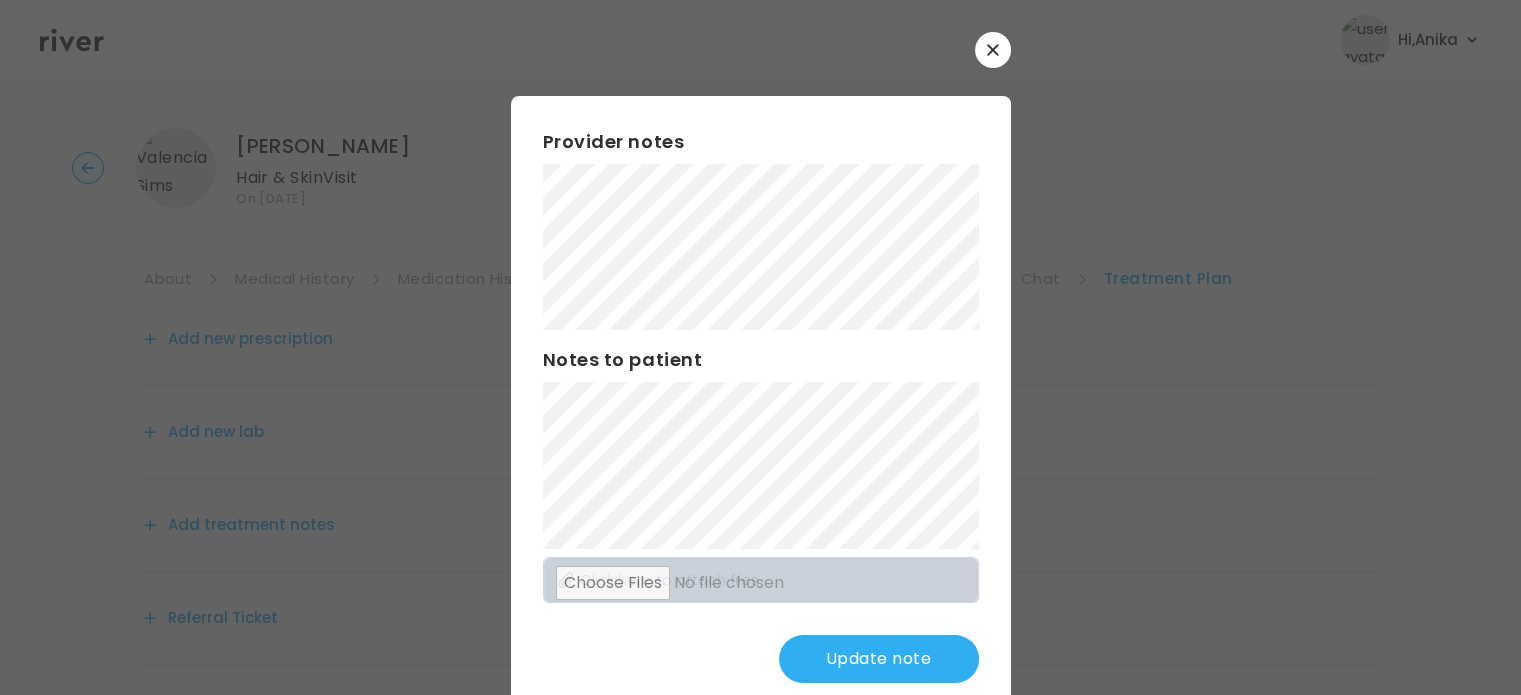 click on "Update note" at bounding box center (879, 659) 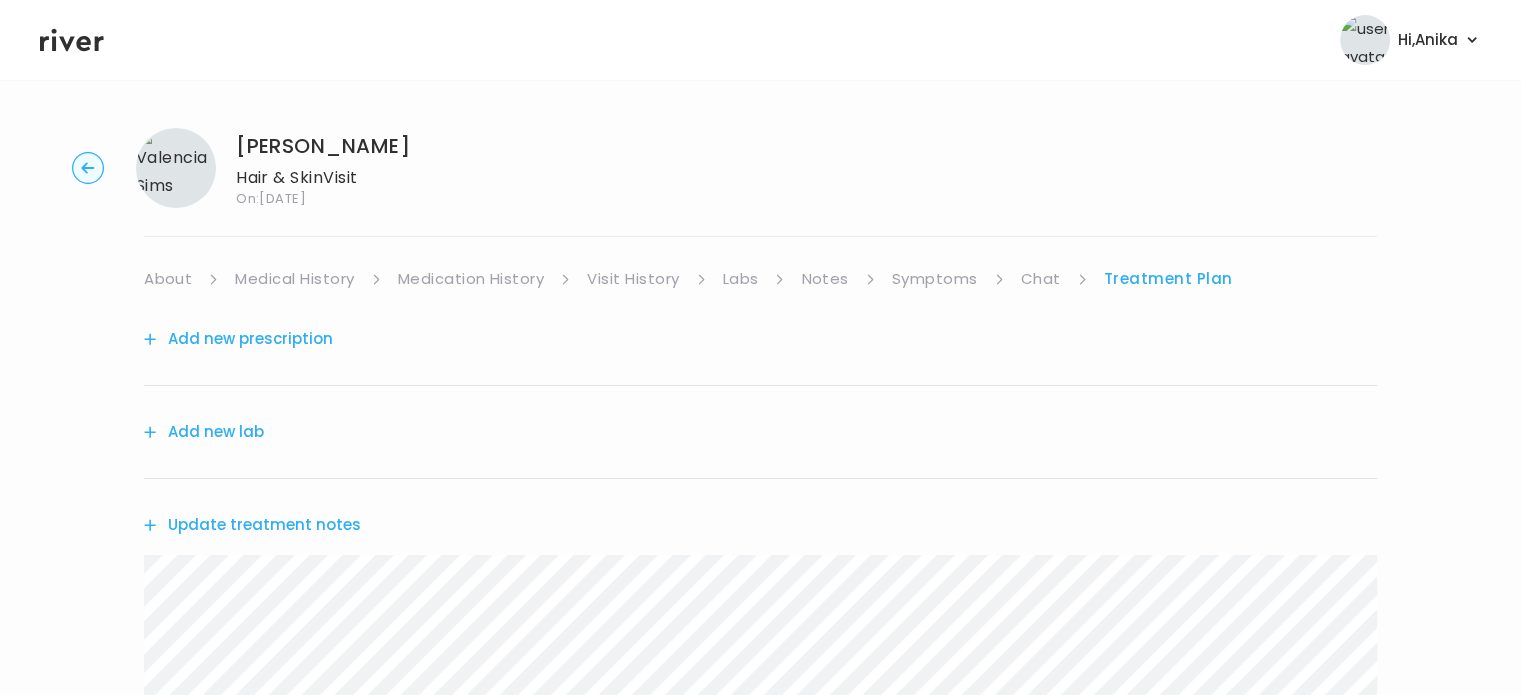 click on "Add new prescription" at bounding box center [760, 339] 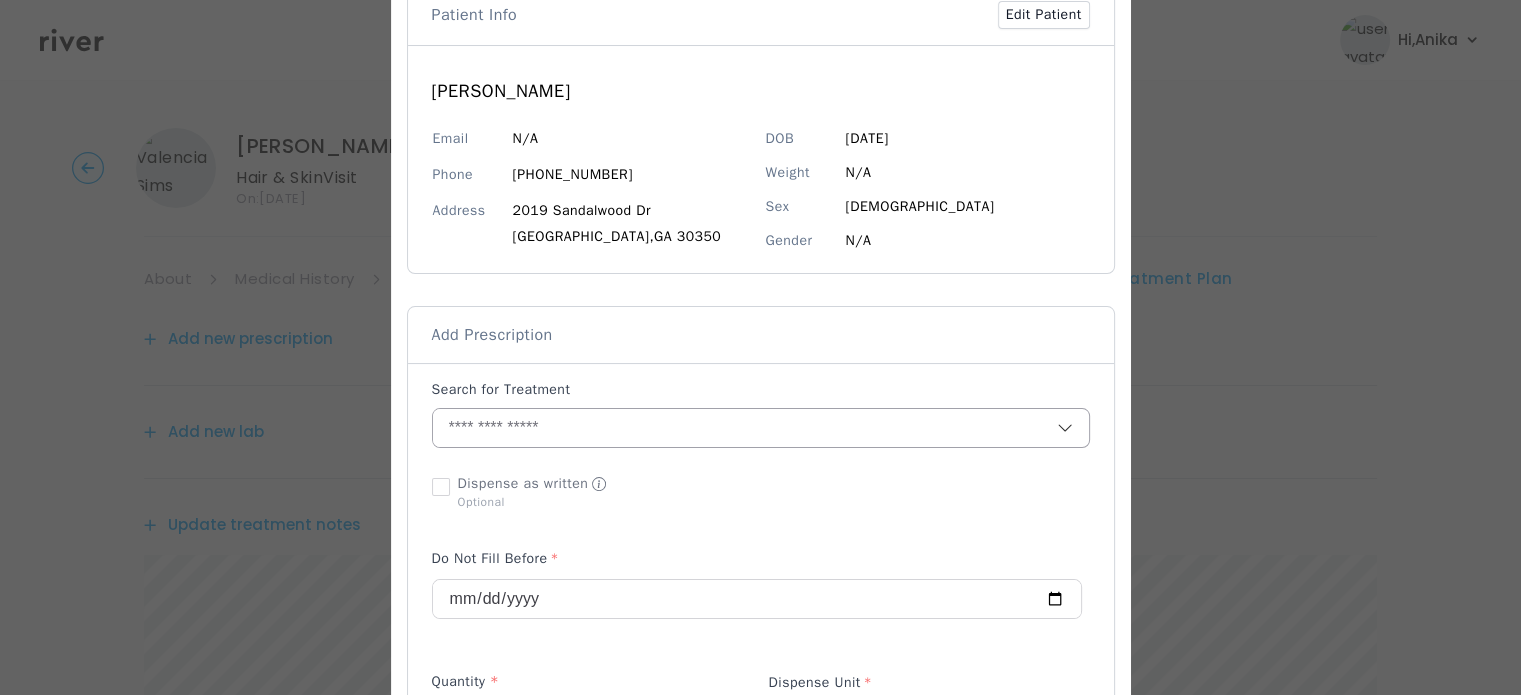 scroll, scrollTop: 129, scrollLeft: 0, axis: vertical 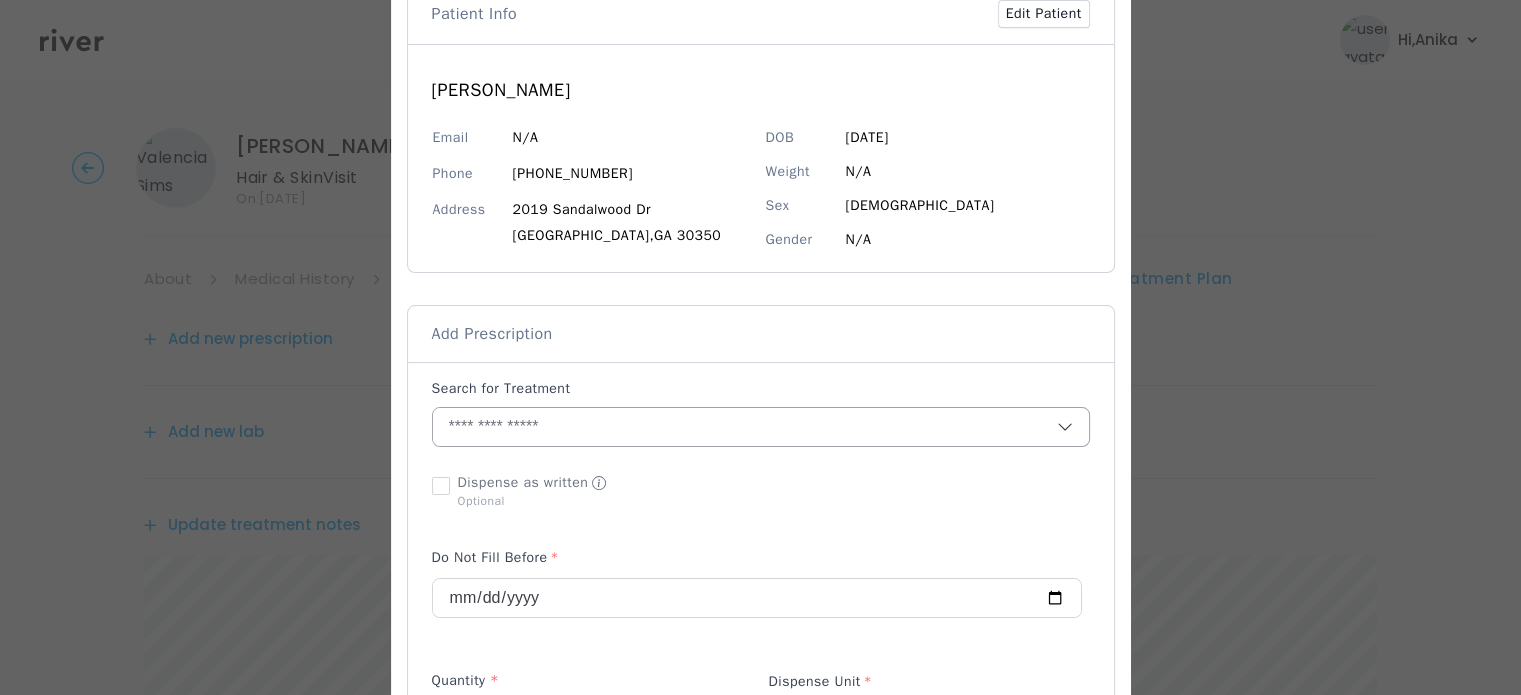 click at bounding box center [745, 427] 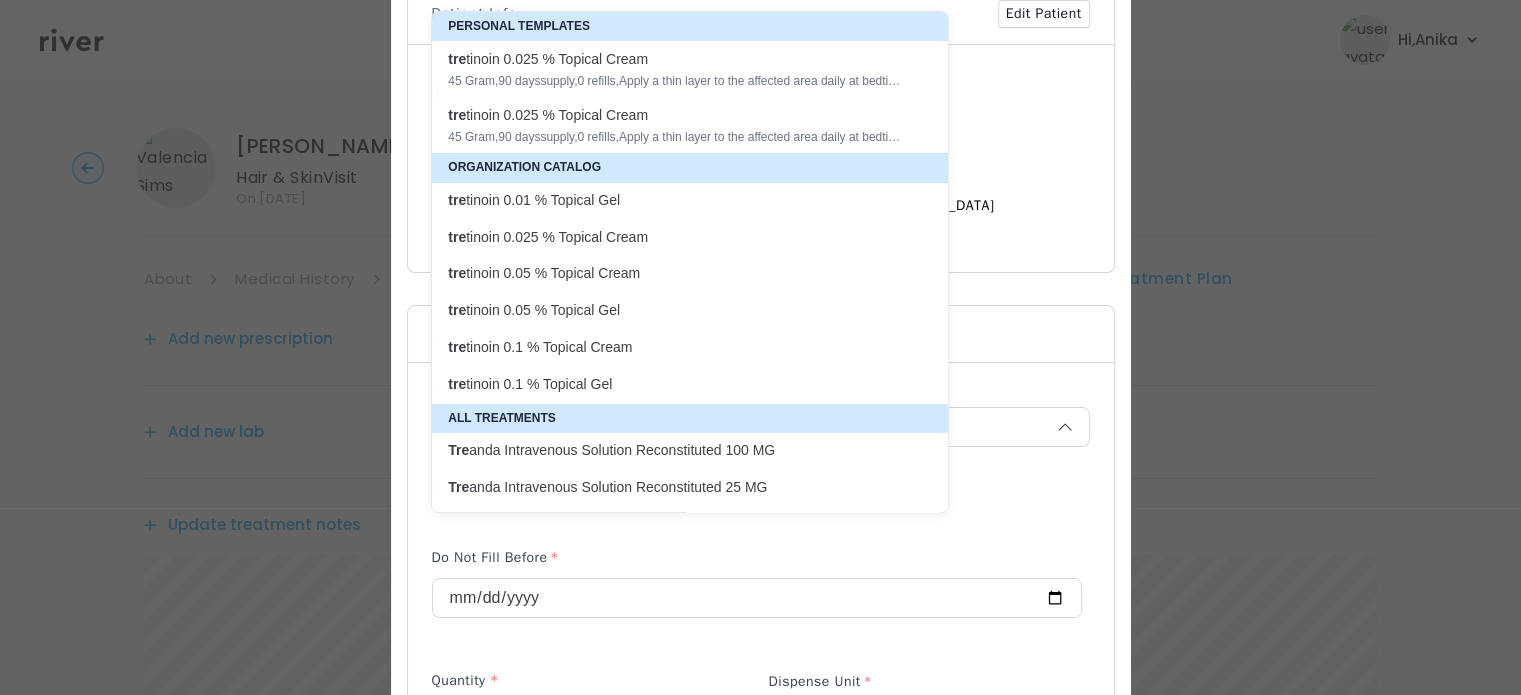 click on "tre tinoin 0.025 % Topical Cream 45   Gram ,  90   days  supply,  0   refills ,  Apply a thin layer to the affected area daily at bedtime to treat and prevent acne" at bounding box center (690, 69) 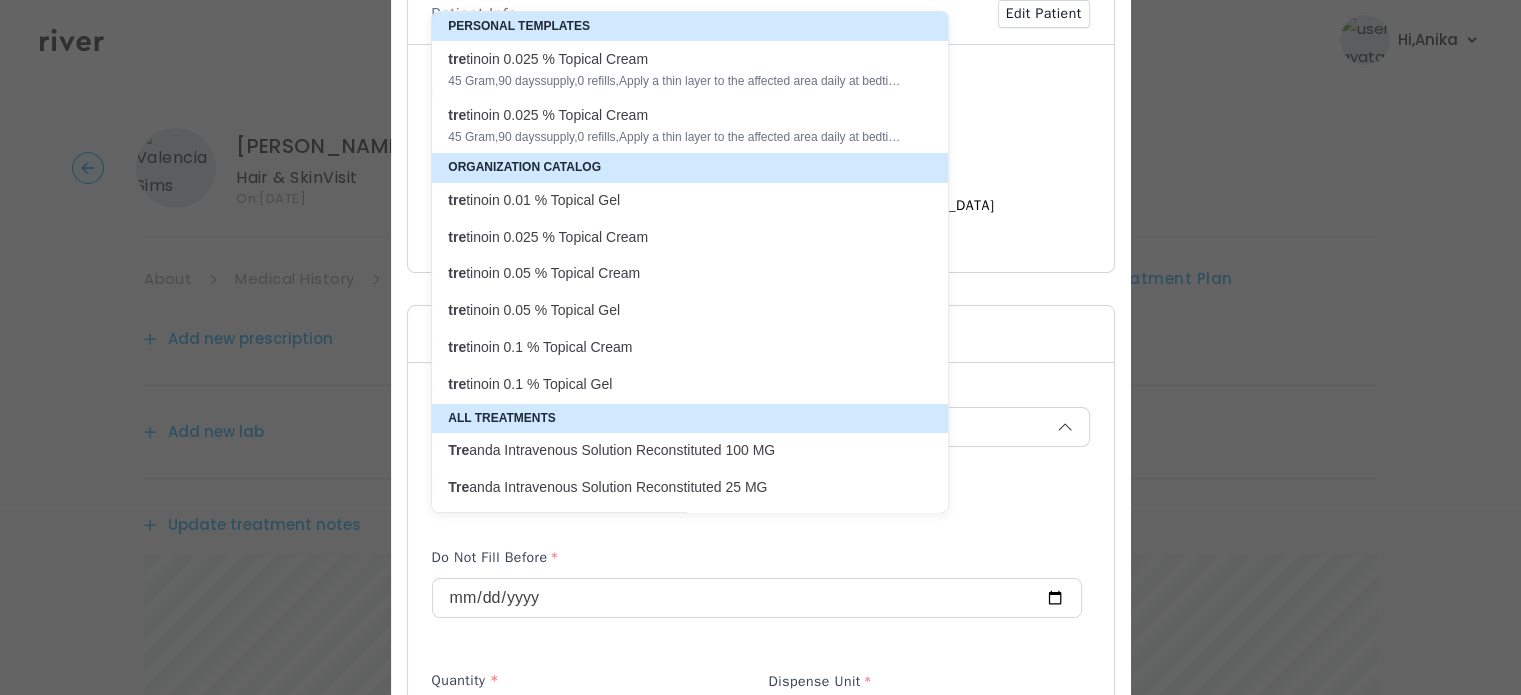 type on "**********" 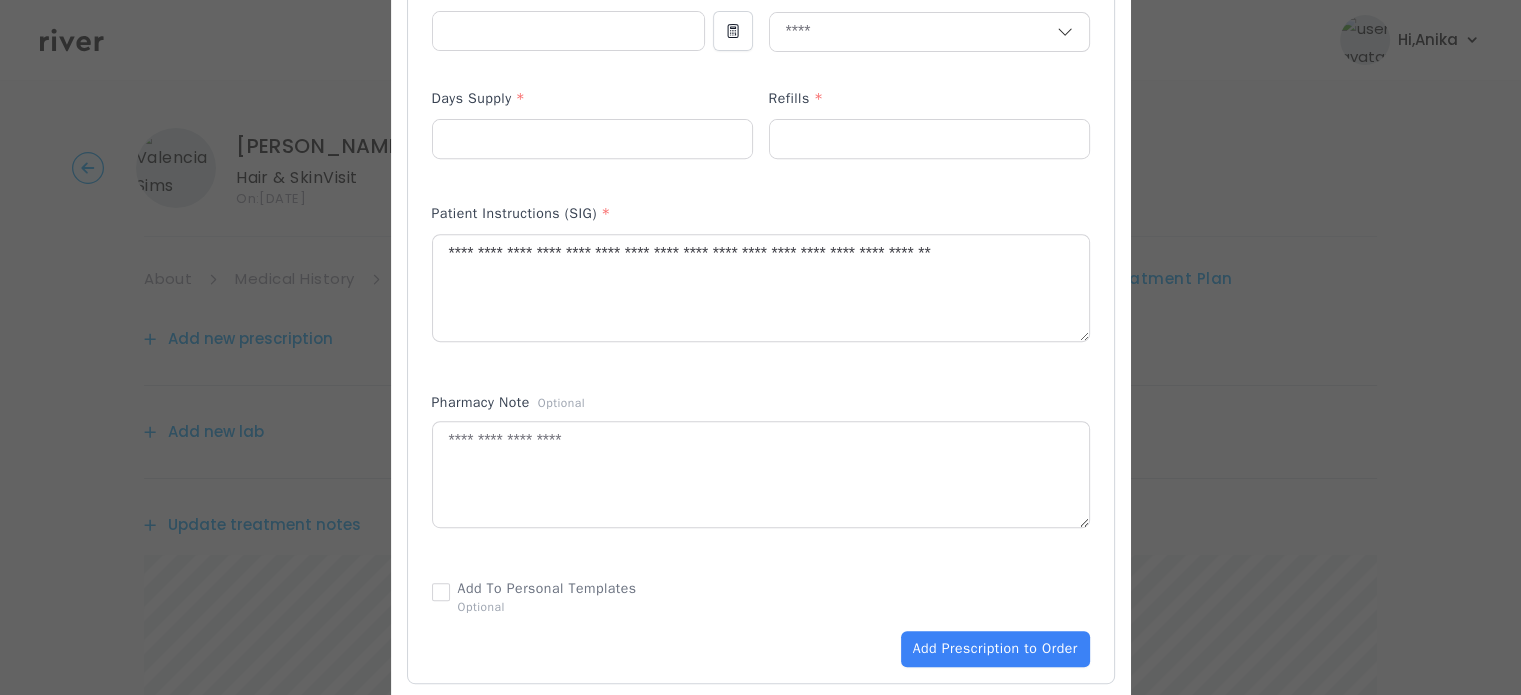 scroll, scrollTop: 866, scrollLeft: 0, axis: vertical 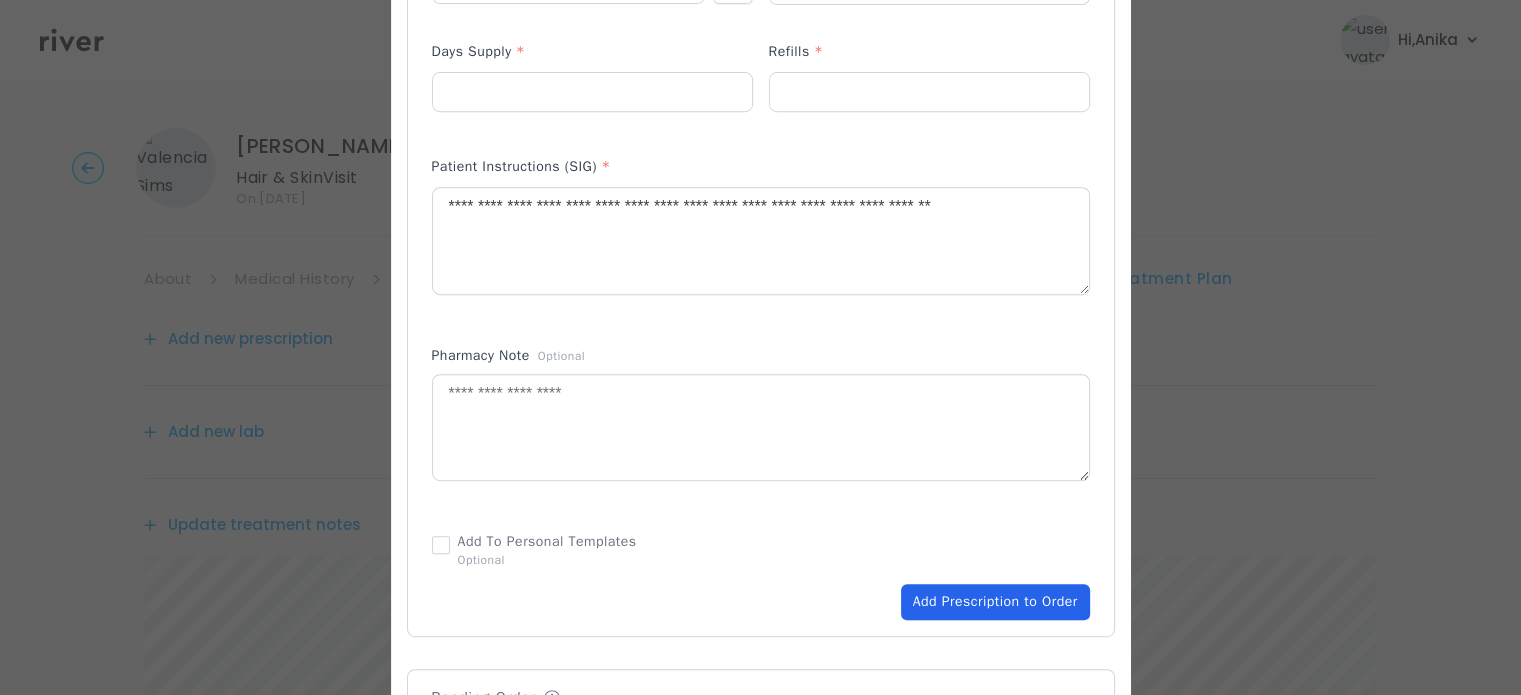 click on "Add Prescription to Order" at bounding box center [995, 602] 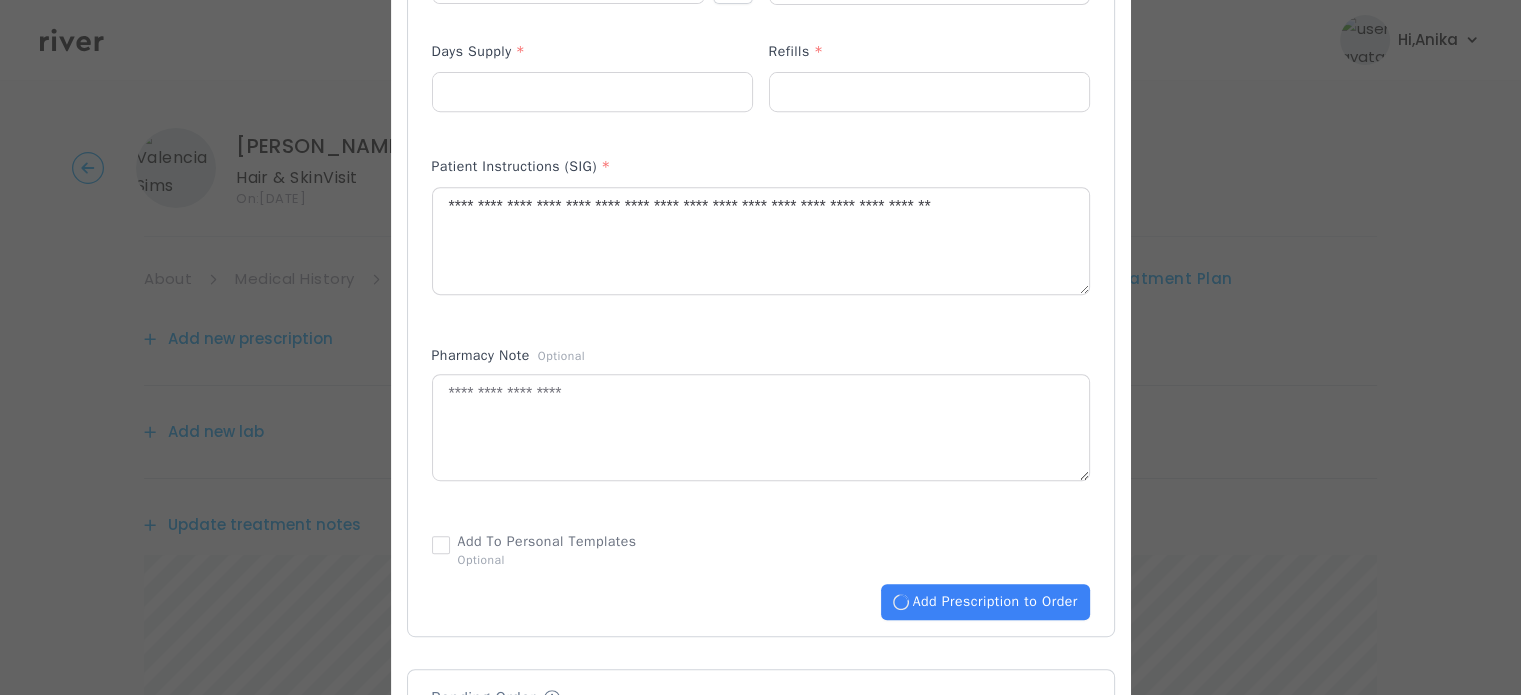 type 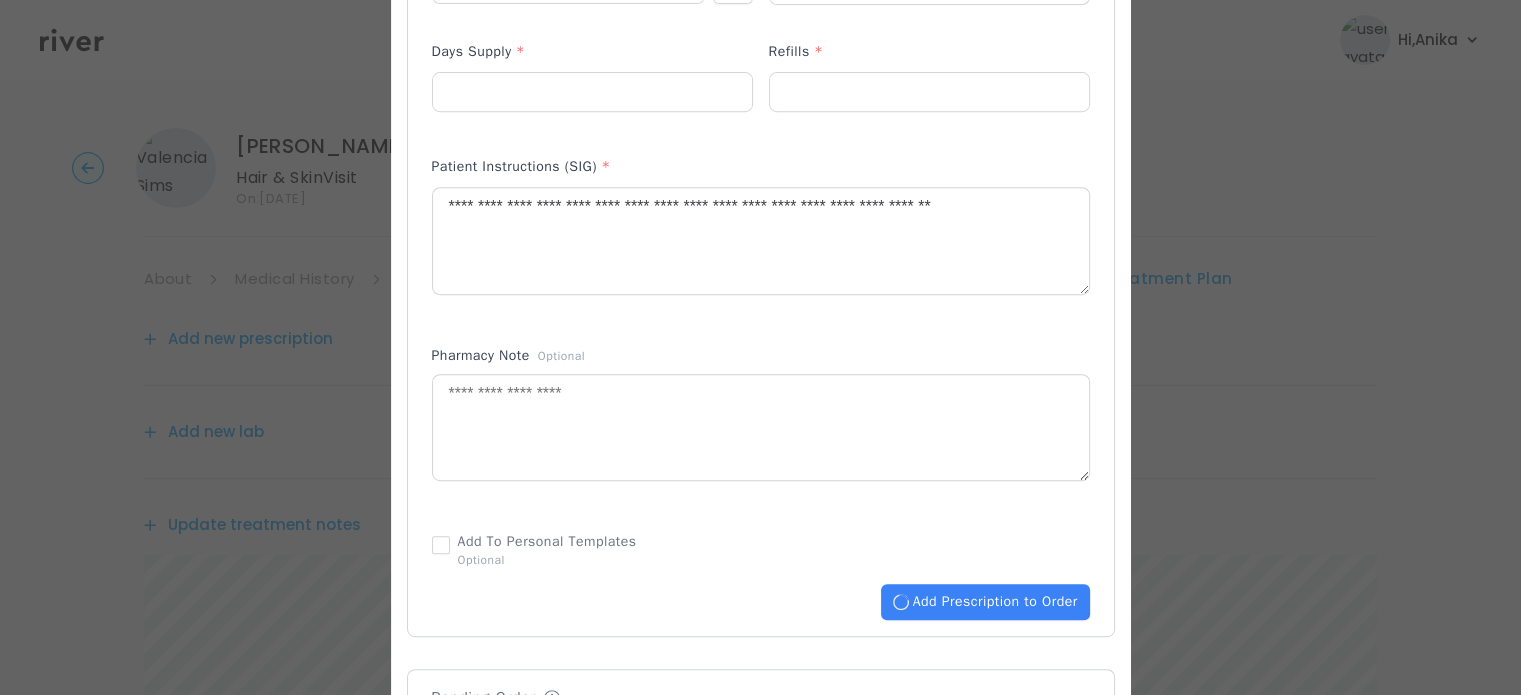 type 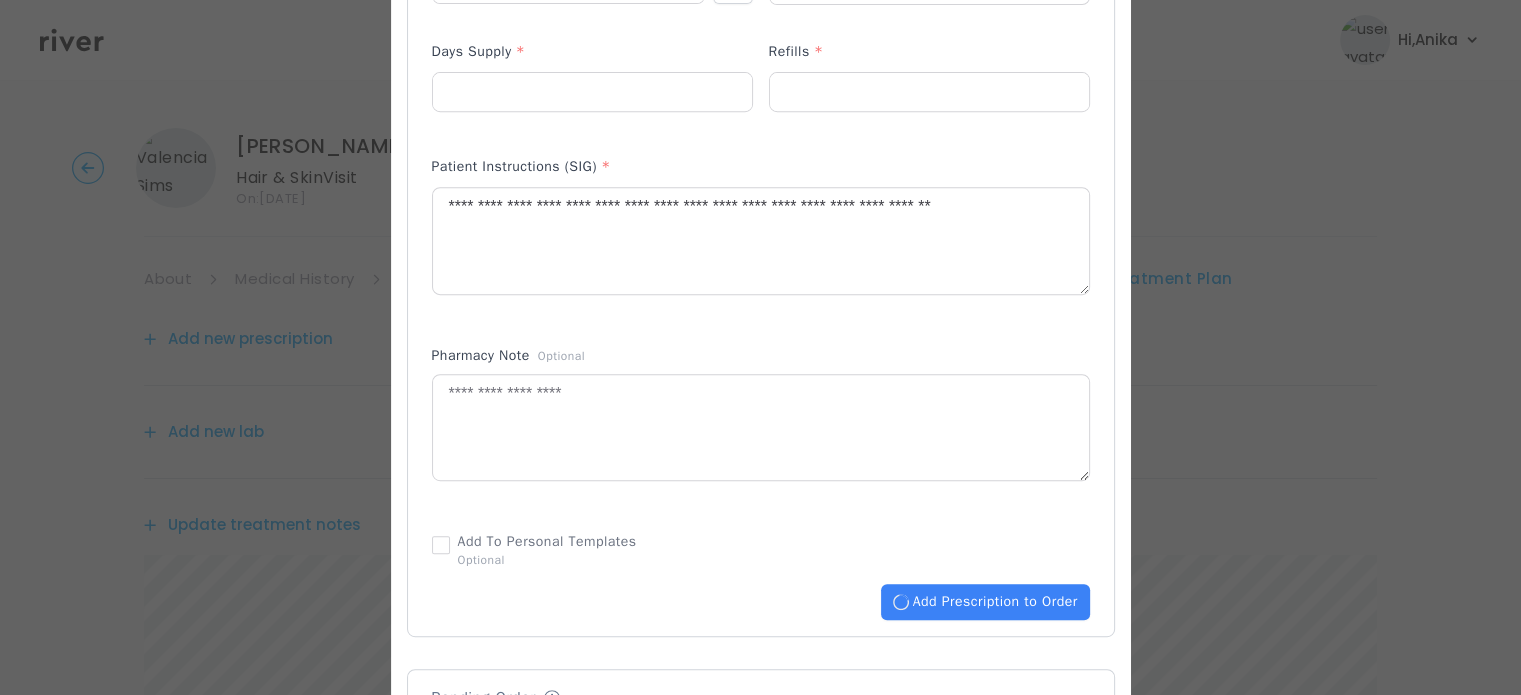 type 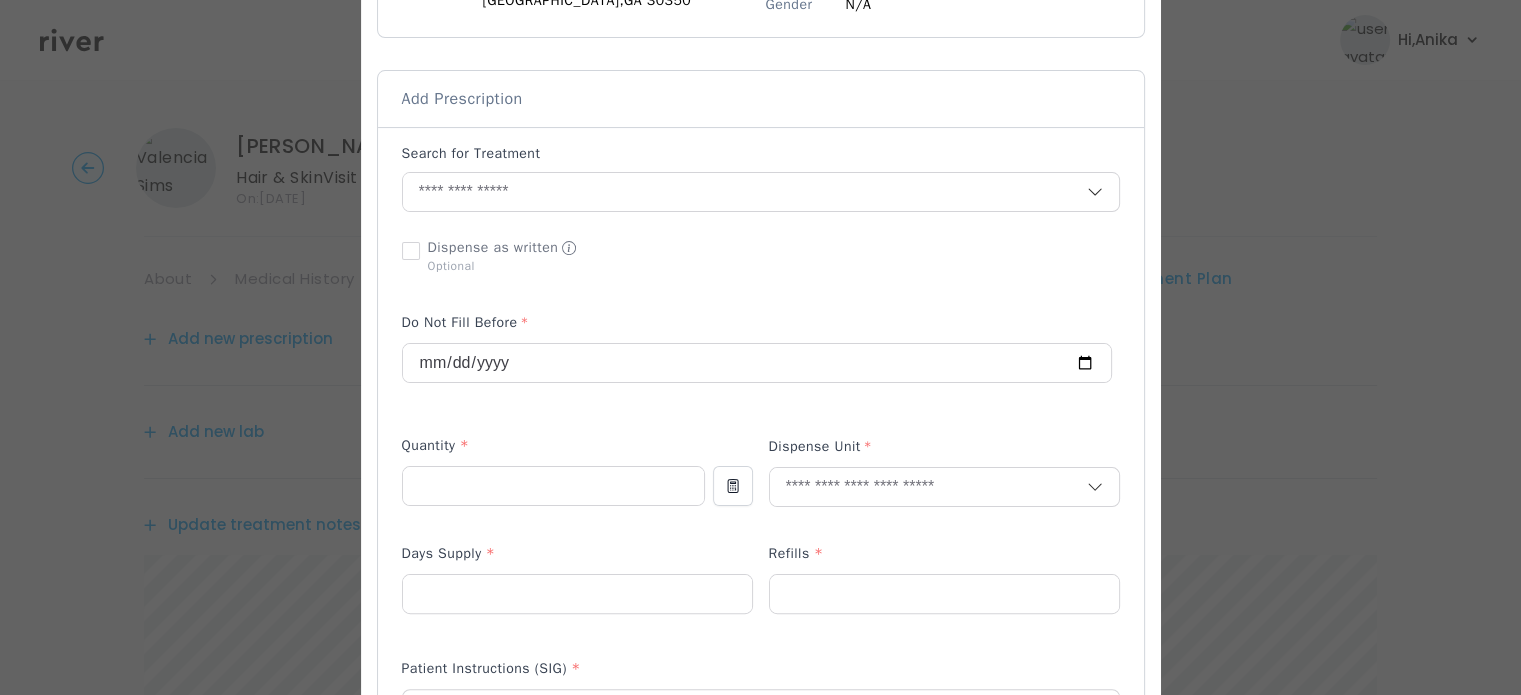 scroll, scrollTop: 308, scrollLeft: 0, axis: vertical 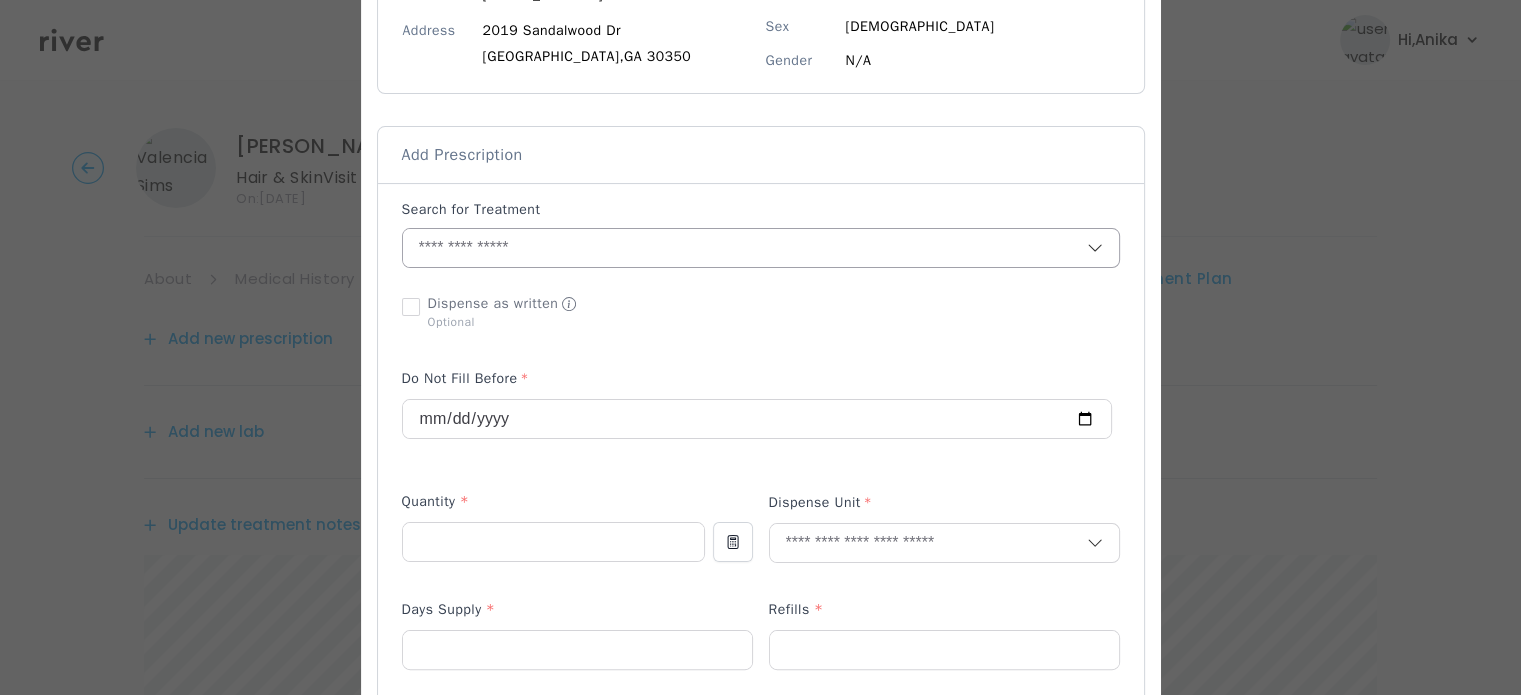 click at bounding box center [745, 248] 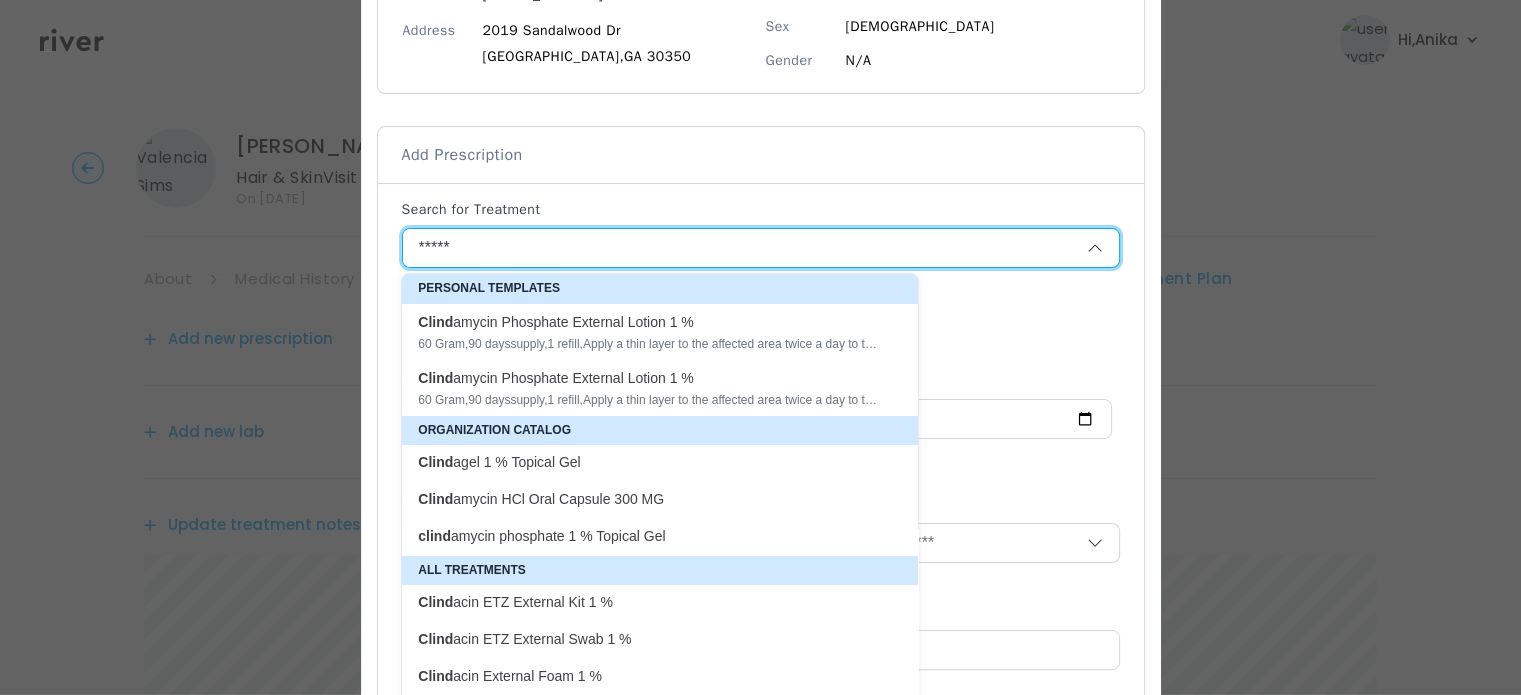 click on "60   Gram ,  90   days  supply,  1   refill ,  Apply a thin layer to the affected area twice a day to treat and prevent acne" at bounding box center (648, 344) 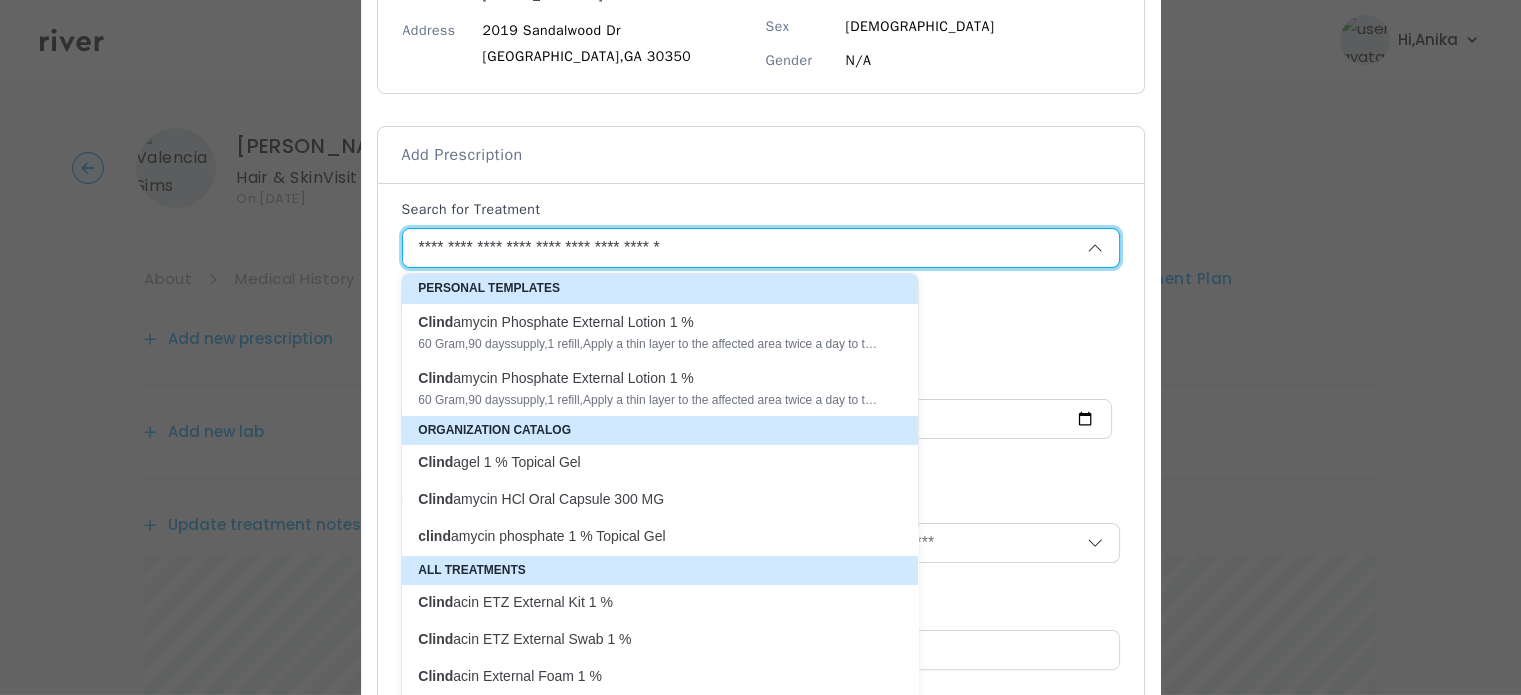 type on "**" 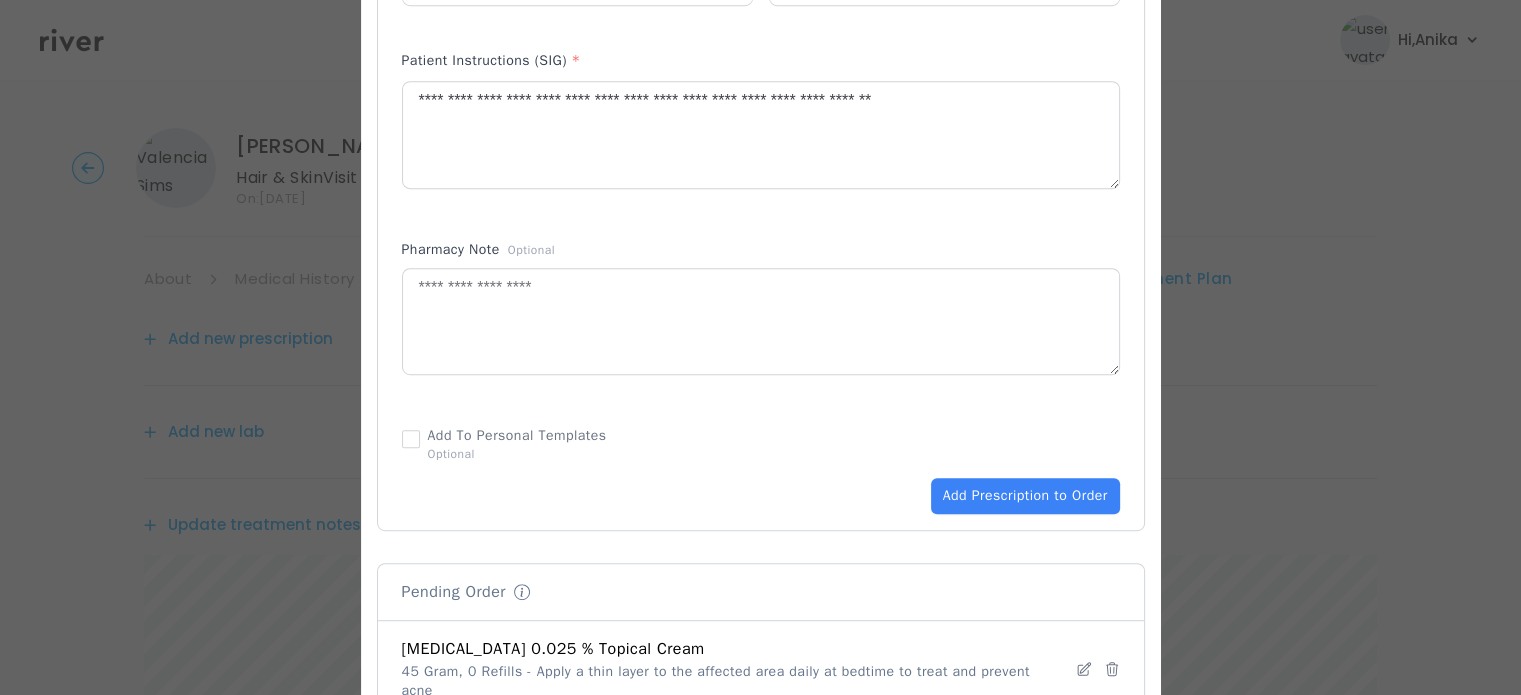scroll, scrollTop: 1076, scrollLeft: 0, axis: vertical 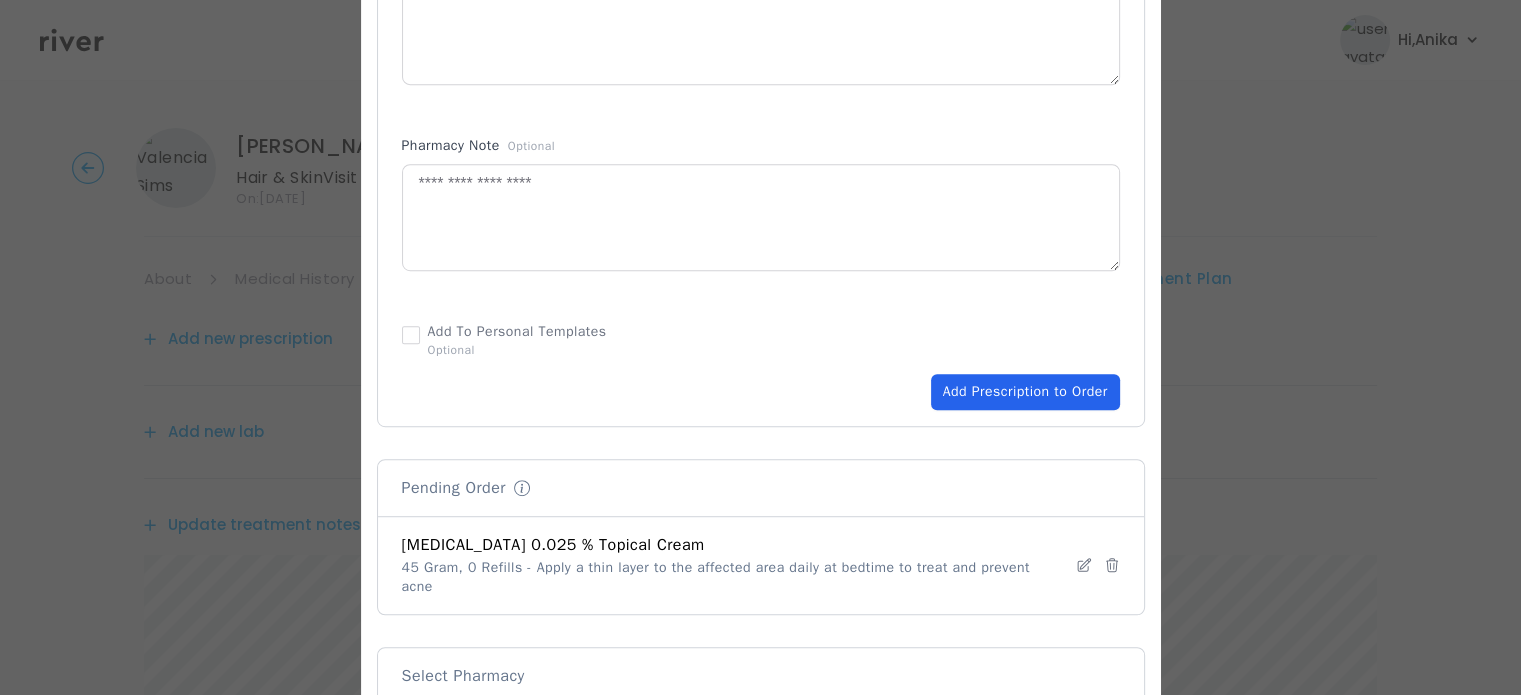 click on "Add Prescription to Order" at bounding box center [1025, 392] 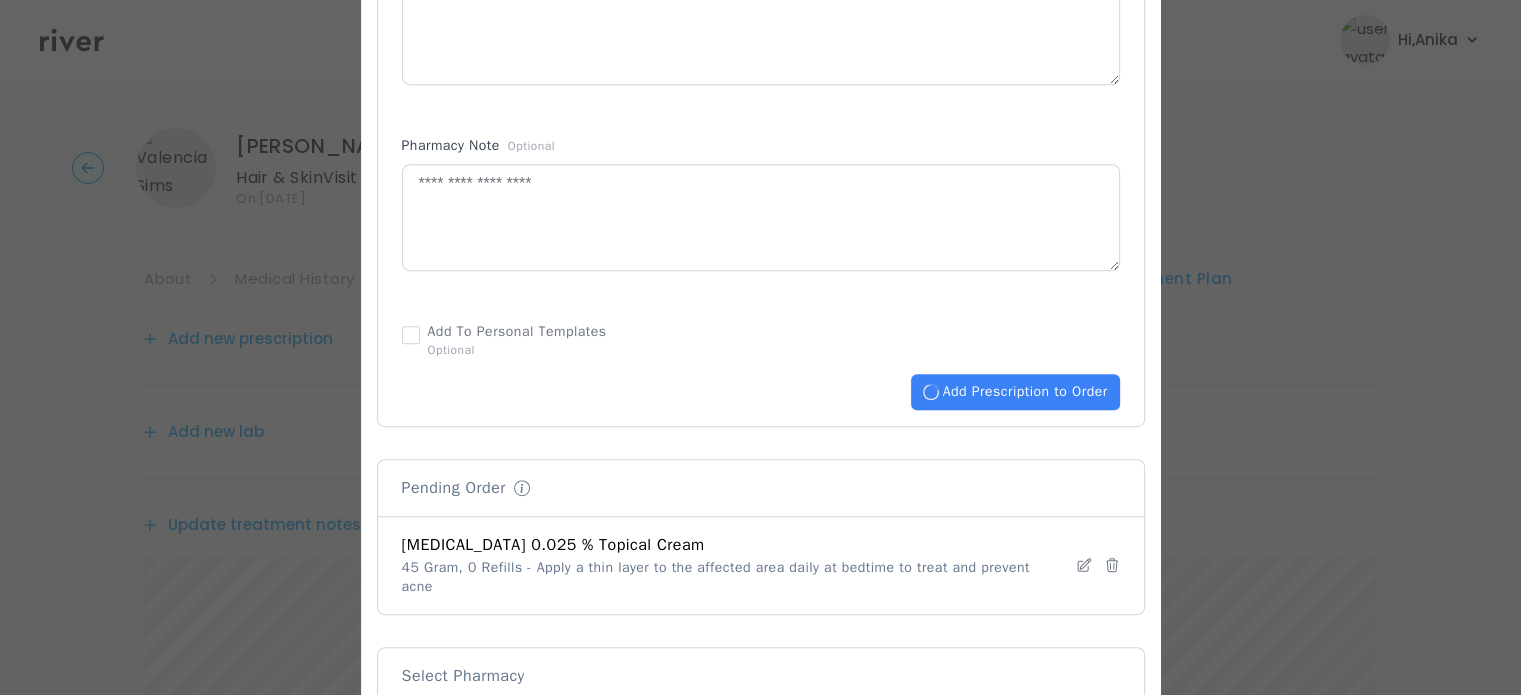 type 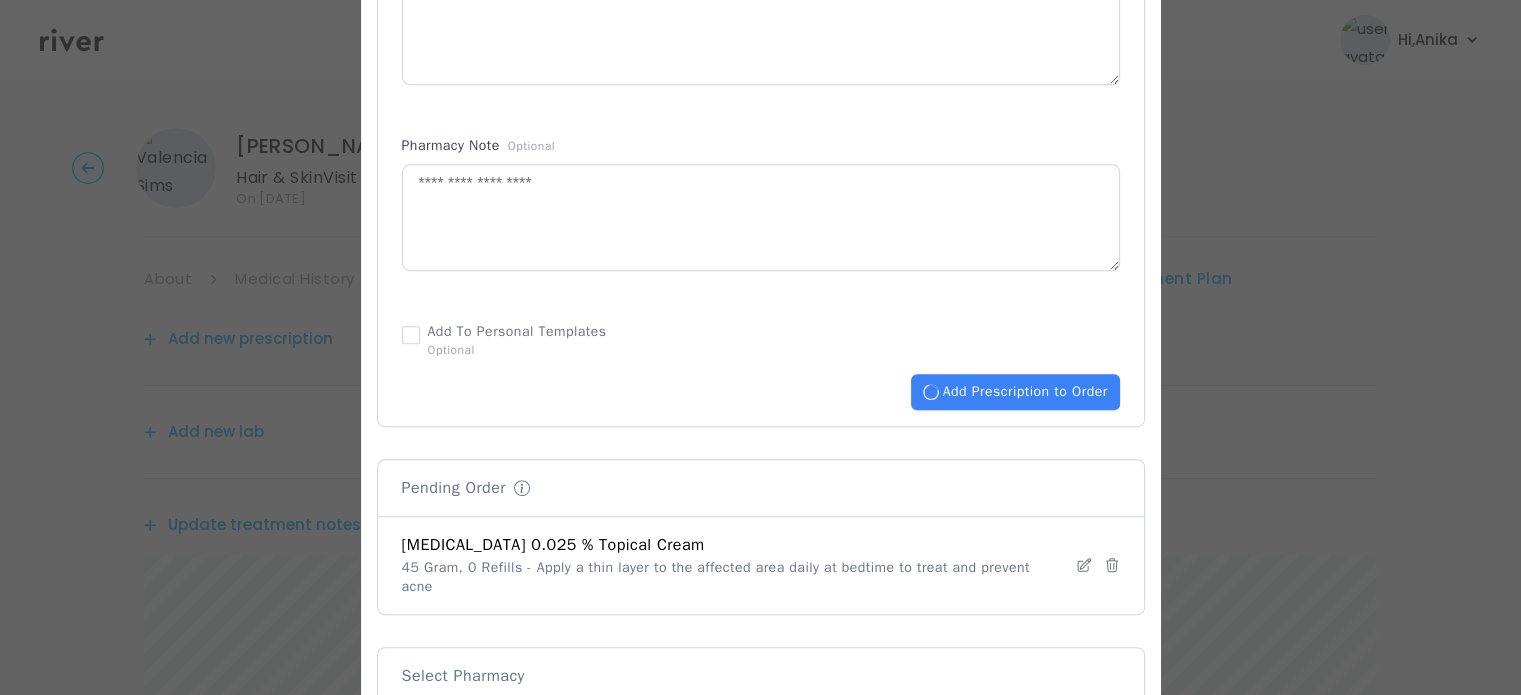type 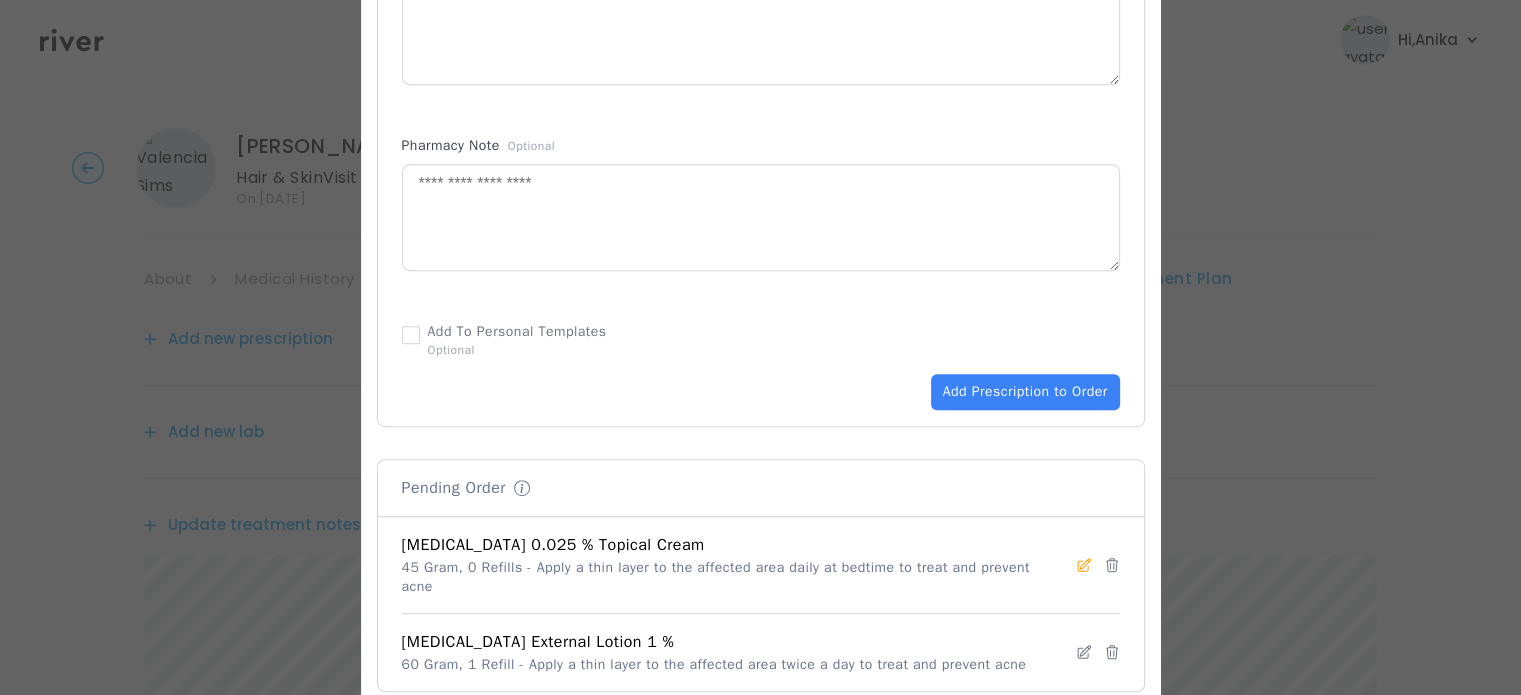 click 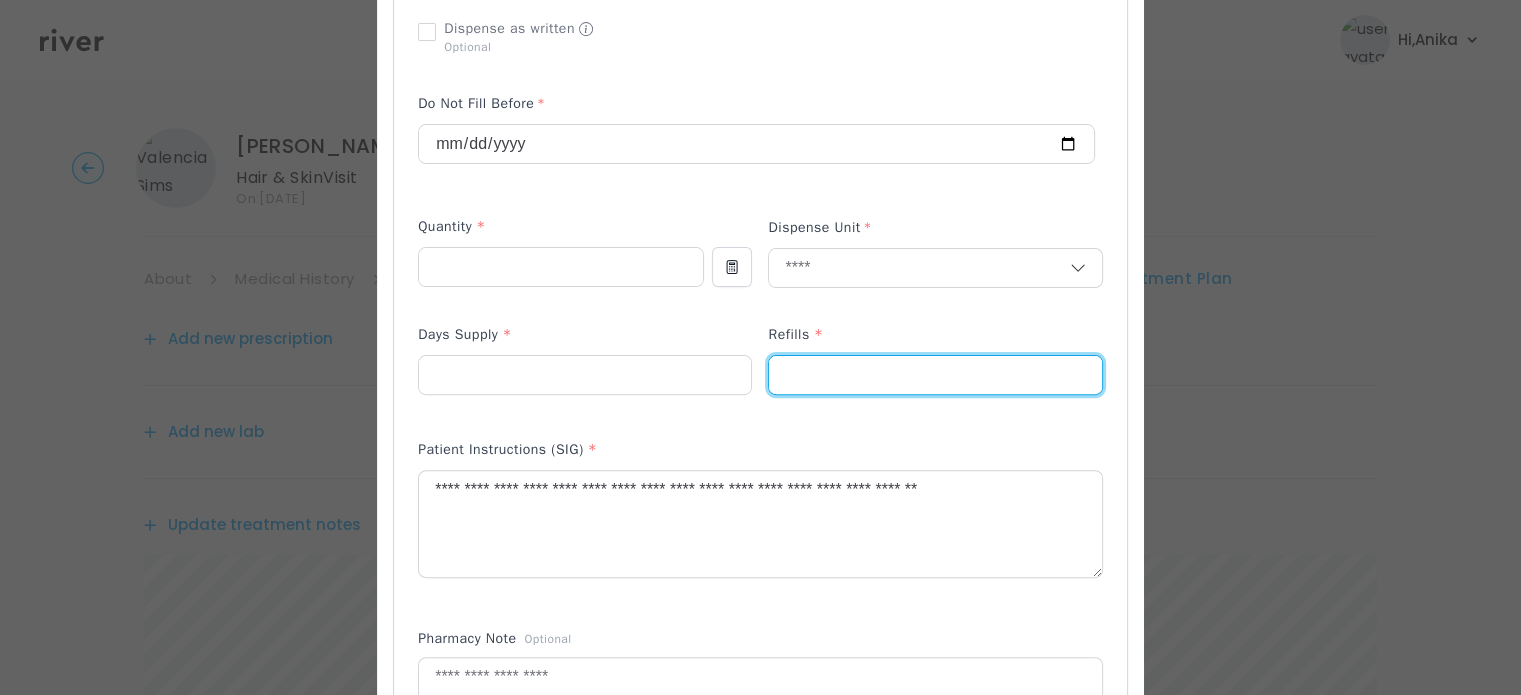 drag, startPoint x: 800, startPoint y: 375, endPoint x: 756, endPoint y: 373, distance: 44.04543 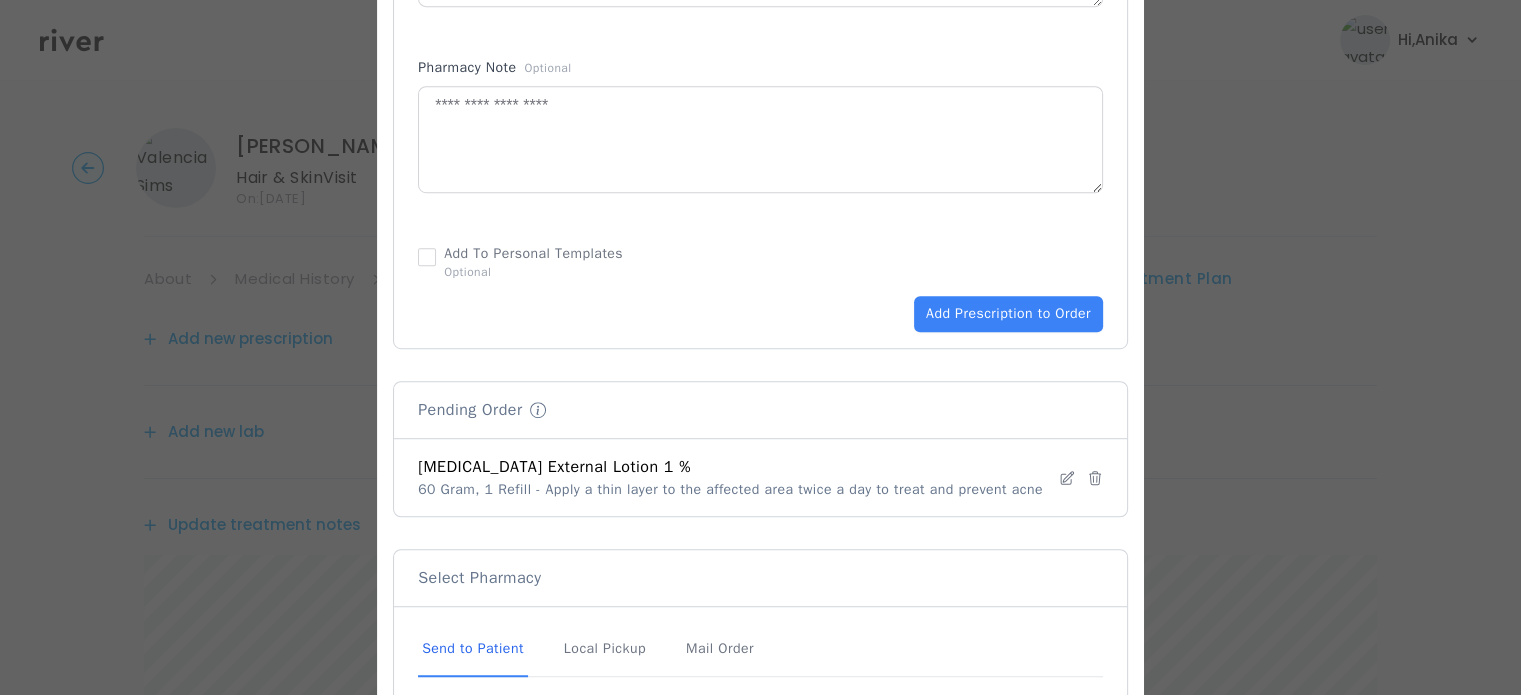 scroll, scrollTop: 1169, scrollLeft: 0, axis: vertical 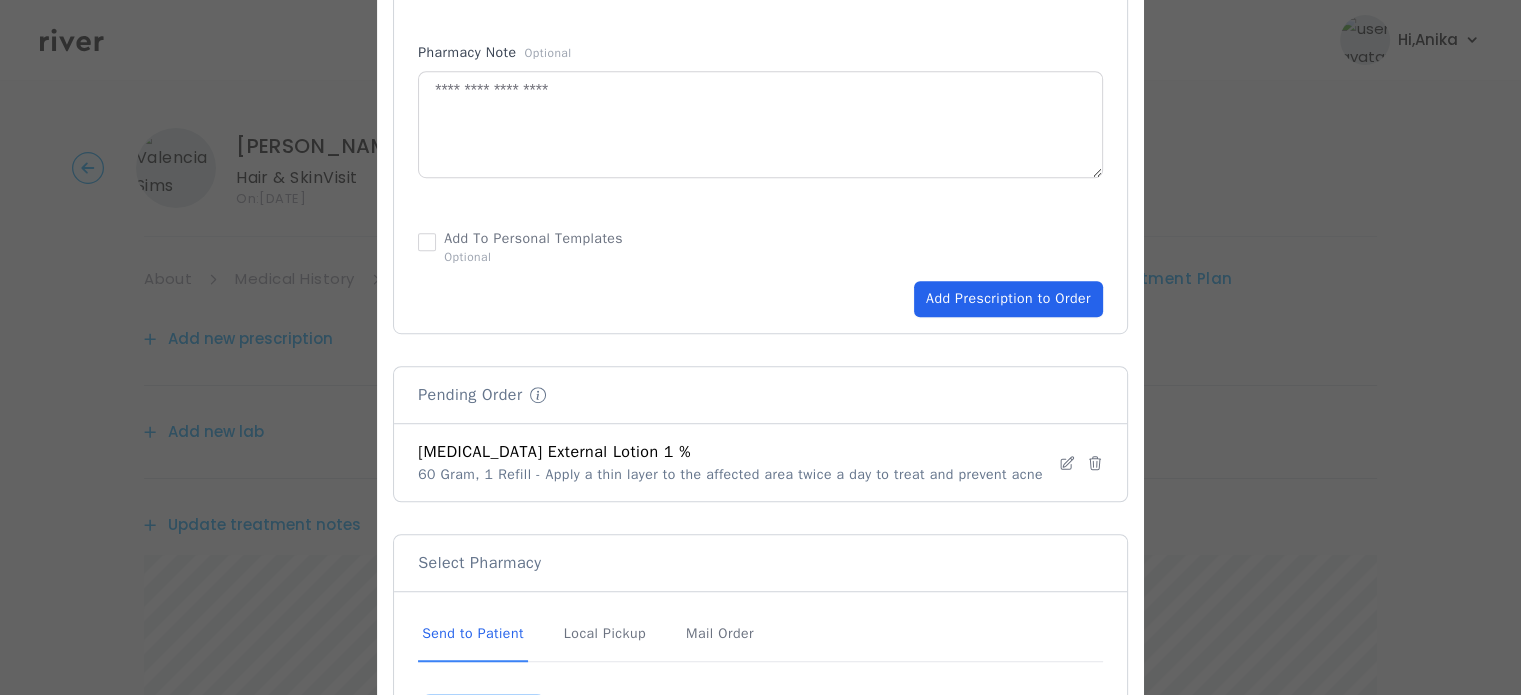 type on "*" 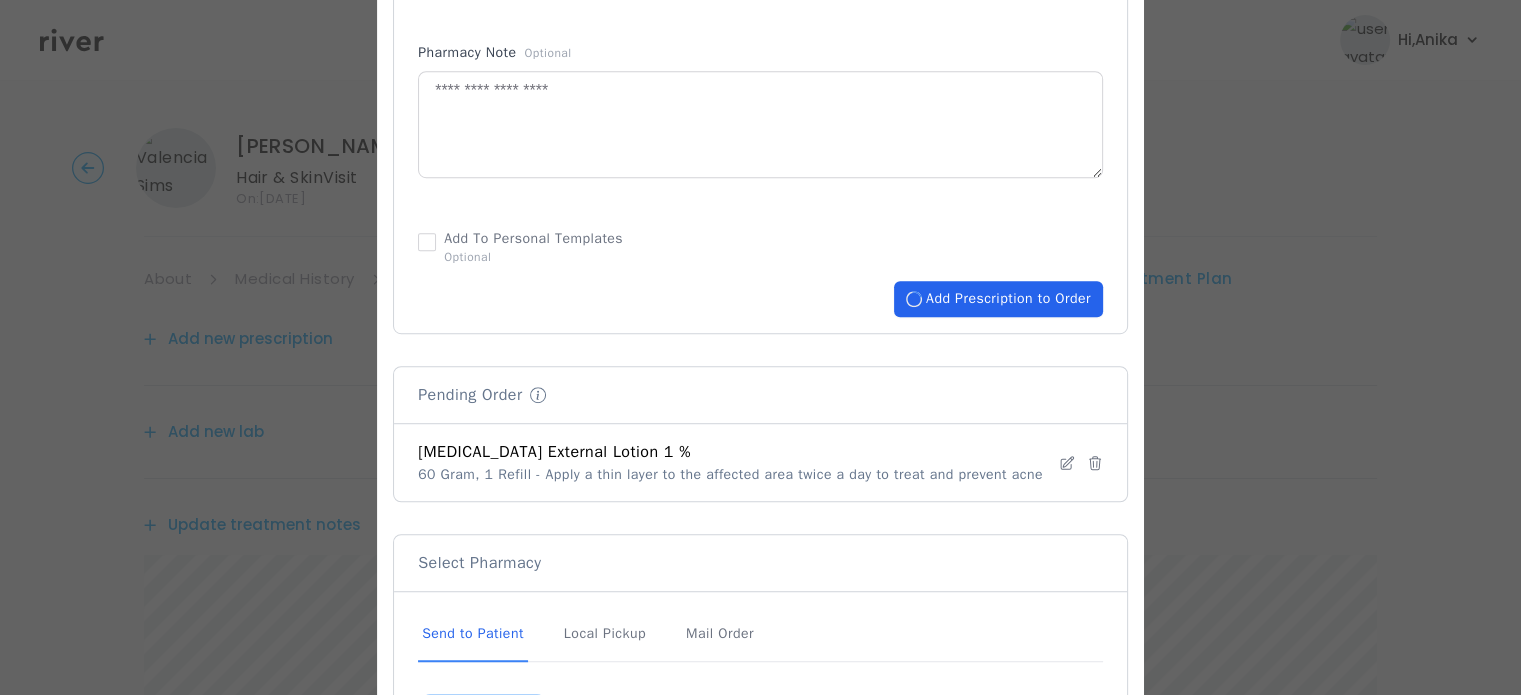 type 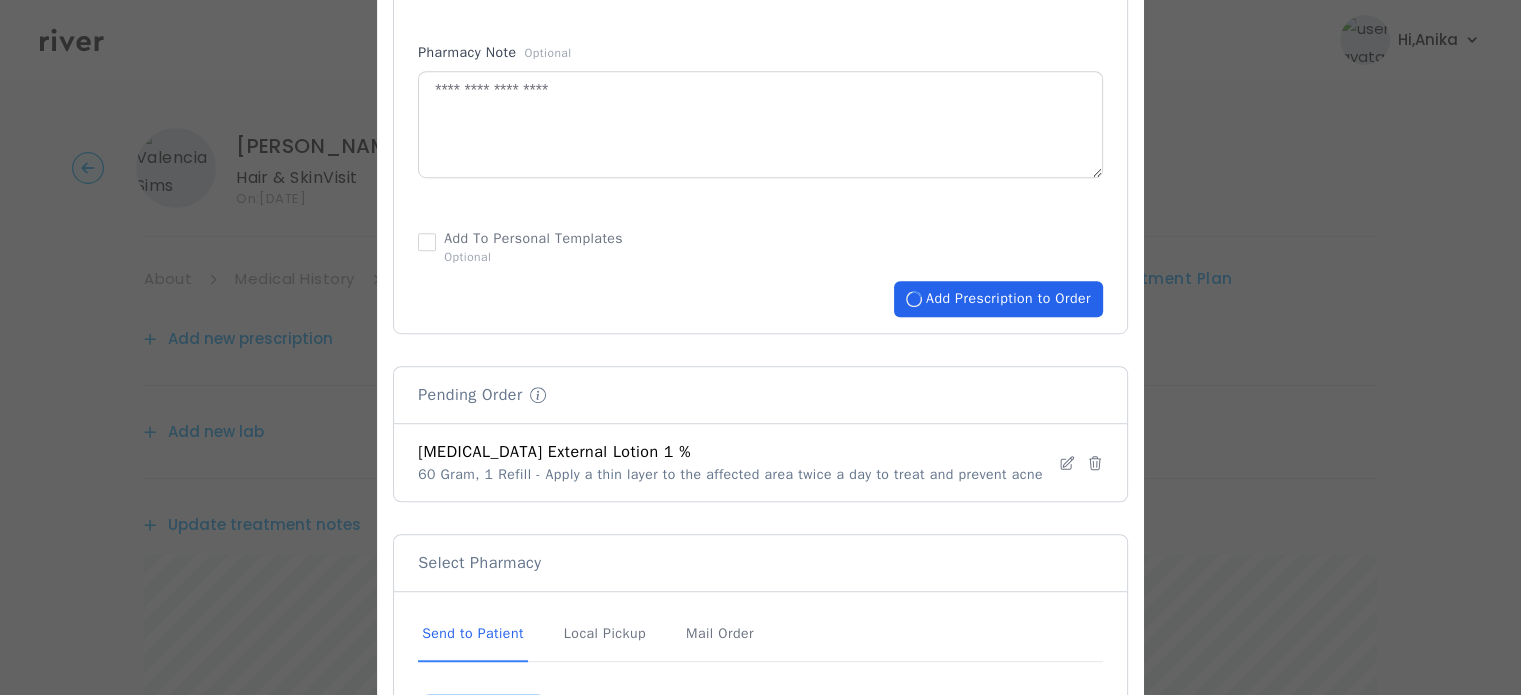 type 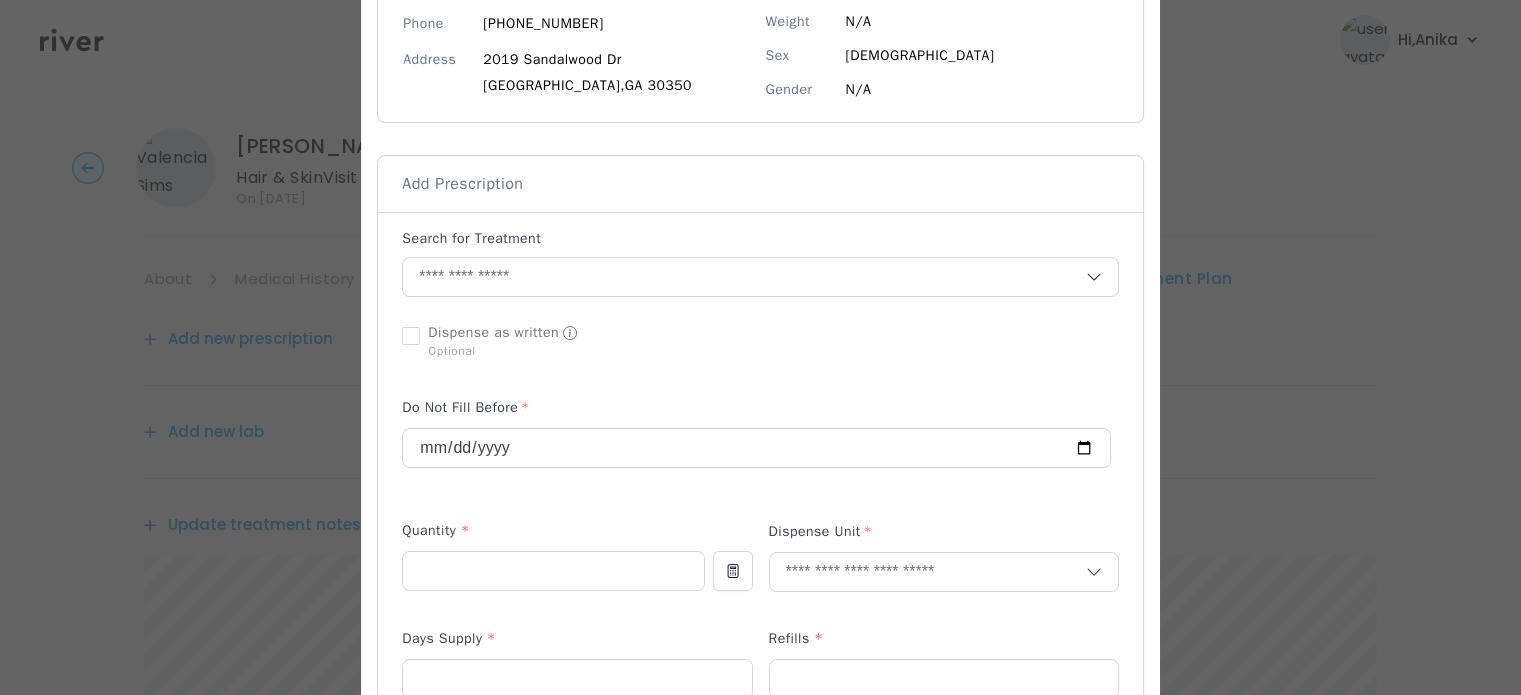 scroll, scrollTop: 241, scrollLeft: 0, axis: vertical 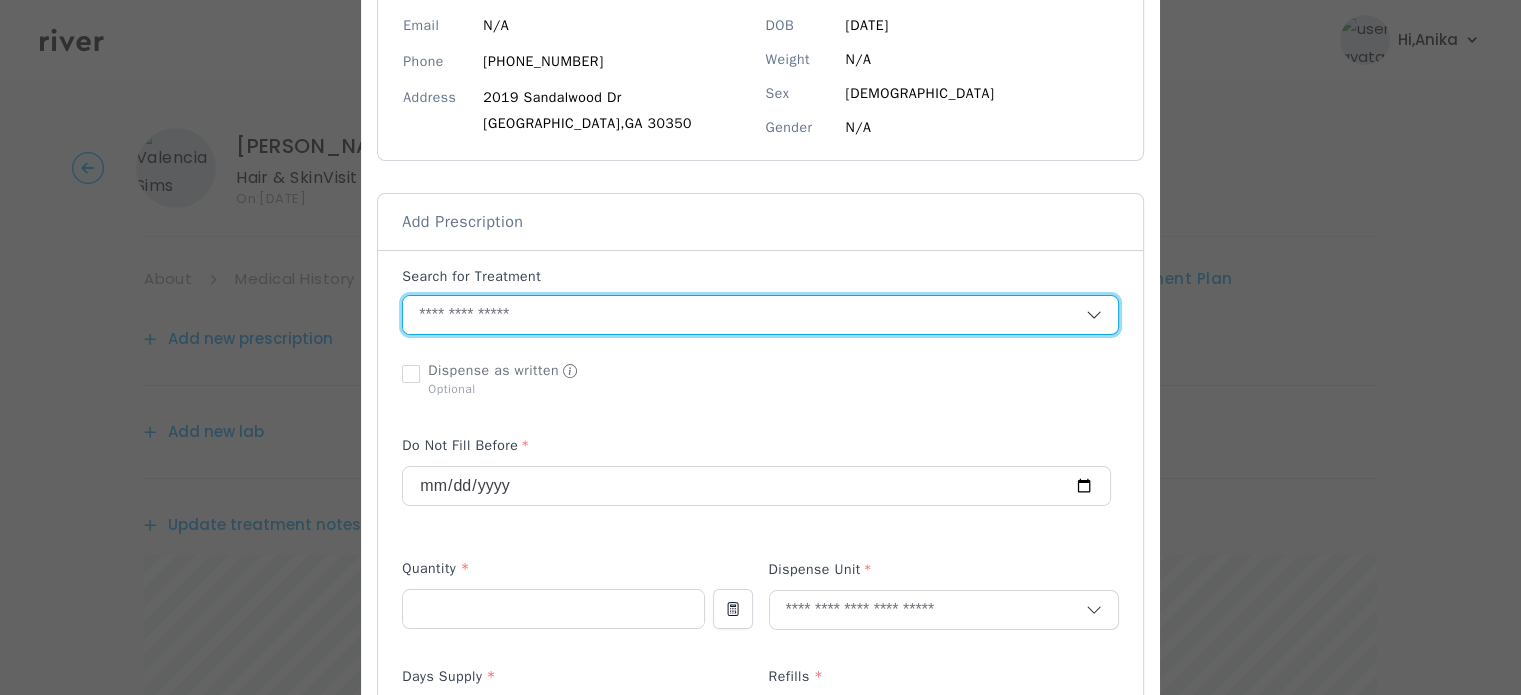 click at bounding box center (744, 315) 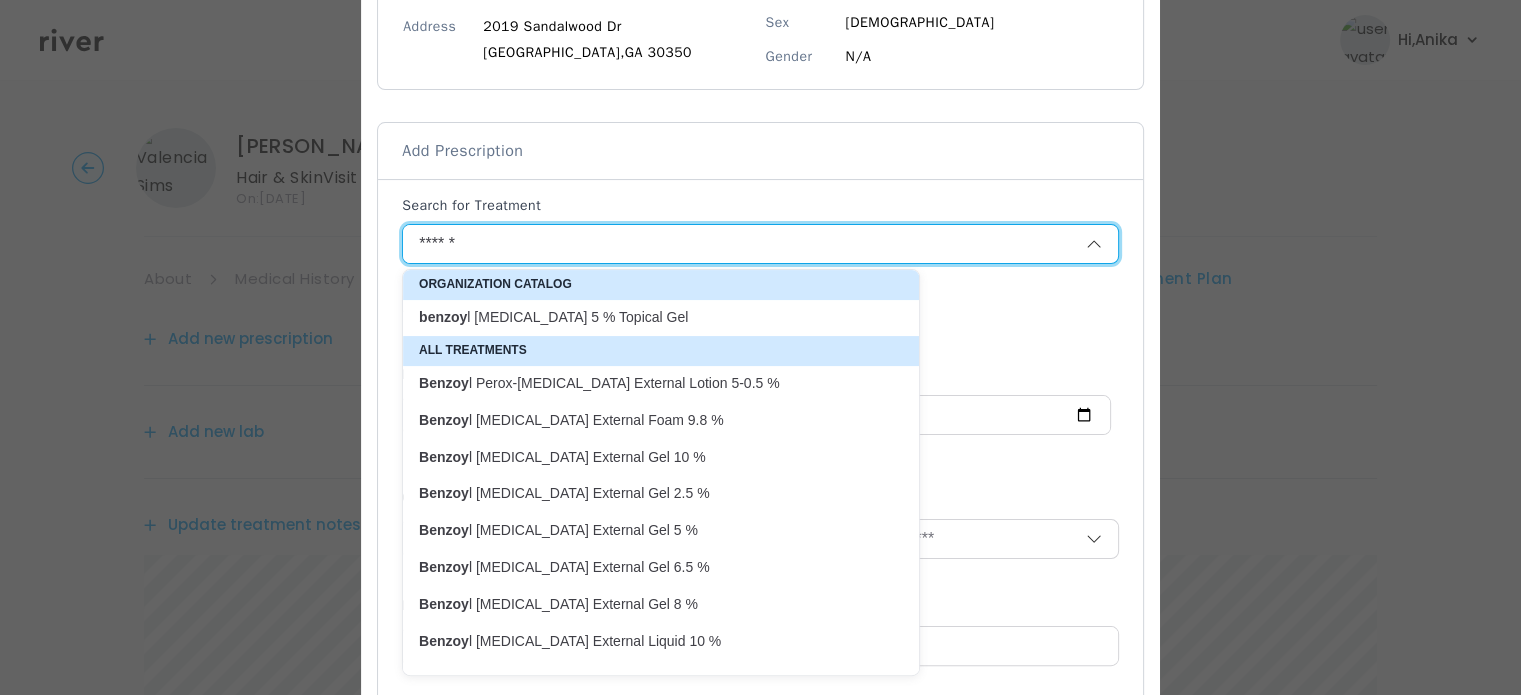 scroll, scrollTop: 320, scrollLeft: 0, axis: vertical 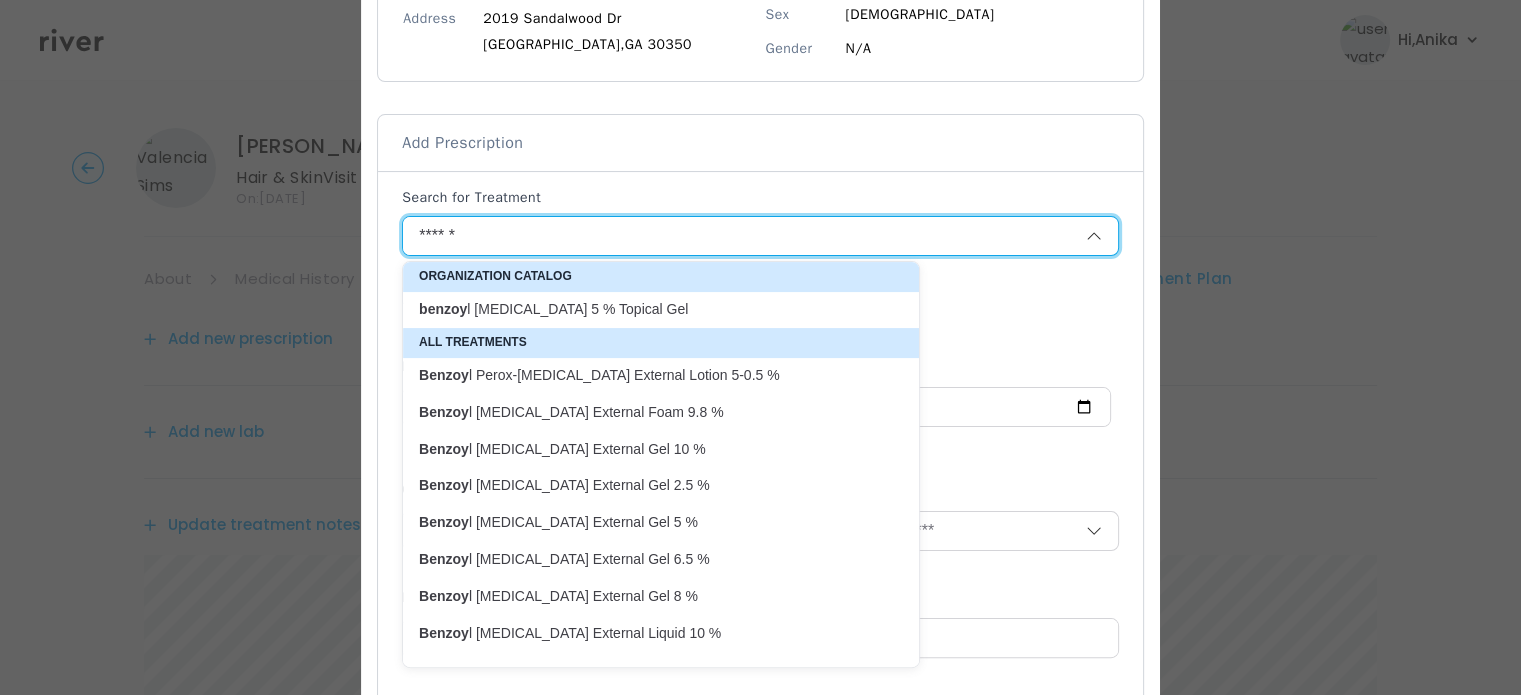 click on "benzoy l peroxide 5 % Topical Gel" at bounding box center [661, 309] 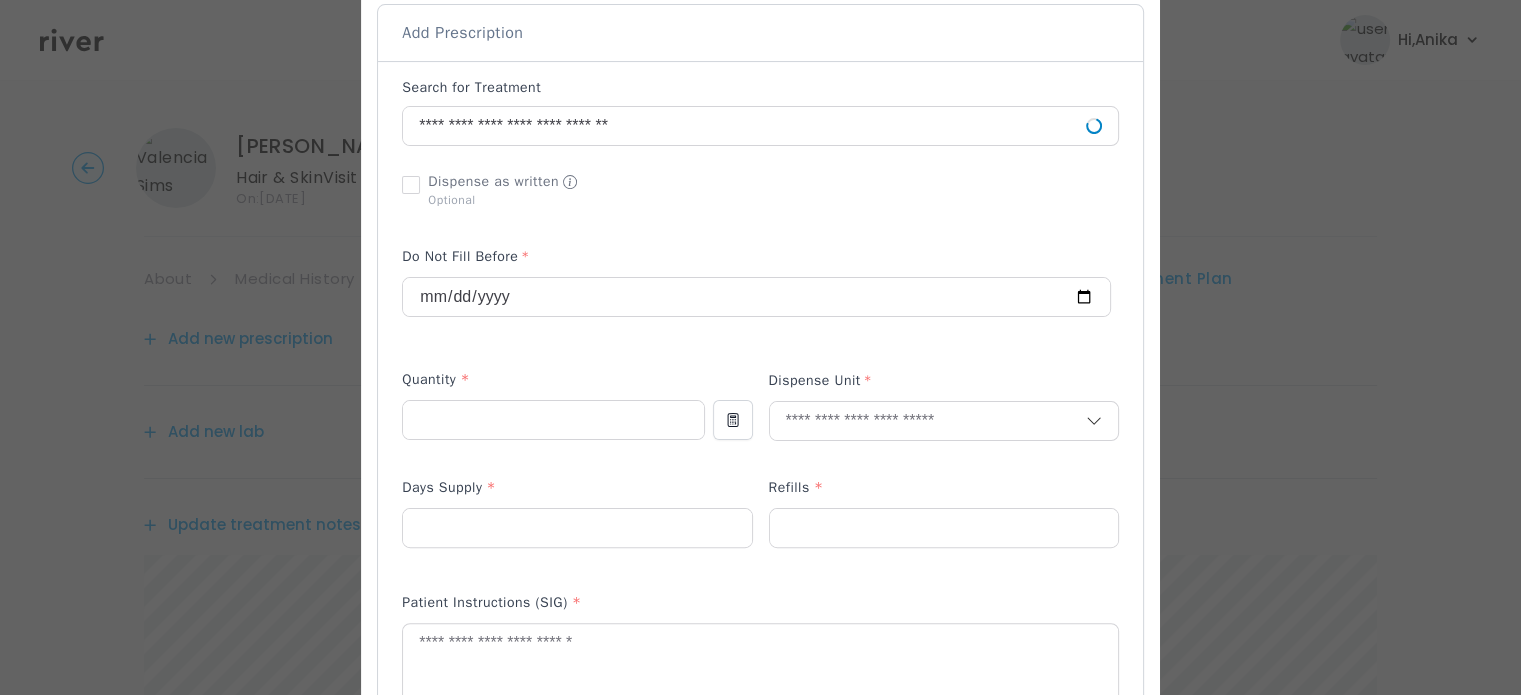 scroll, scrollTop: 464, scrollLeft: 0, axis: vertical 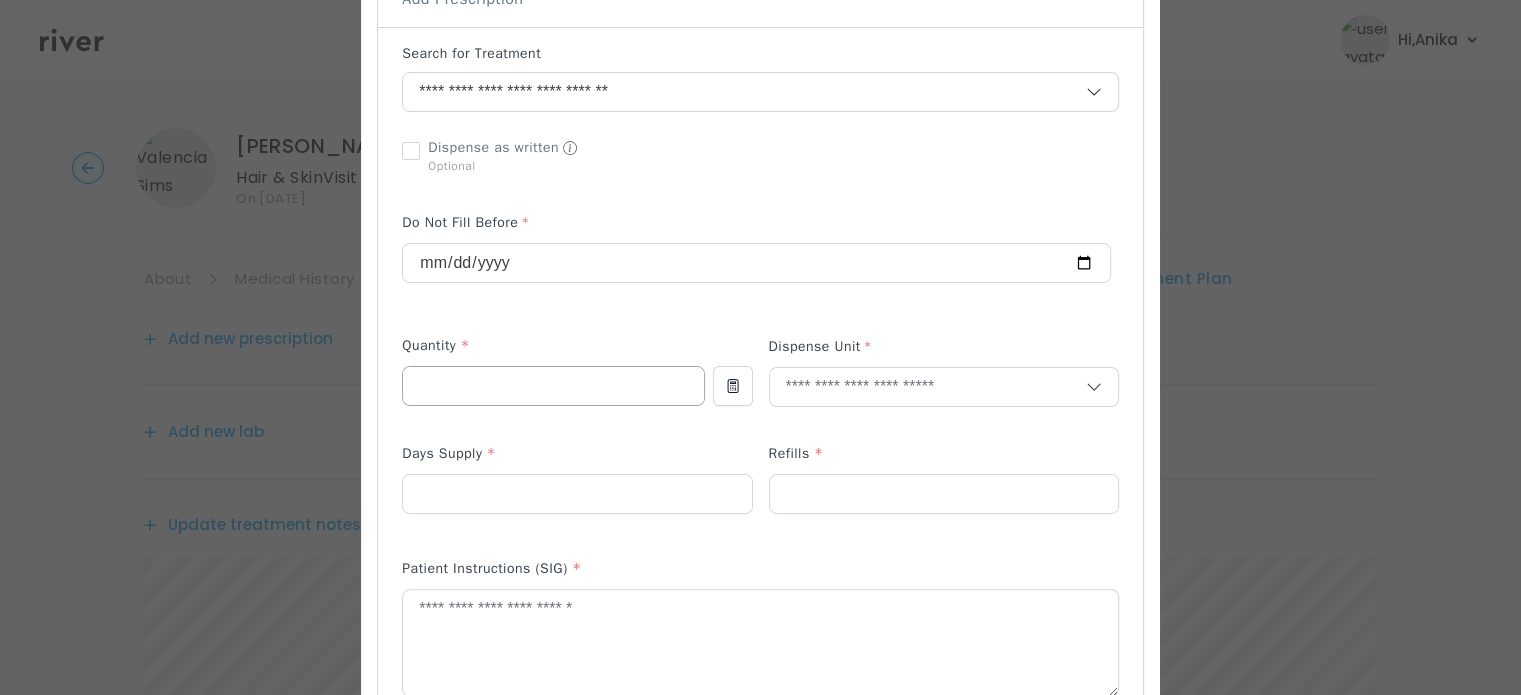 click at bounding box center (553, 386) 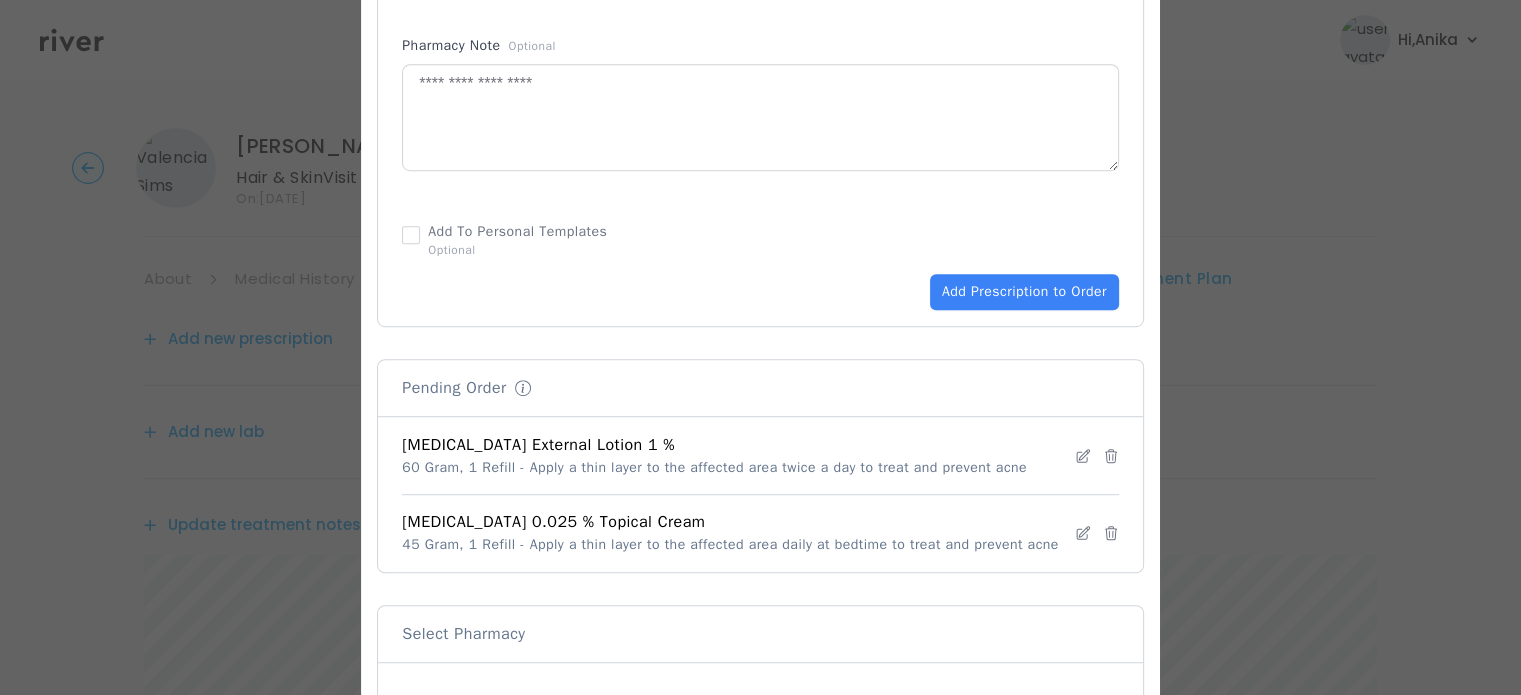 scroll, scrollTop: 1232, scrollLeft: 0, axis: vertical 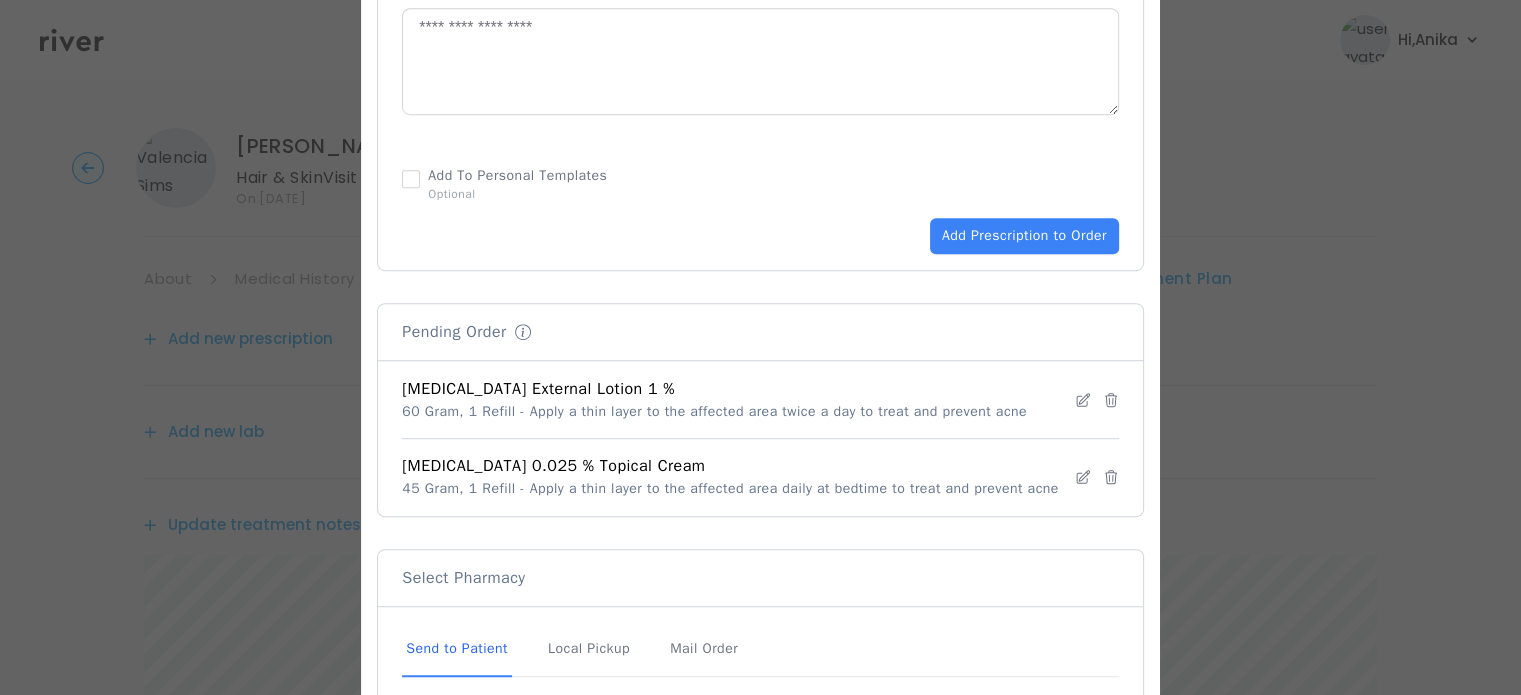 type 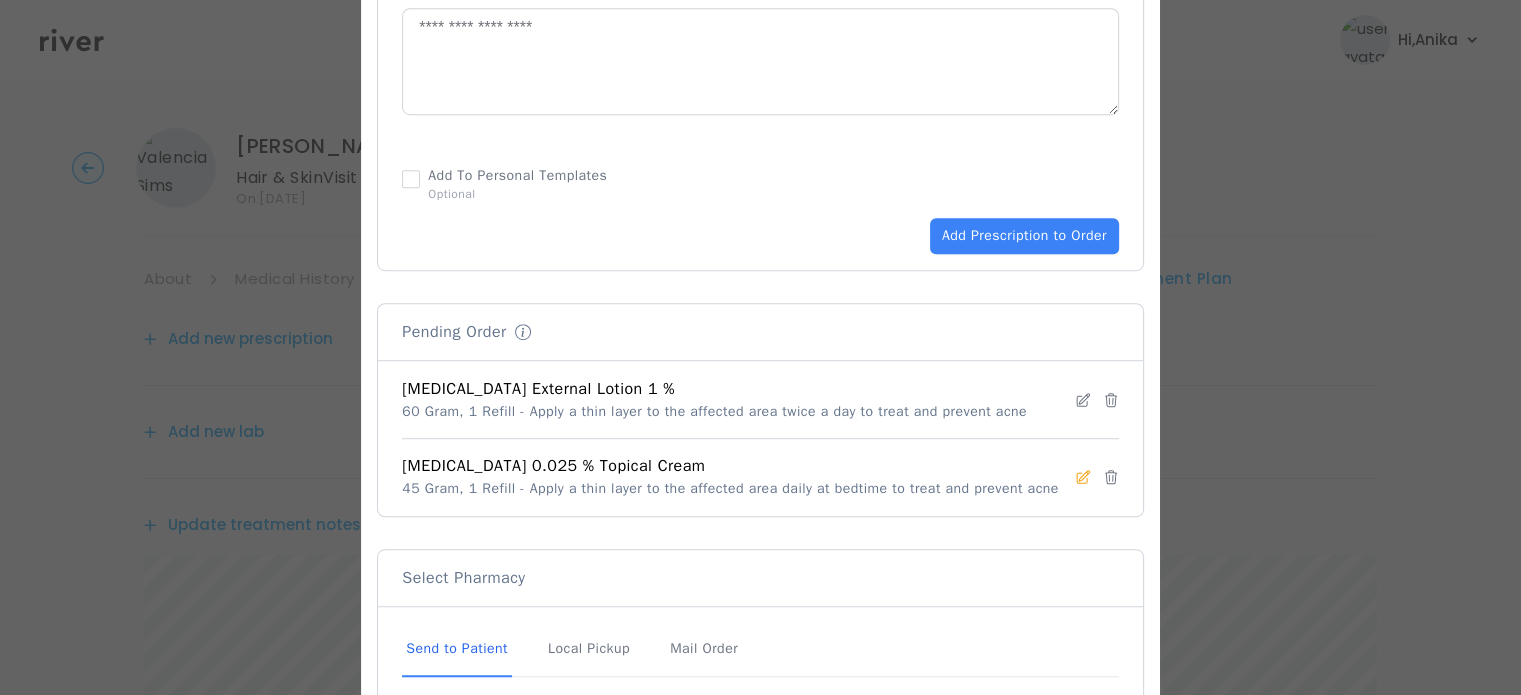 click 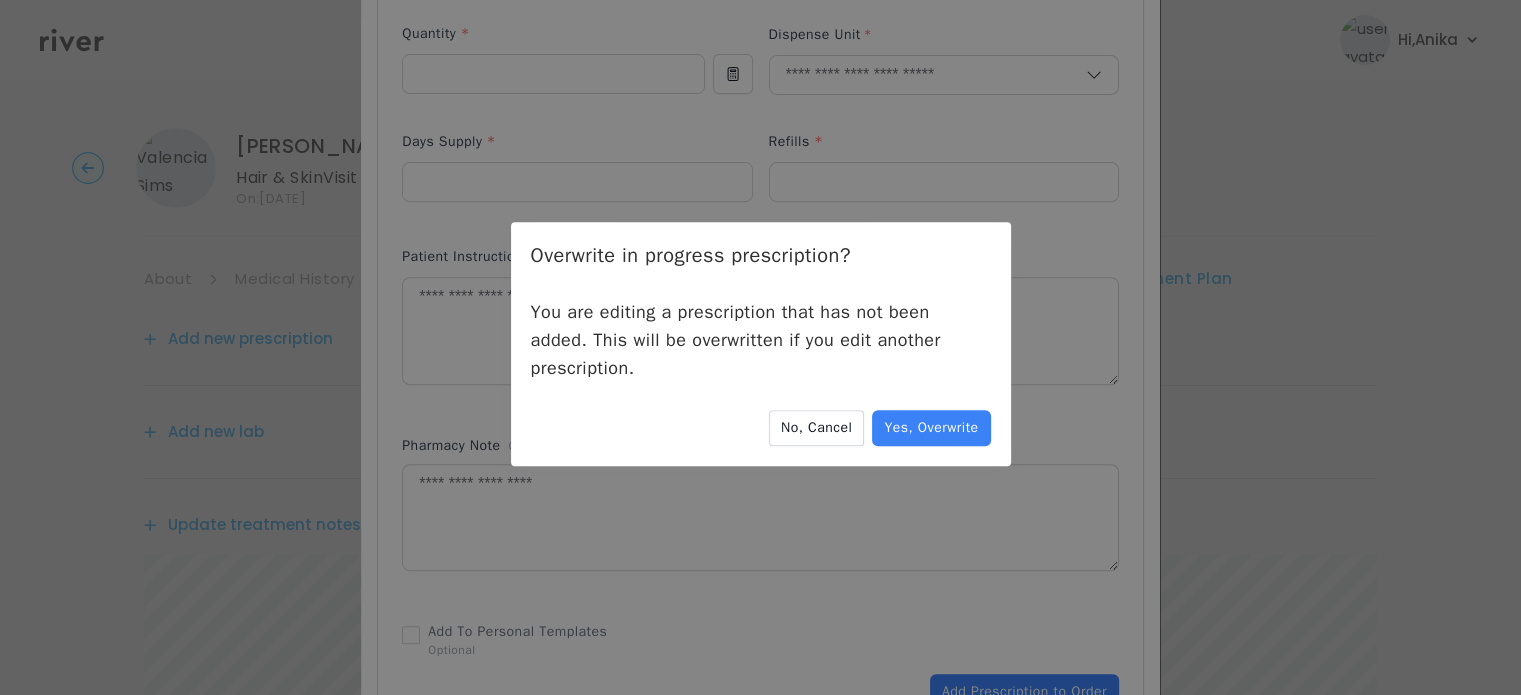 scroll, scrollTop: 784, scrollLeft: 0, axis: vertical 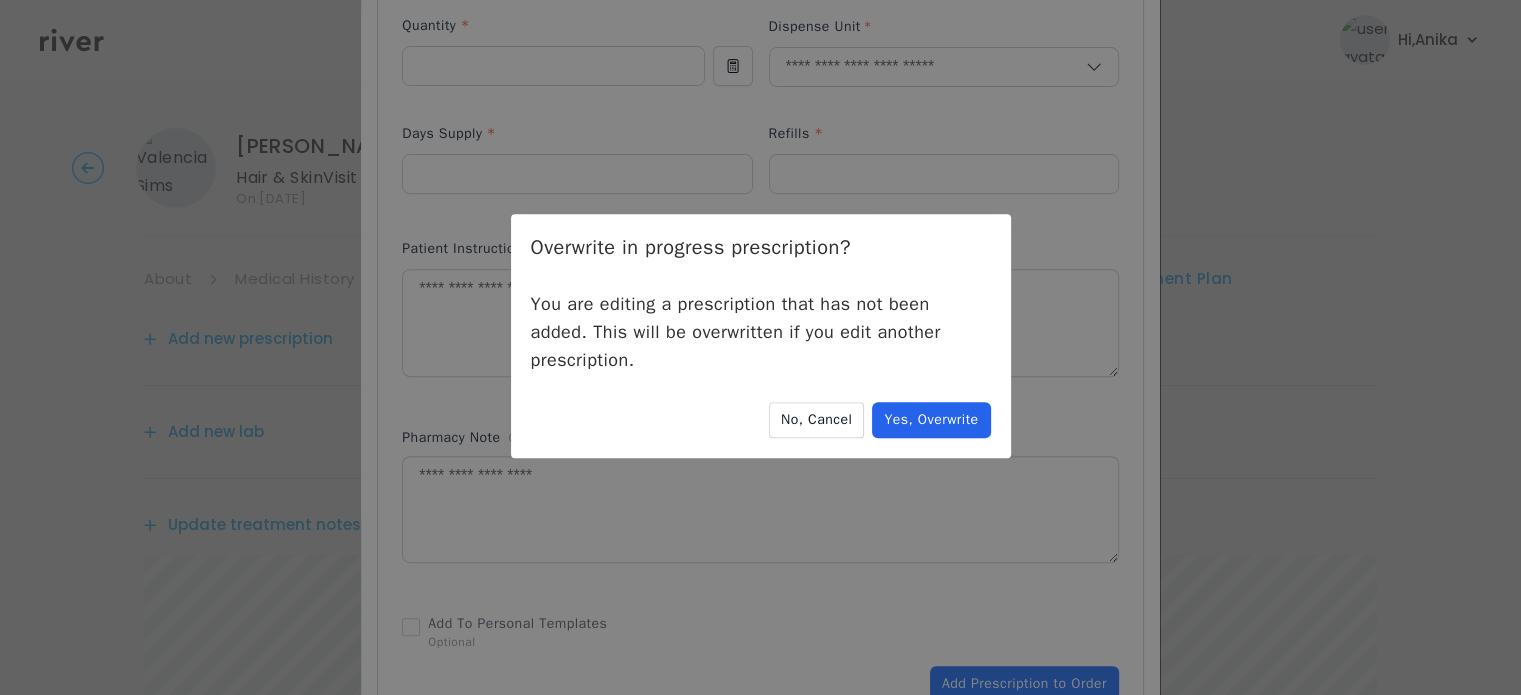 click on "Yes, Overwrite" at bounding box center (931, 420) 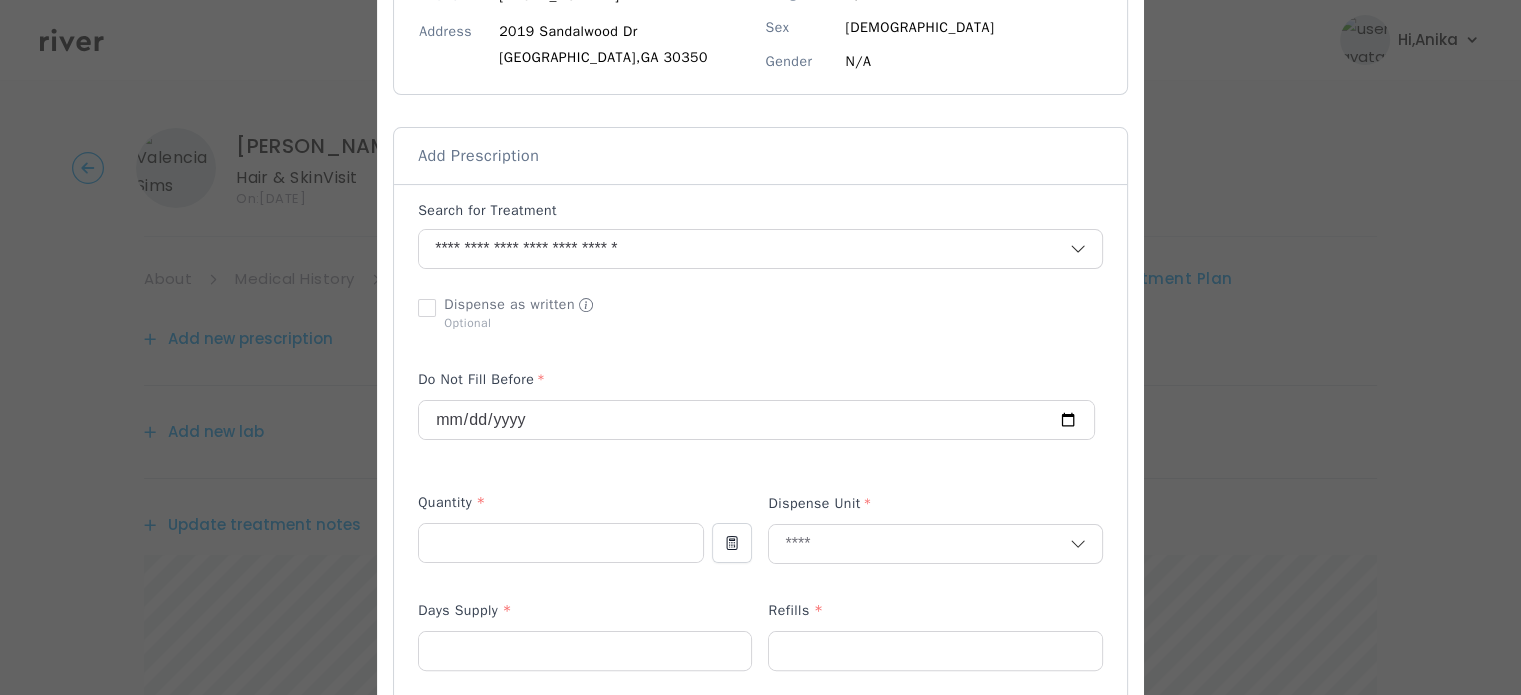 scroll, scrollTop: 294, scrollLeft: 0, axis: vertical 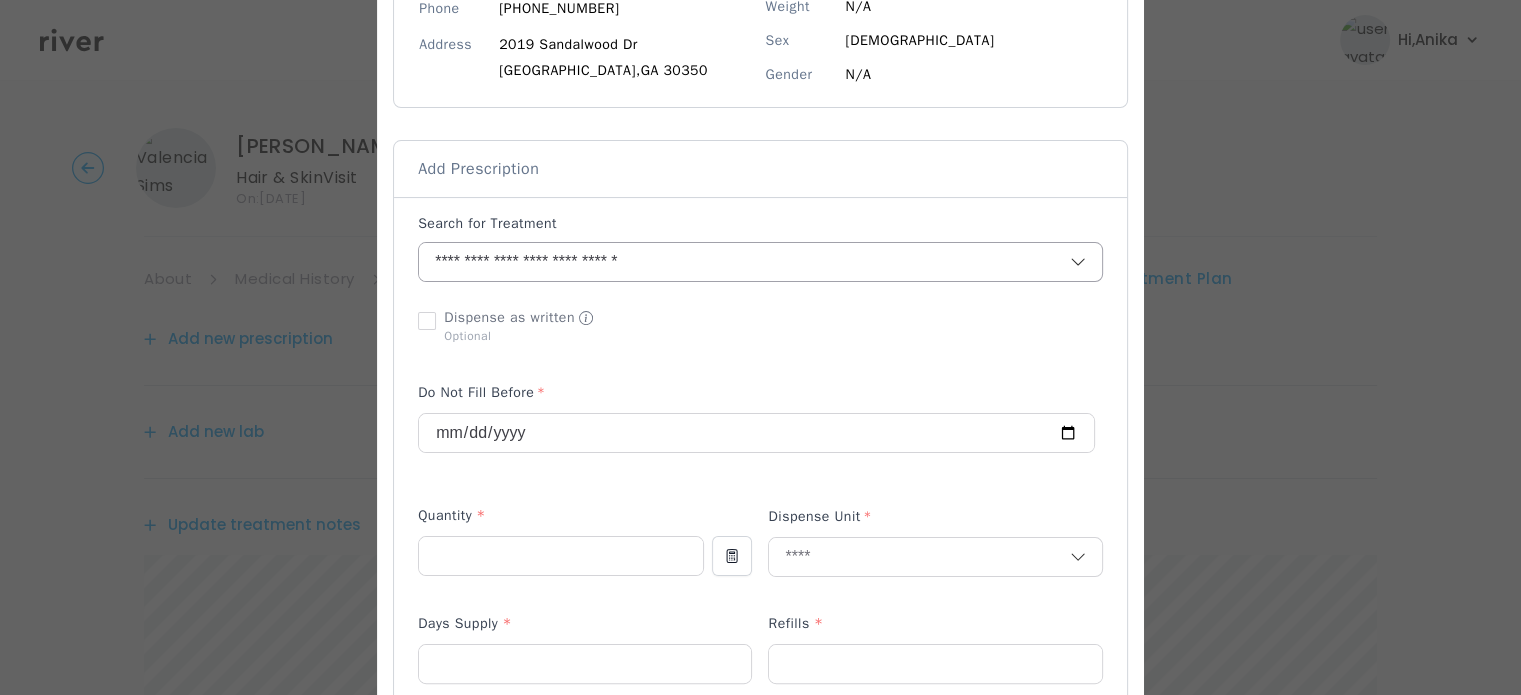 click on "**********" at bounding box center [720, 262] 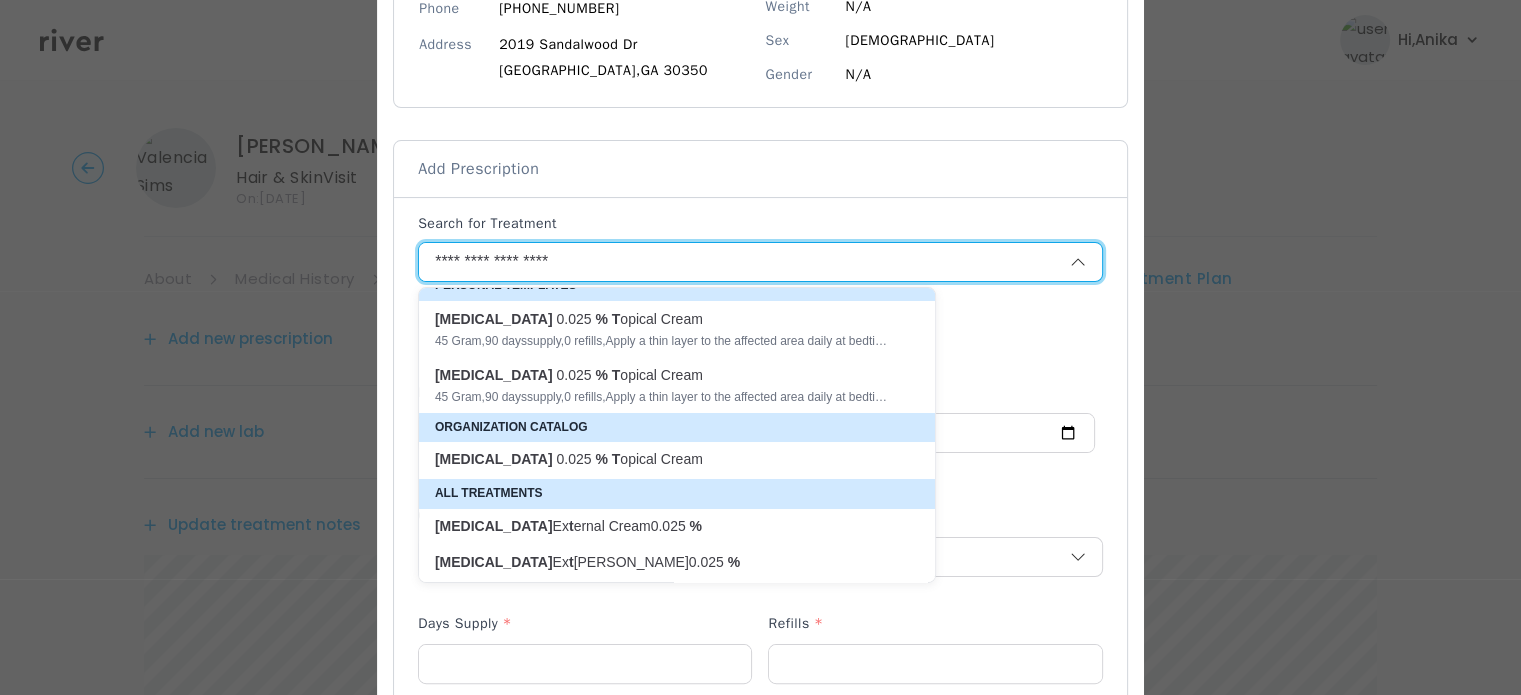 scroll, scrollTop: 16, scrollLeft: 0, axis: vertical 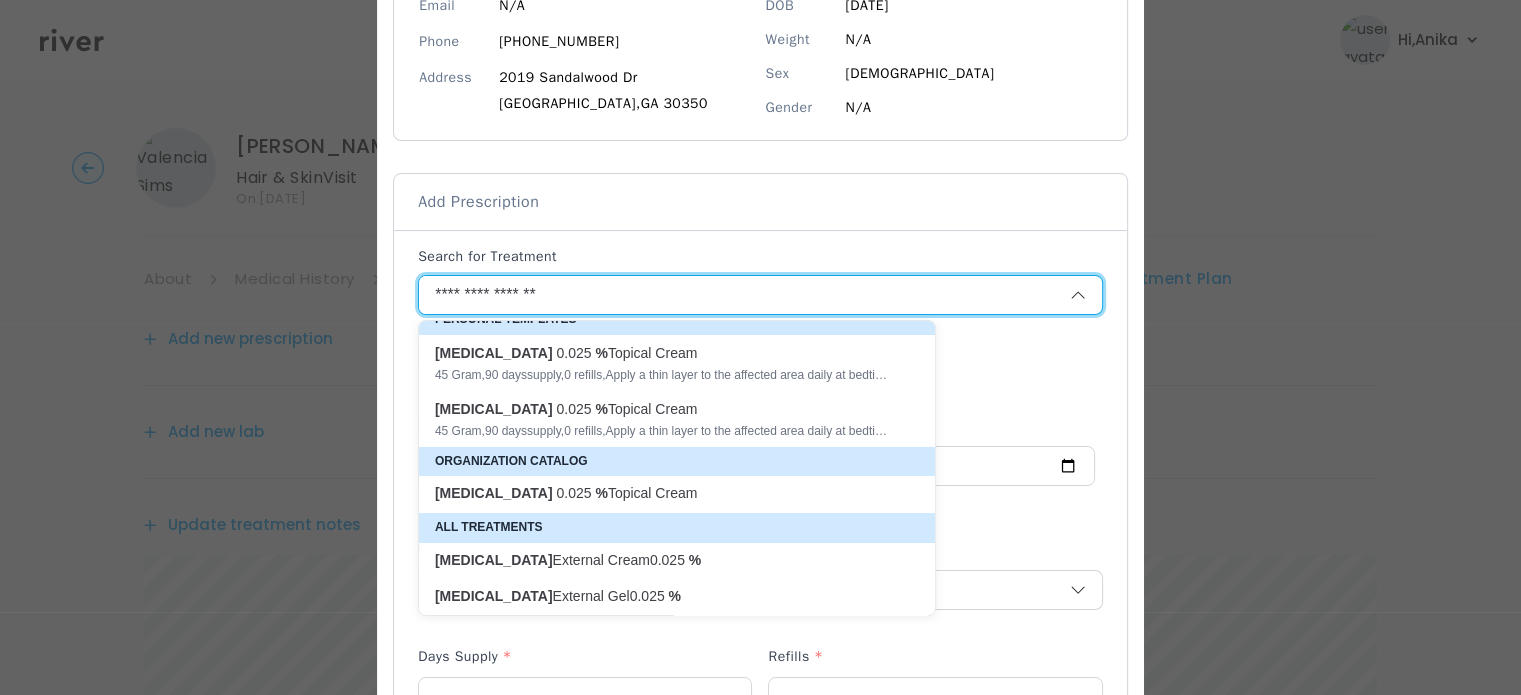 click on "Tretinoin  External Gel  0.025   %" at bounding box center [665, 596] 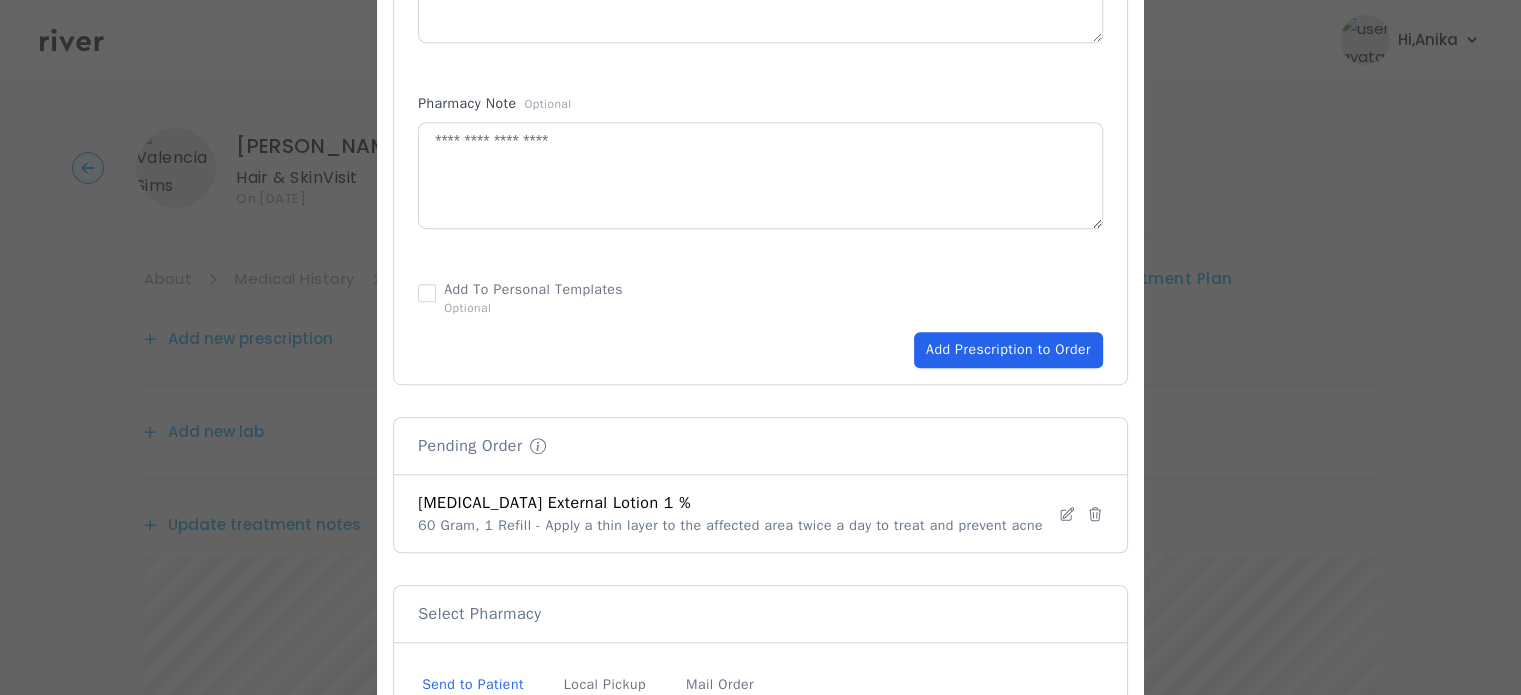 scroll, scrollTop: 1124, scrollLeft: 0, axis: vertical 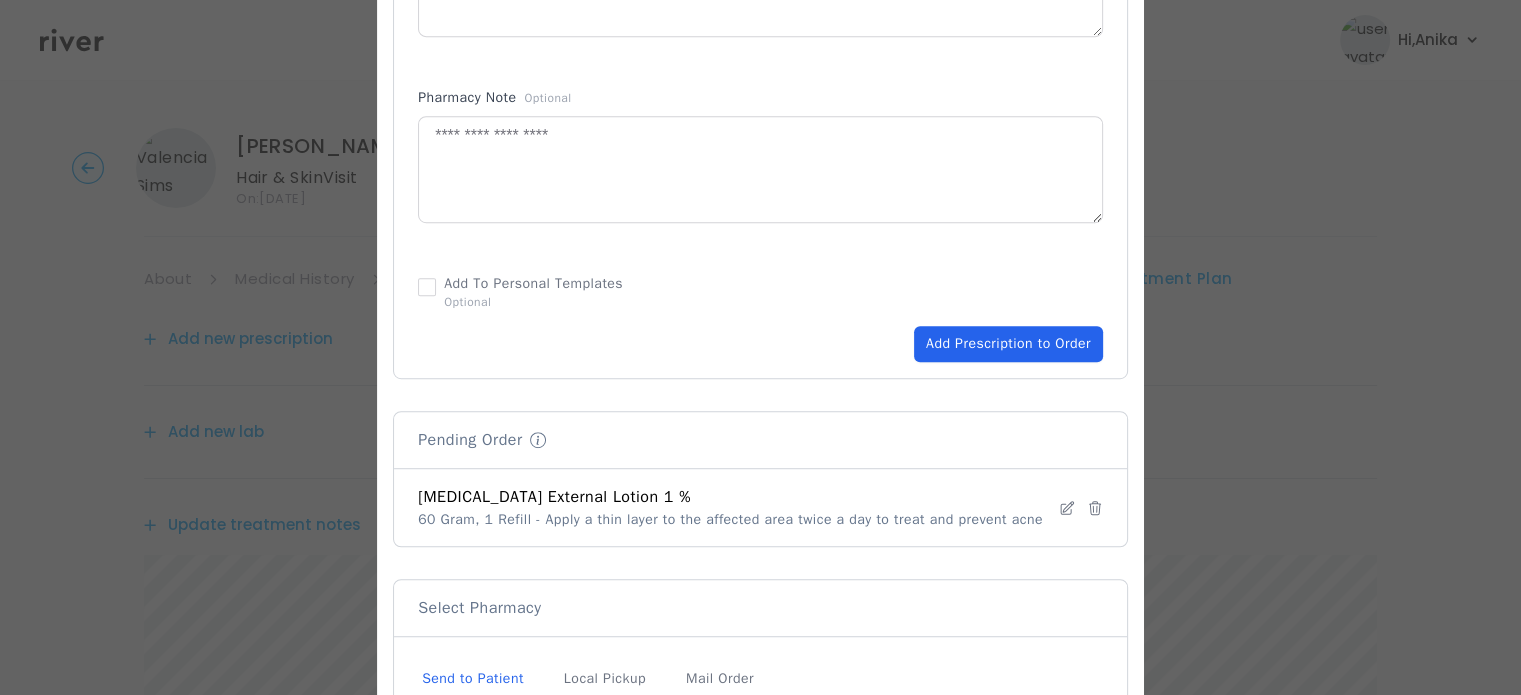 click on "Add Prescription to Order" at bounding box center (1008, 344) 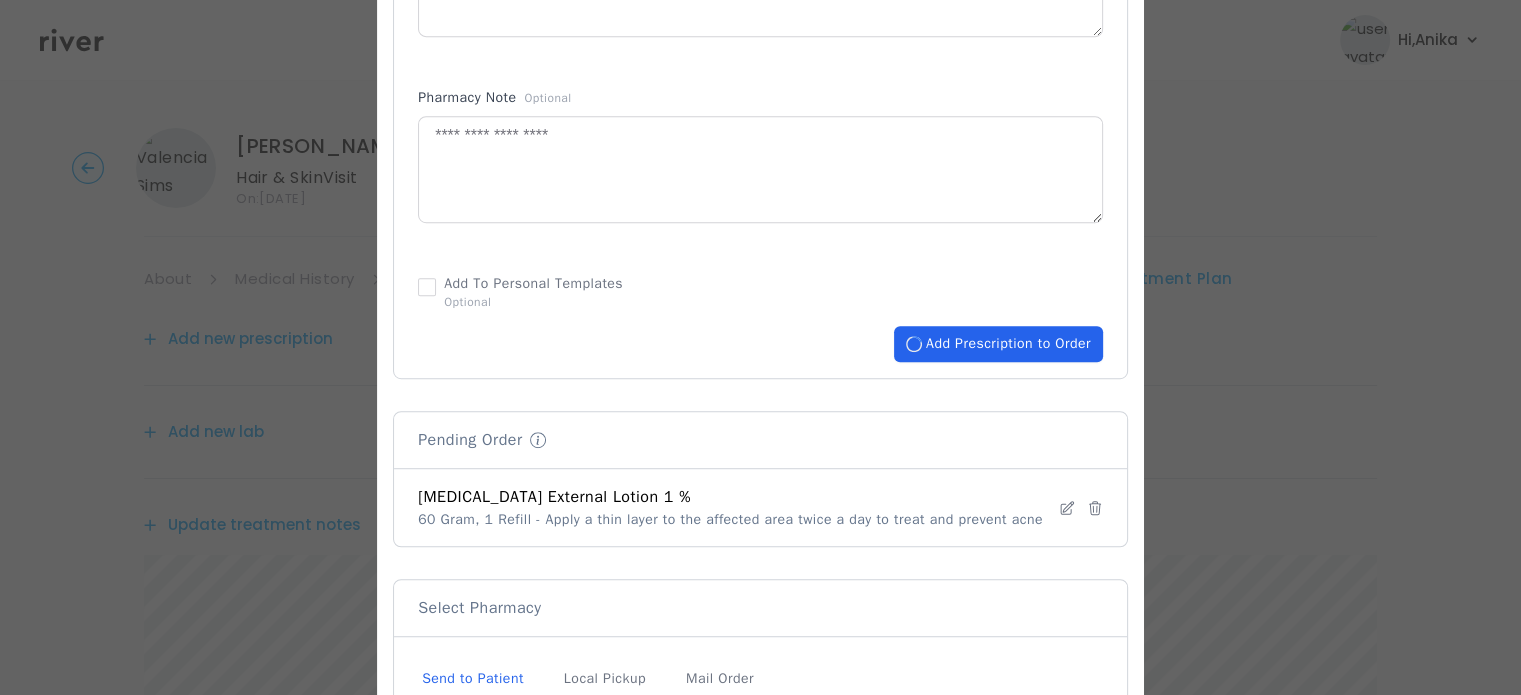 type 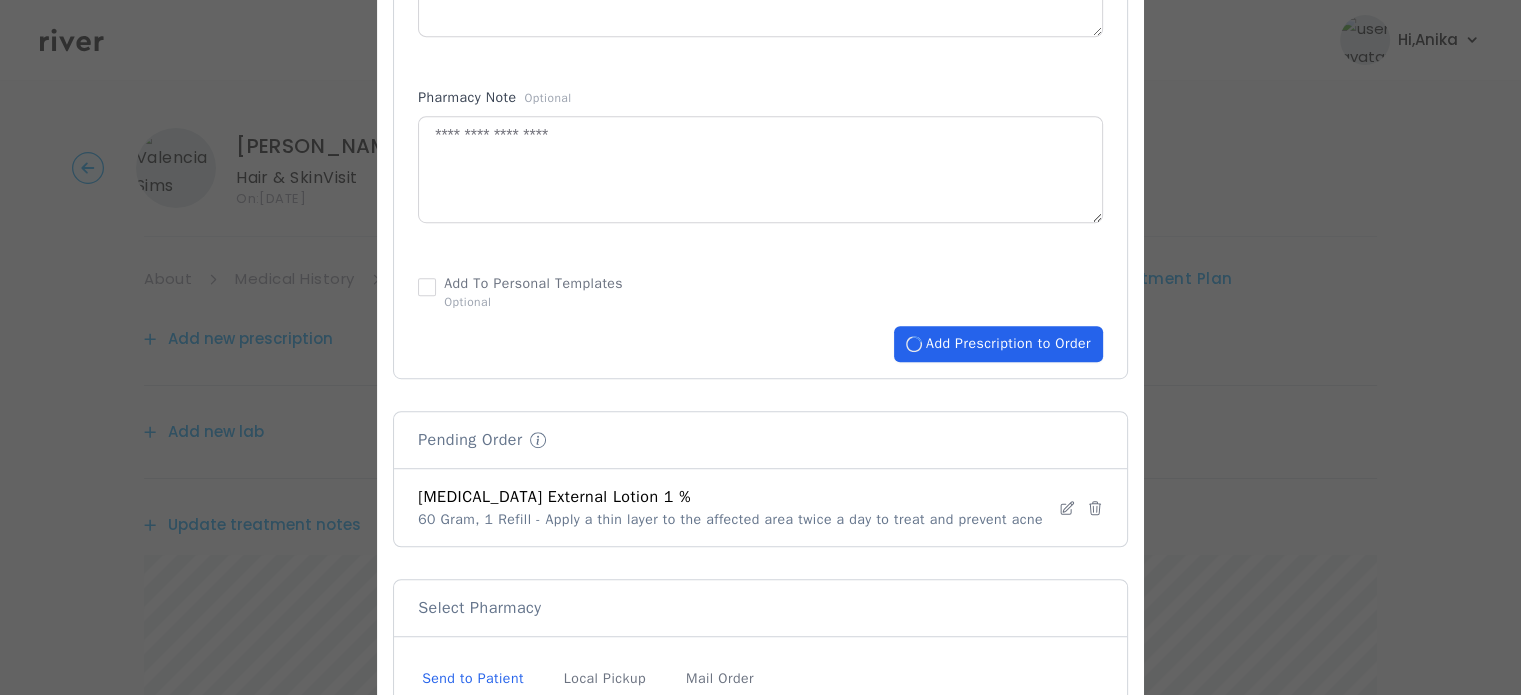 type 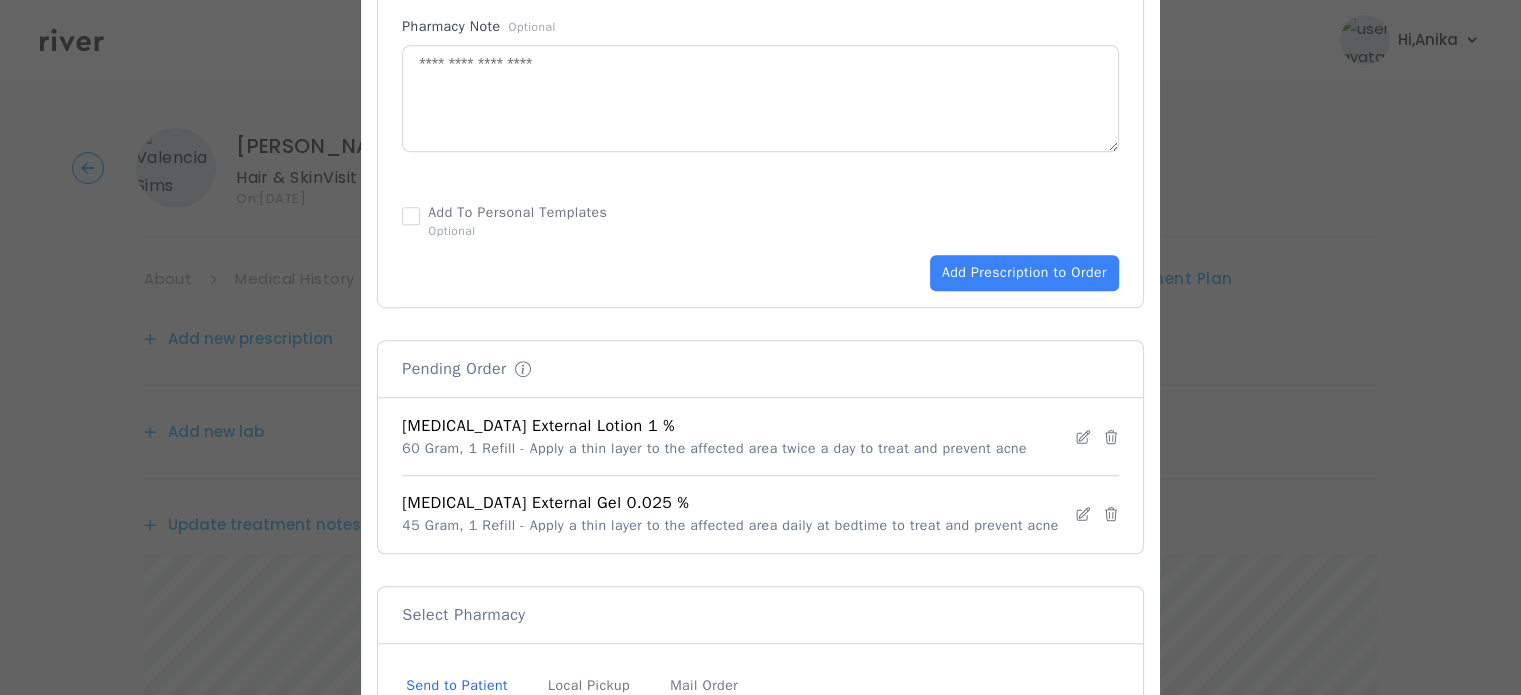 scroll, scrollTop: 1201, scrollLeft: 0, axis: vertical 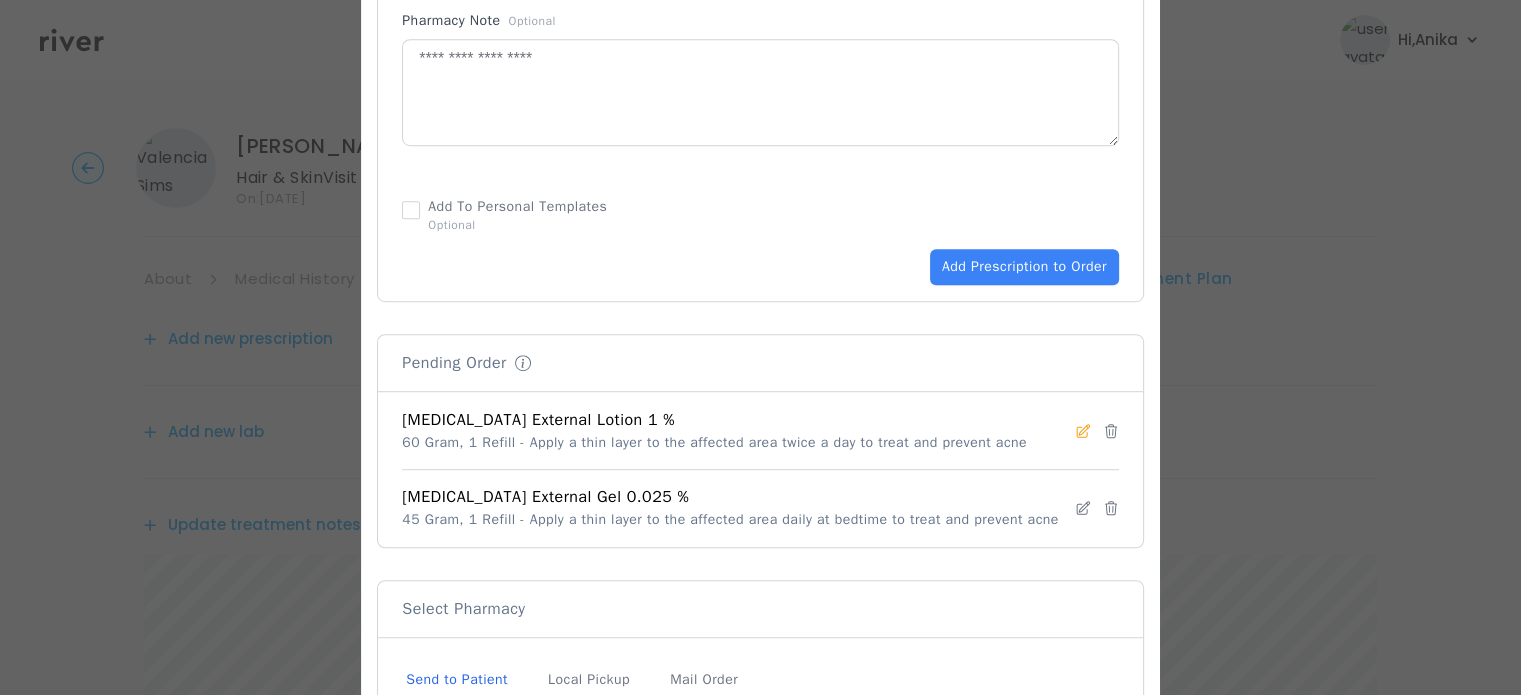 click 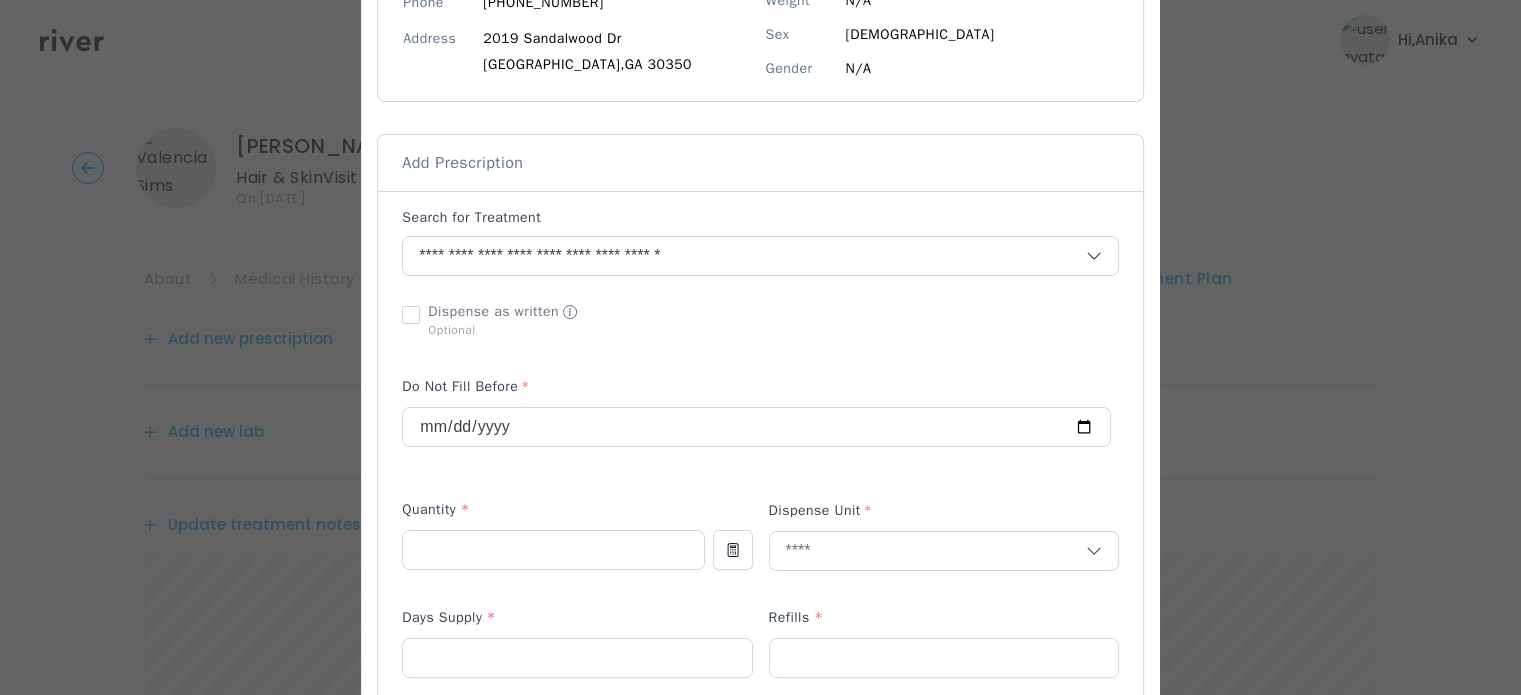 scroll, scrollTop: 276, scrollLeft: 0, axis: vertical 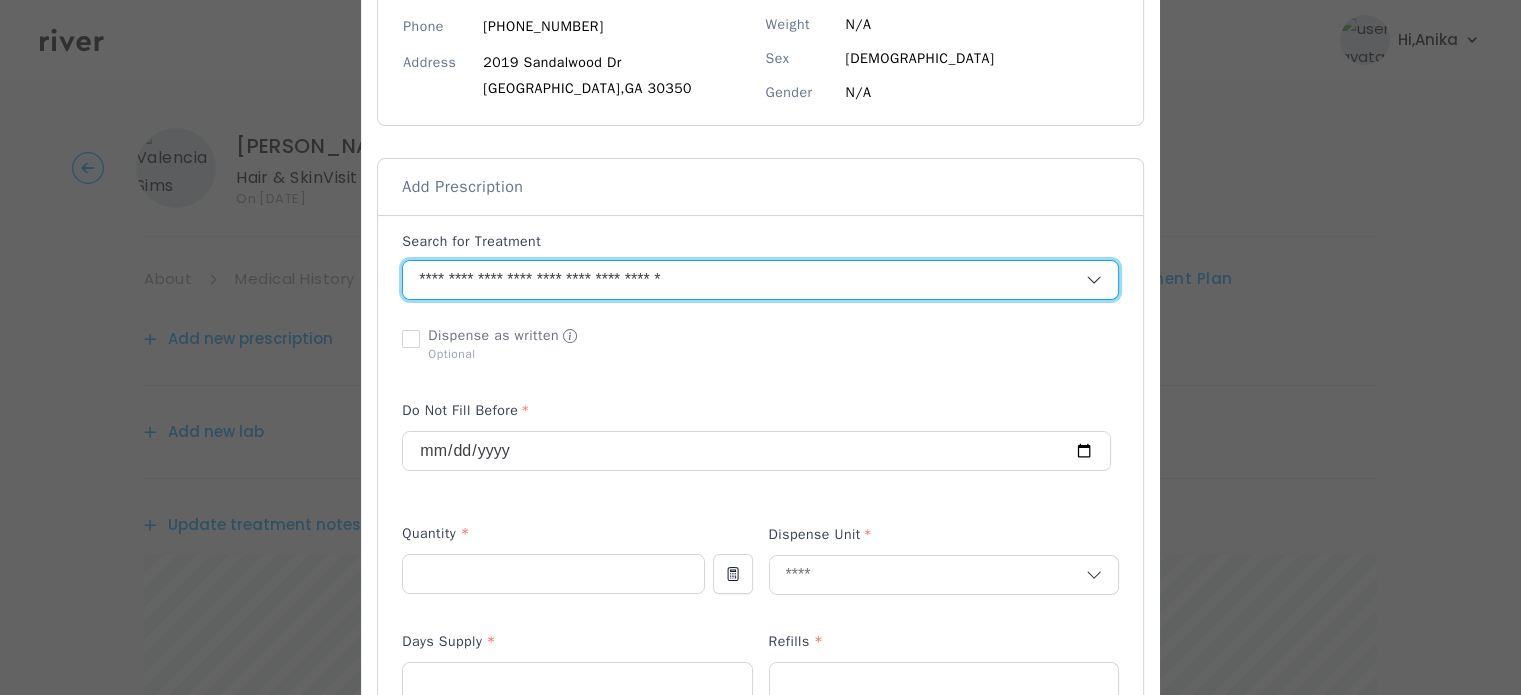 drag, startPoint x: 687, startPoint y: 284, endPoint x: 645, endPoint y: 285, distance: 42.0119 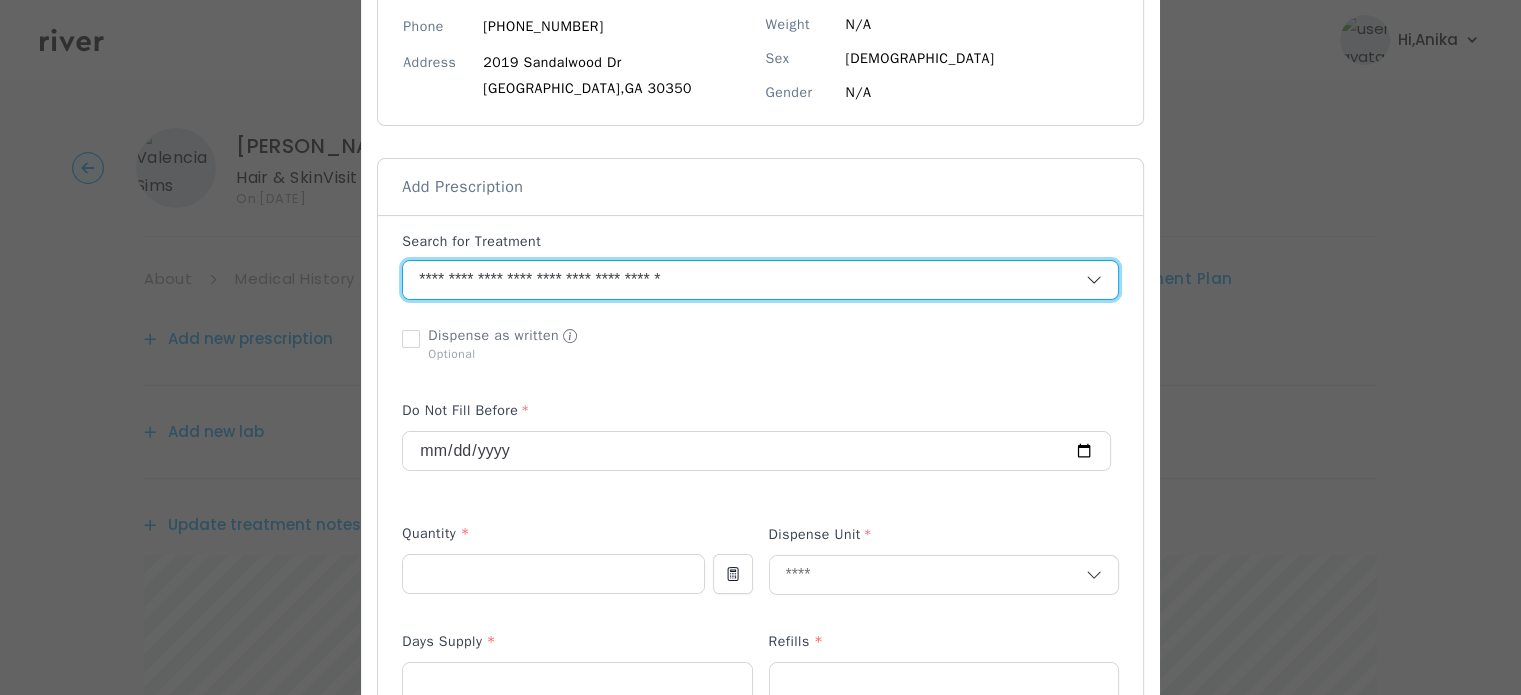 click on "**********" at bounding box center [720, 280] 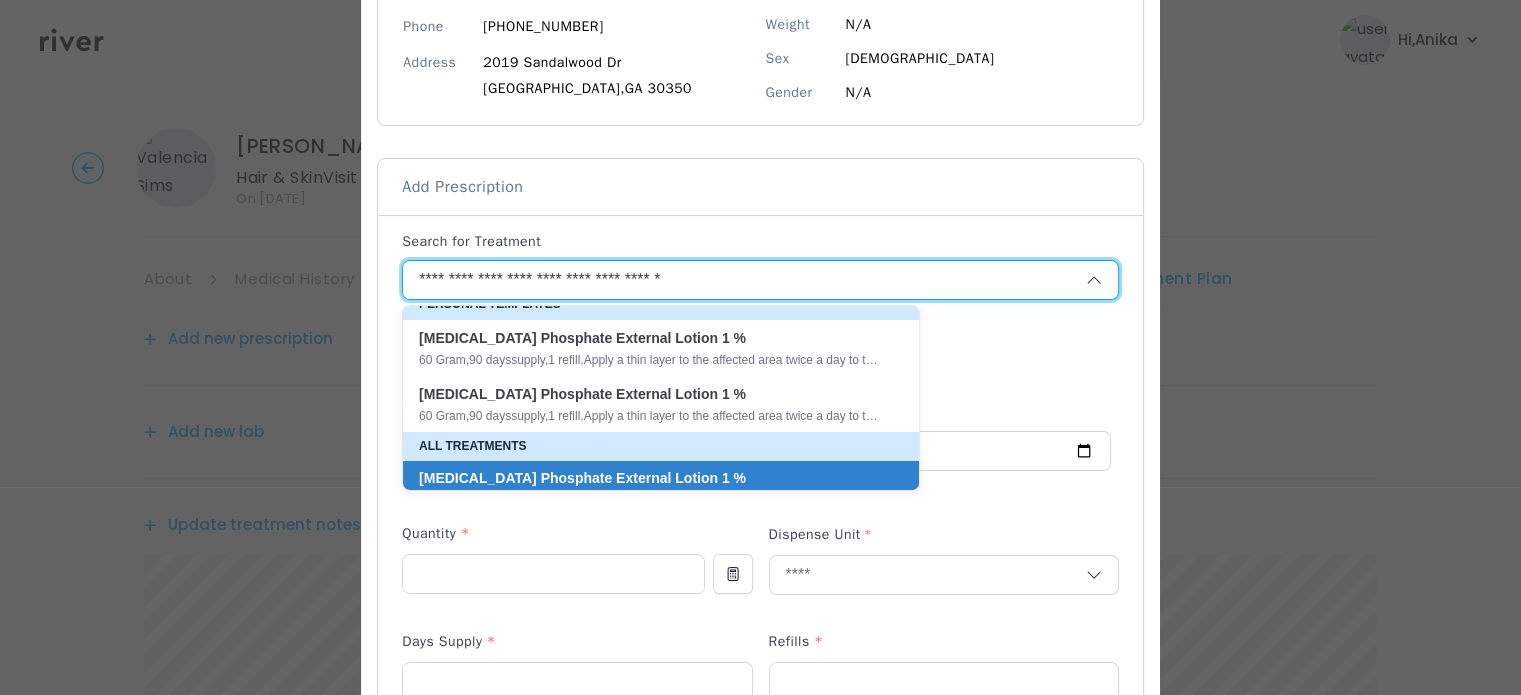 scroll, scrollTop: 0, scrollLeft: 0, axis: both 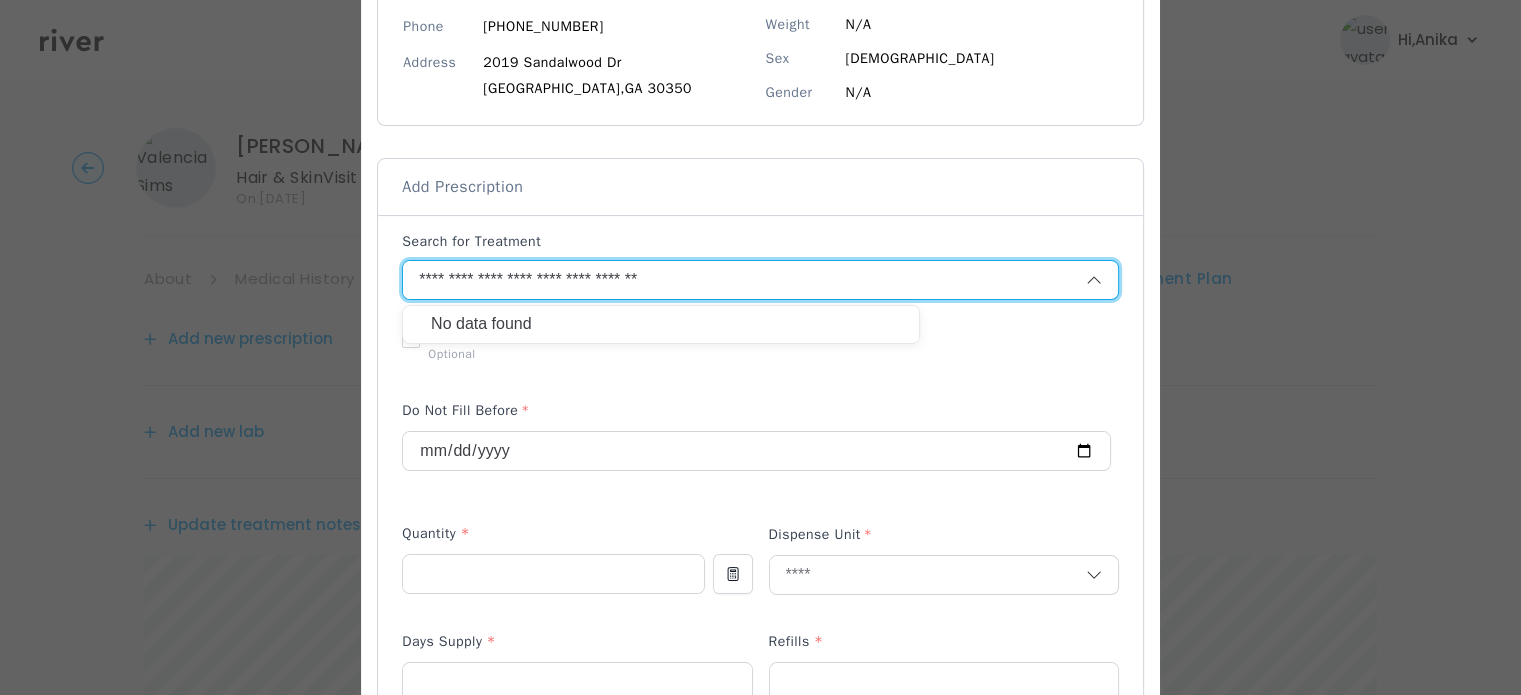 type on "**********" 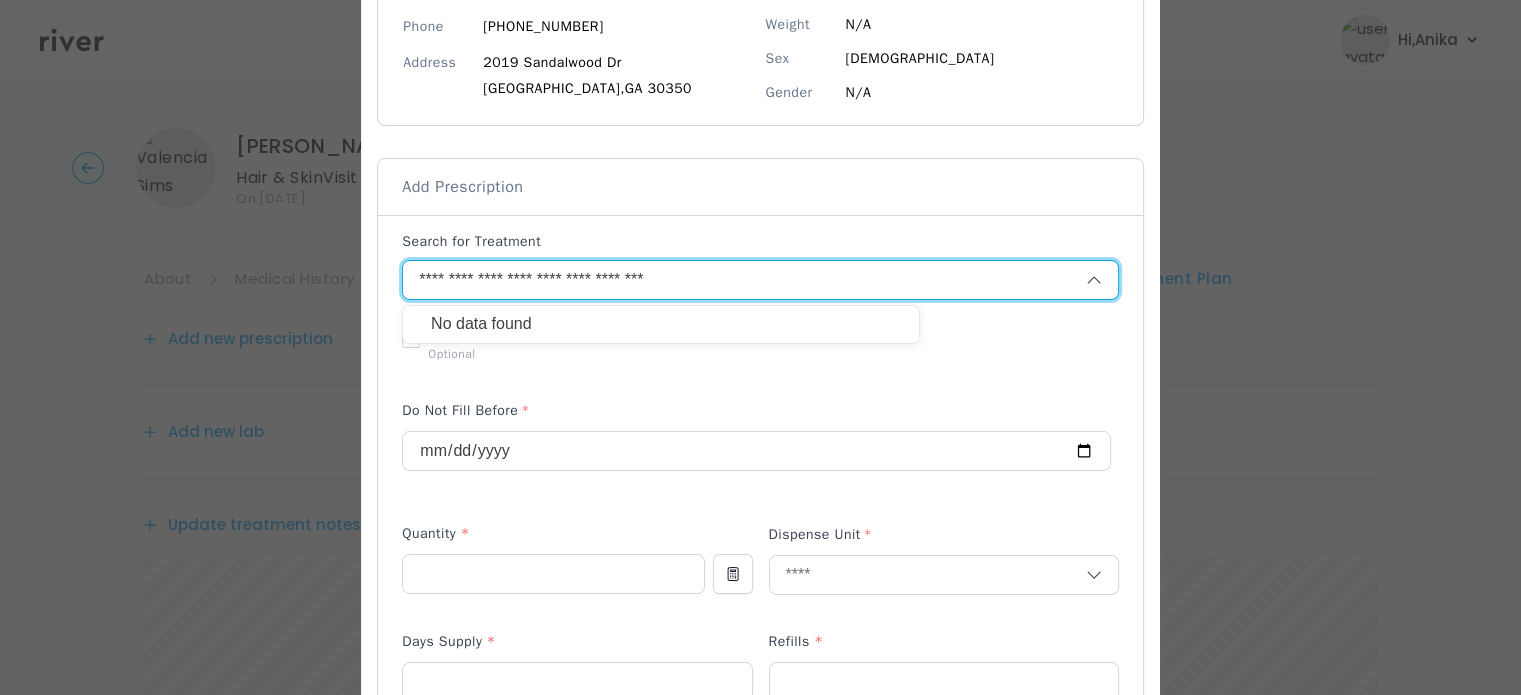 drag, startPoint x: 716, startPoint y: 281, endPoint x: 635, endPoint y: 278, distance: 81.055534 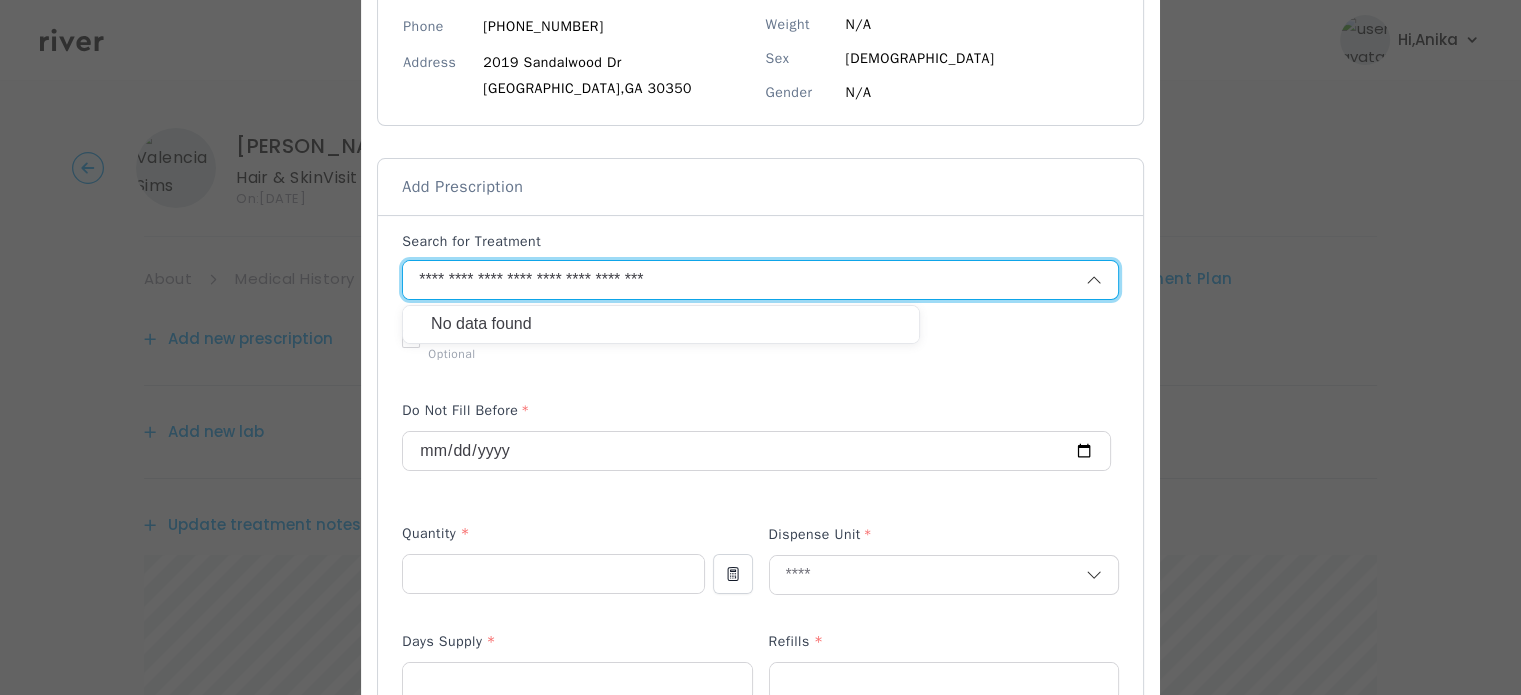click on "**********" at bounding box center (720, 280) 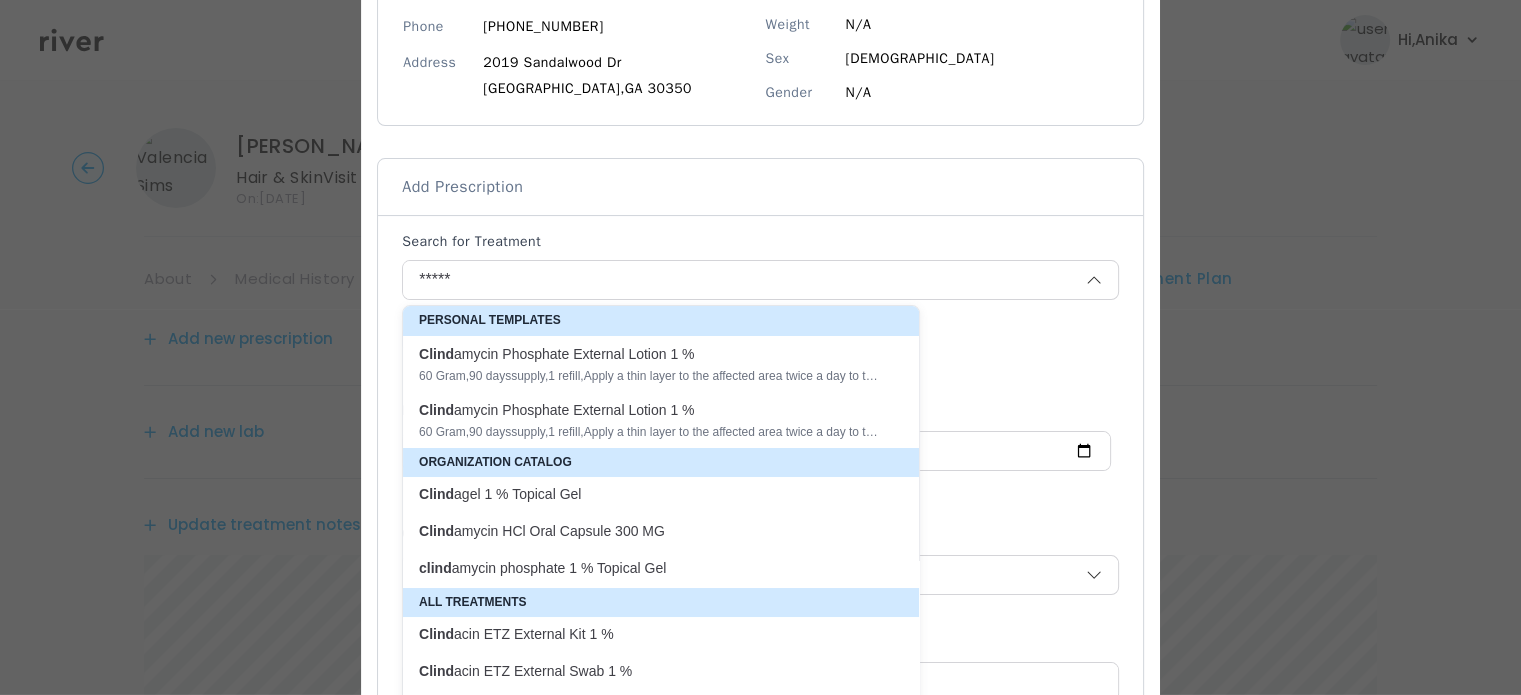 click on "Clind agel 1 % Topical Gel" at bounding box center [649, 494] 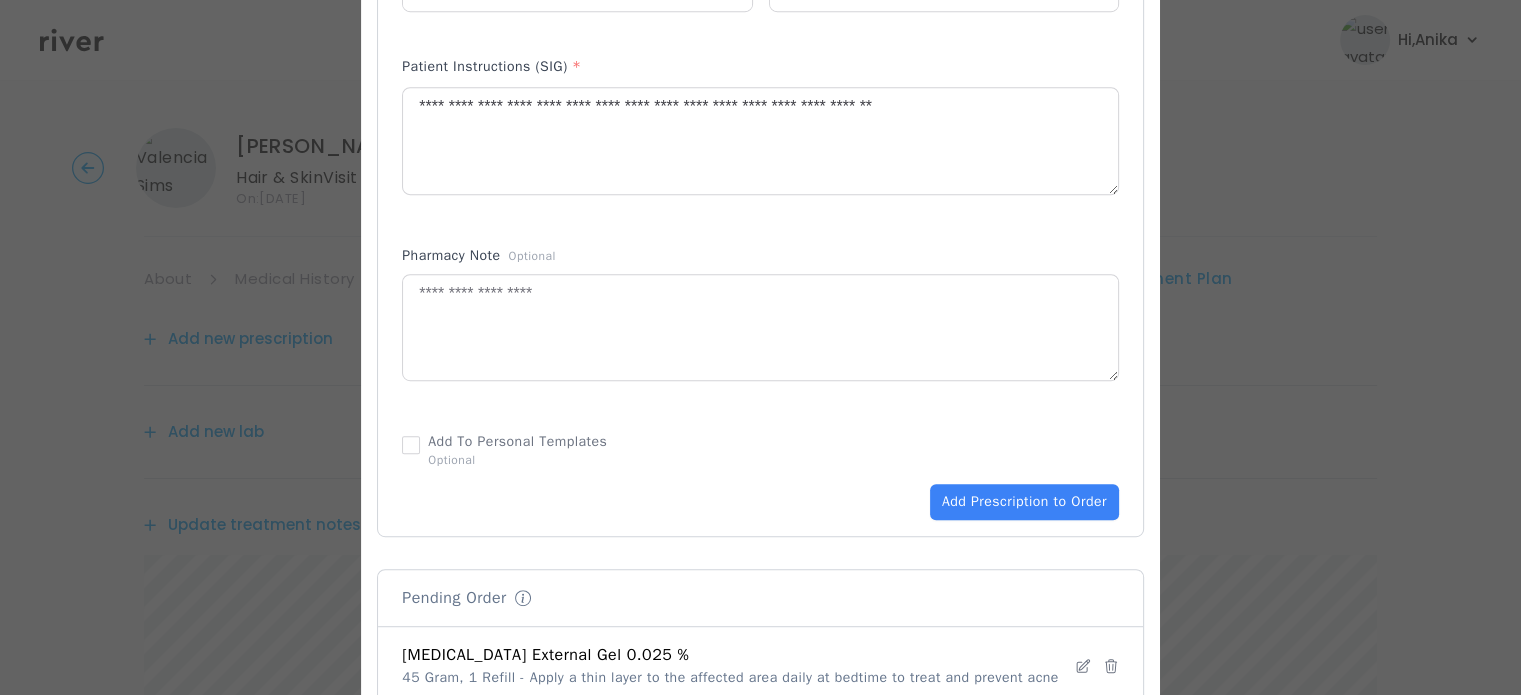 scroll, scrollTop: 988, scrollLeft: 0, axis: vertical 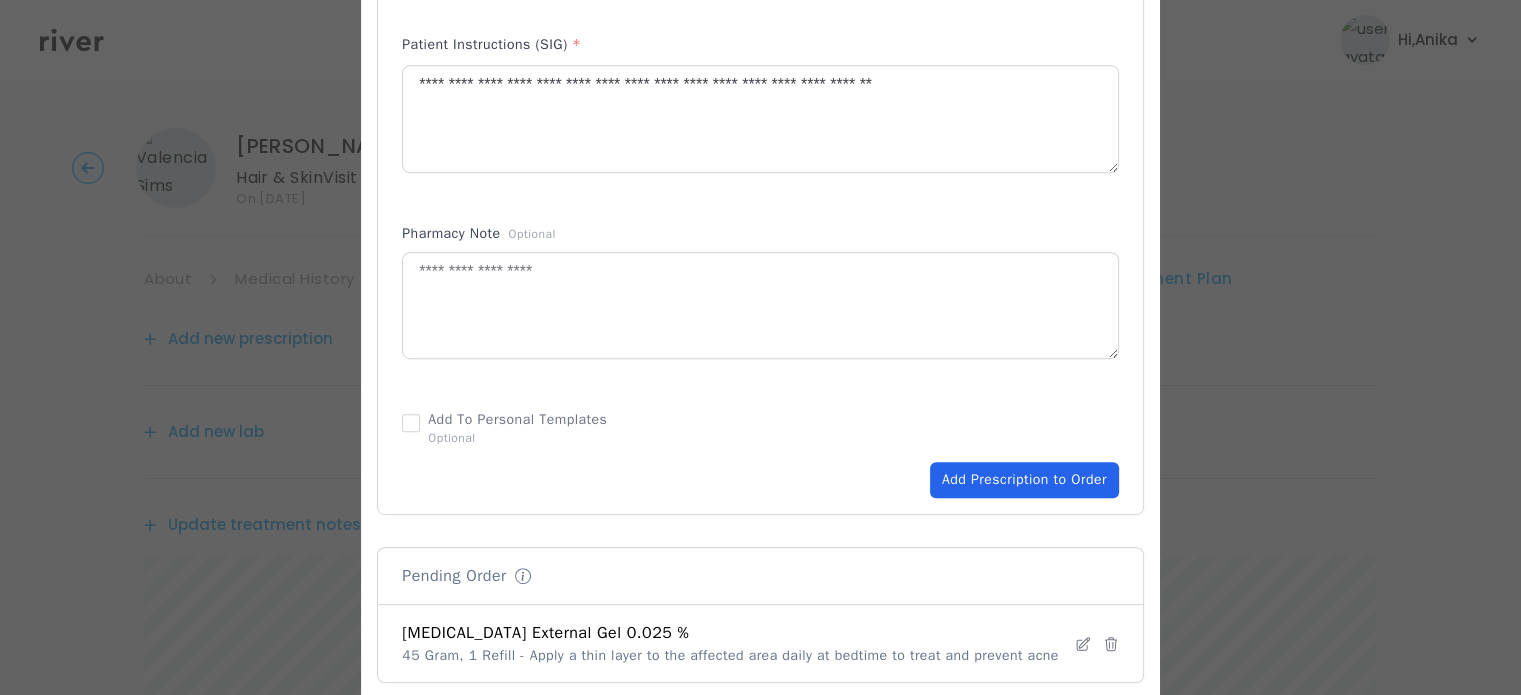 click on "Add Prescription to Order" at bounding box center (1024, 480) 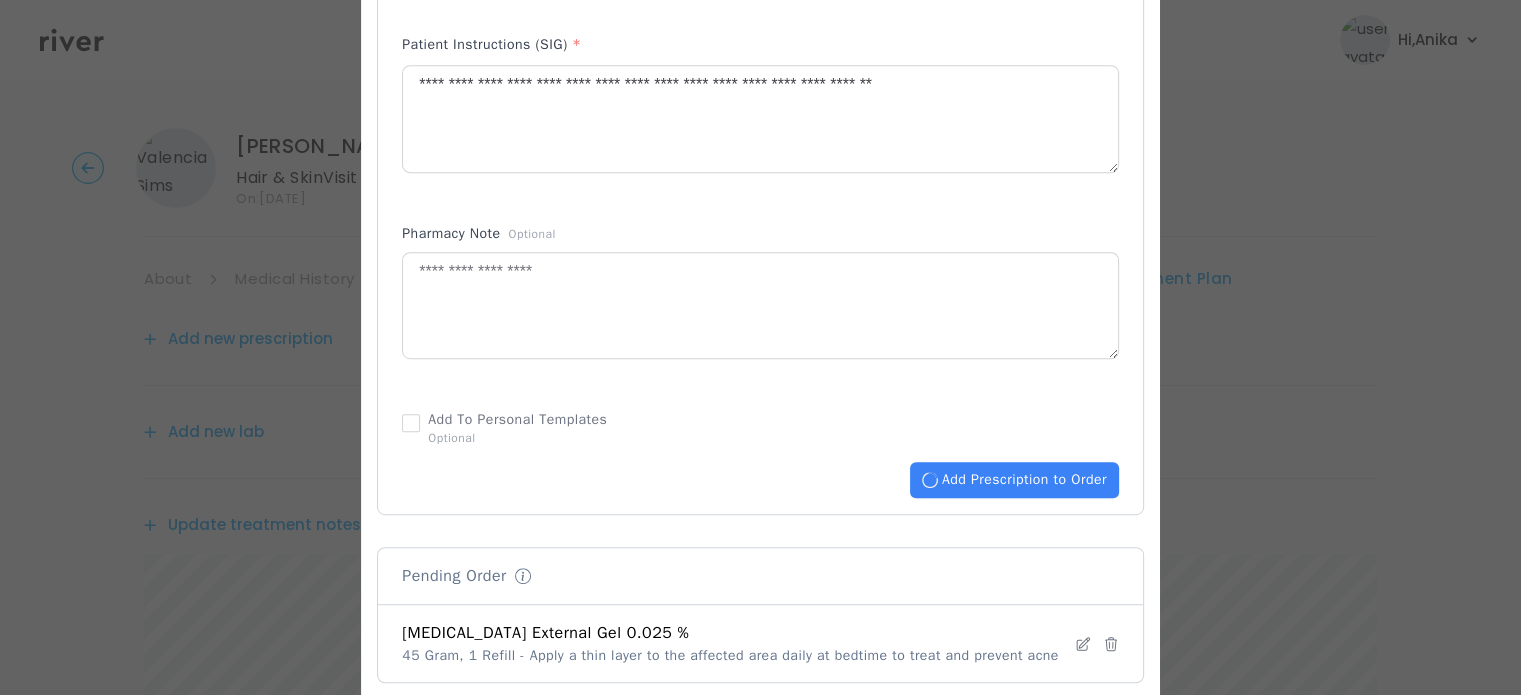 type 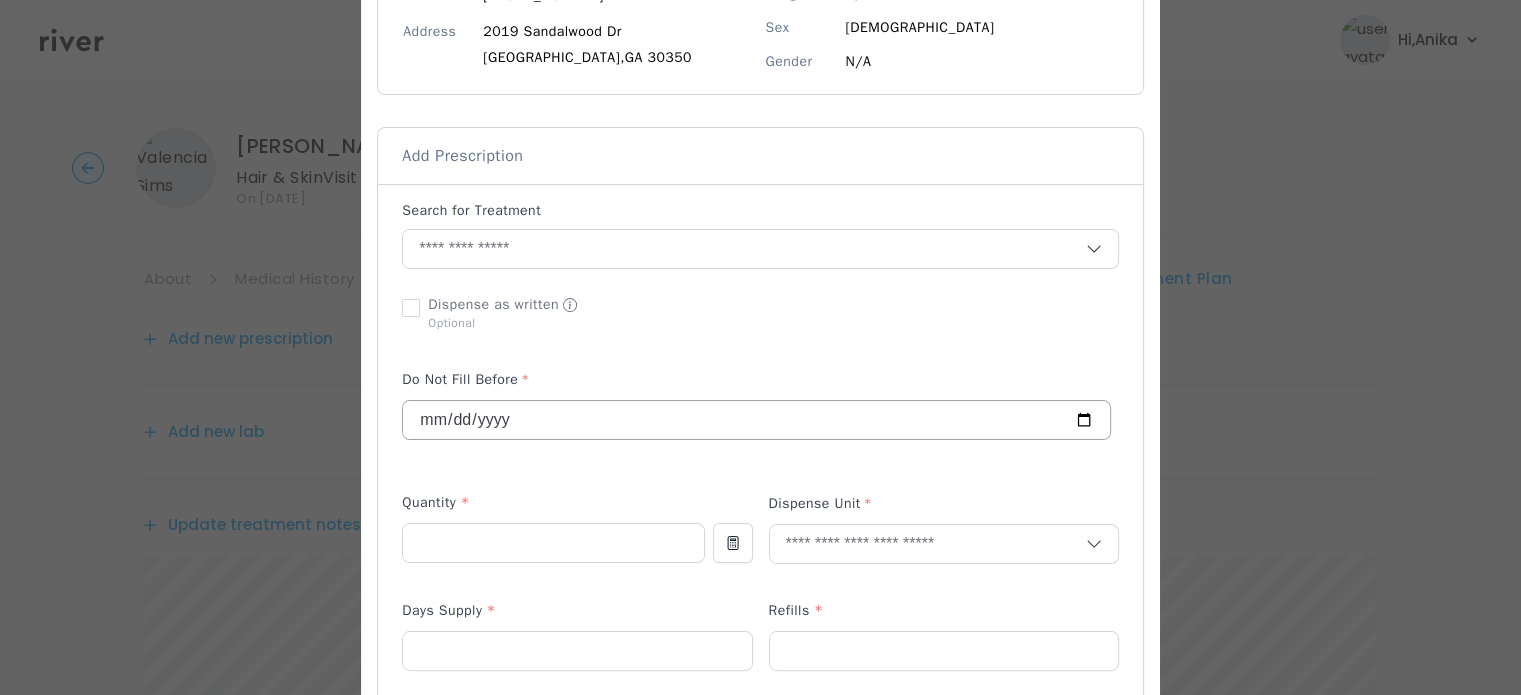 scroll, scrollTop: 300, scrollLeft: 0, axis: vertical 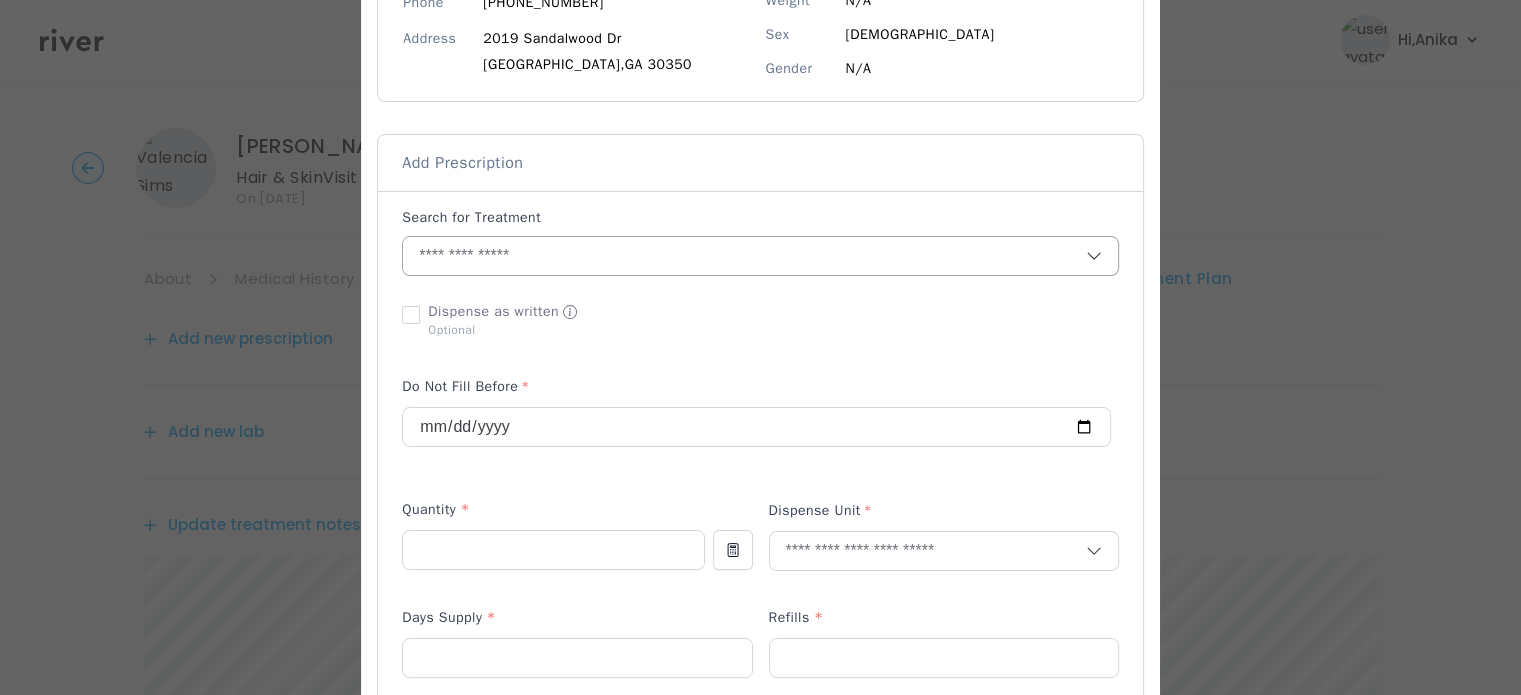 click at bounding box center (744, 256) 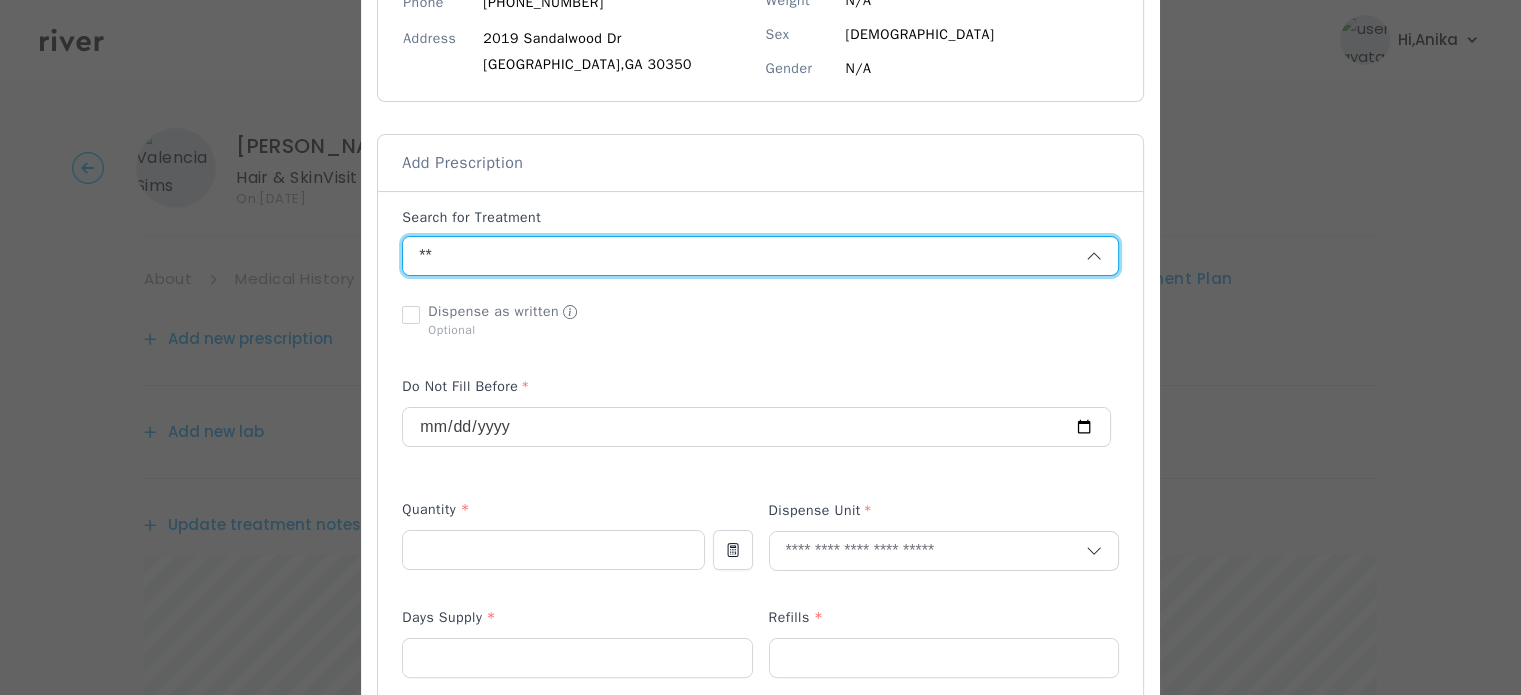 type on "*" 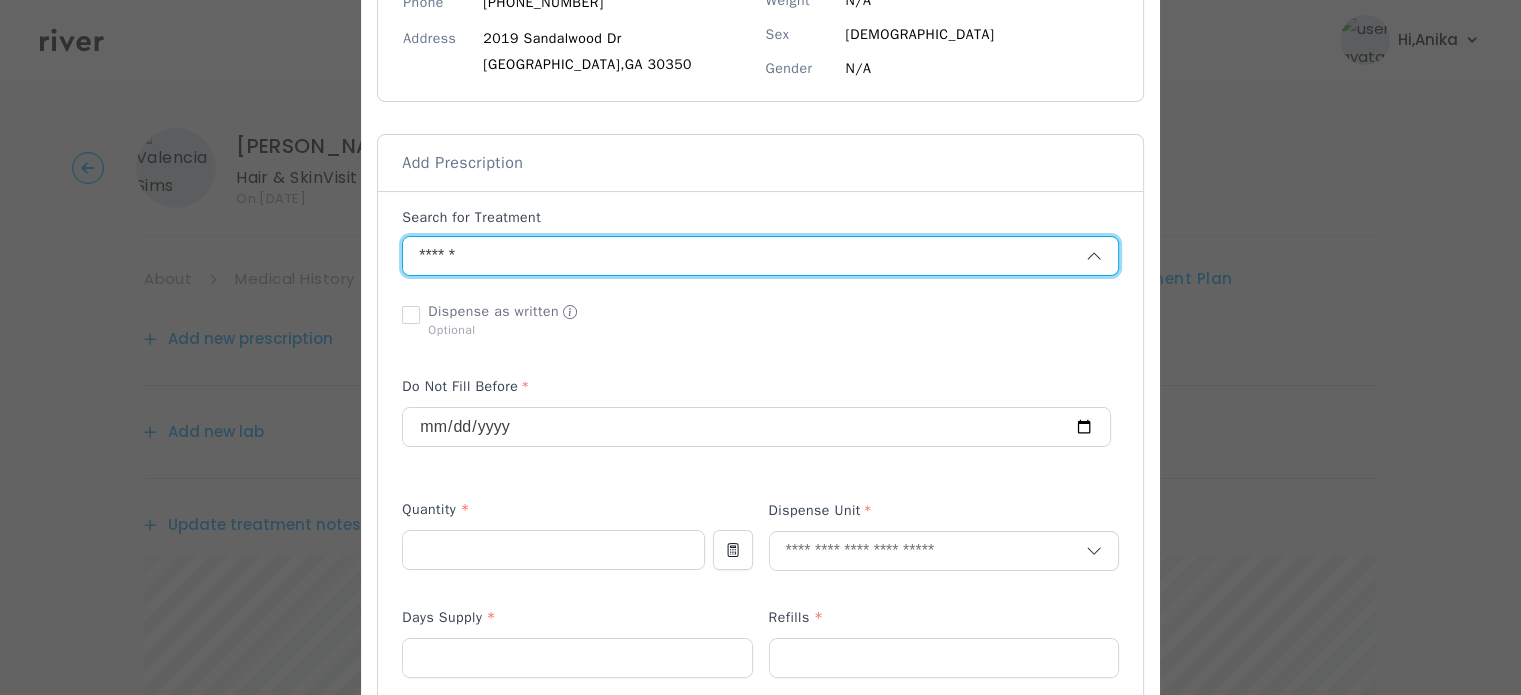 type on "*******" 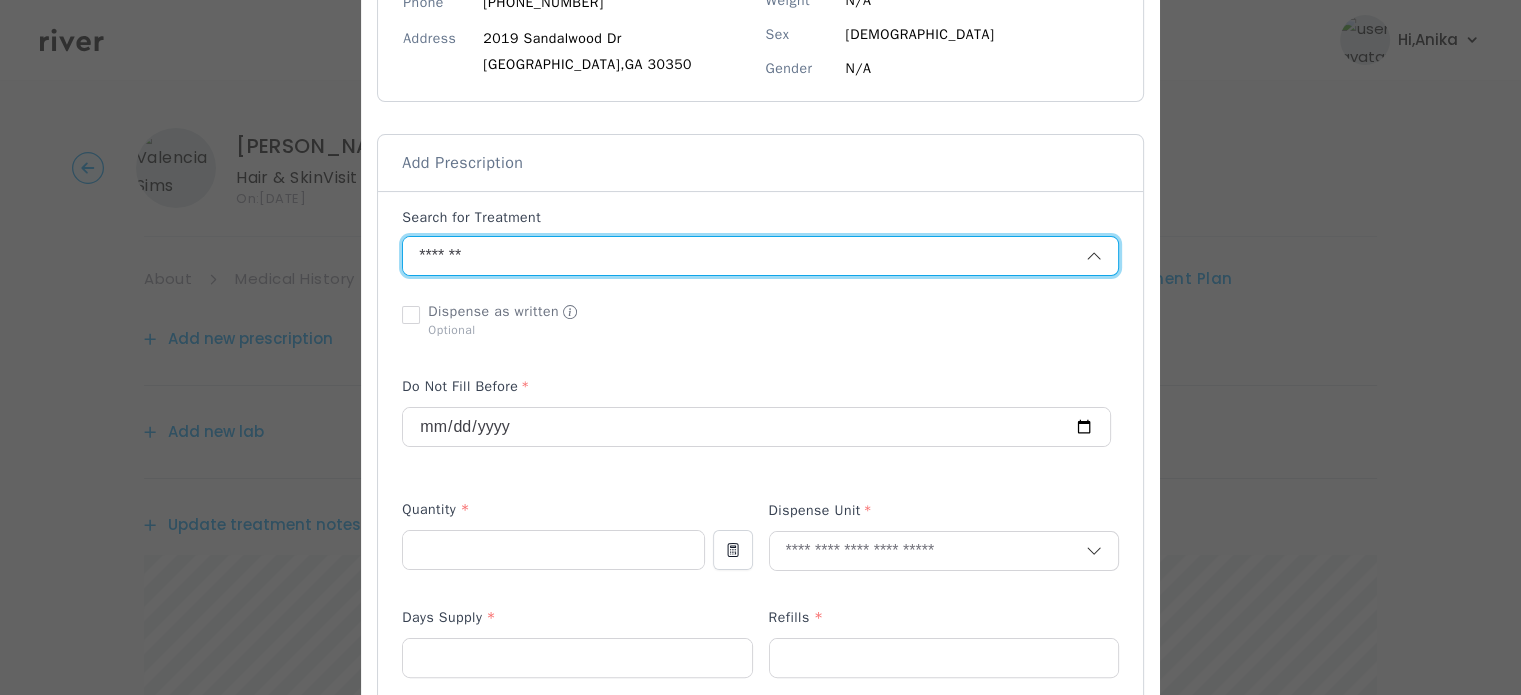 drag, startPoint x: 497, startPoint y: 259, endPoint x: 380, endPoint y: 247, distance: 117.61378 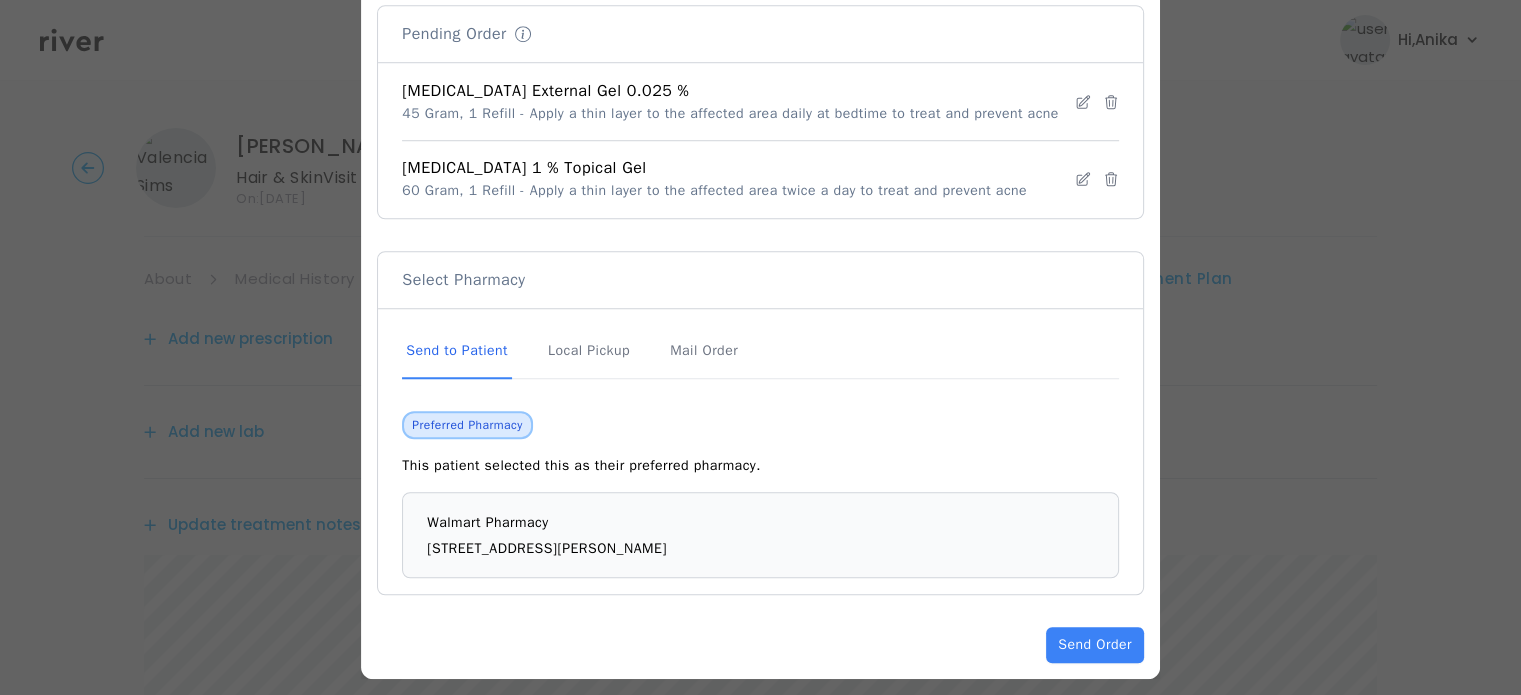 scroll, scrollTop: 1561, scrollLeft: 0, axis: vertical 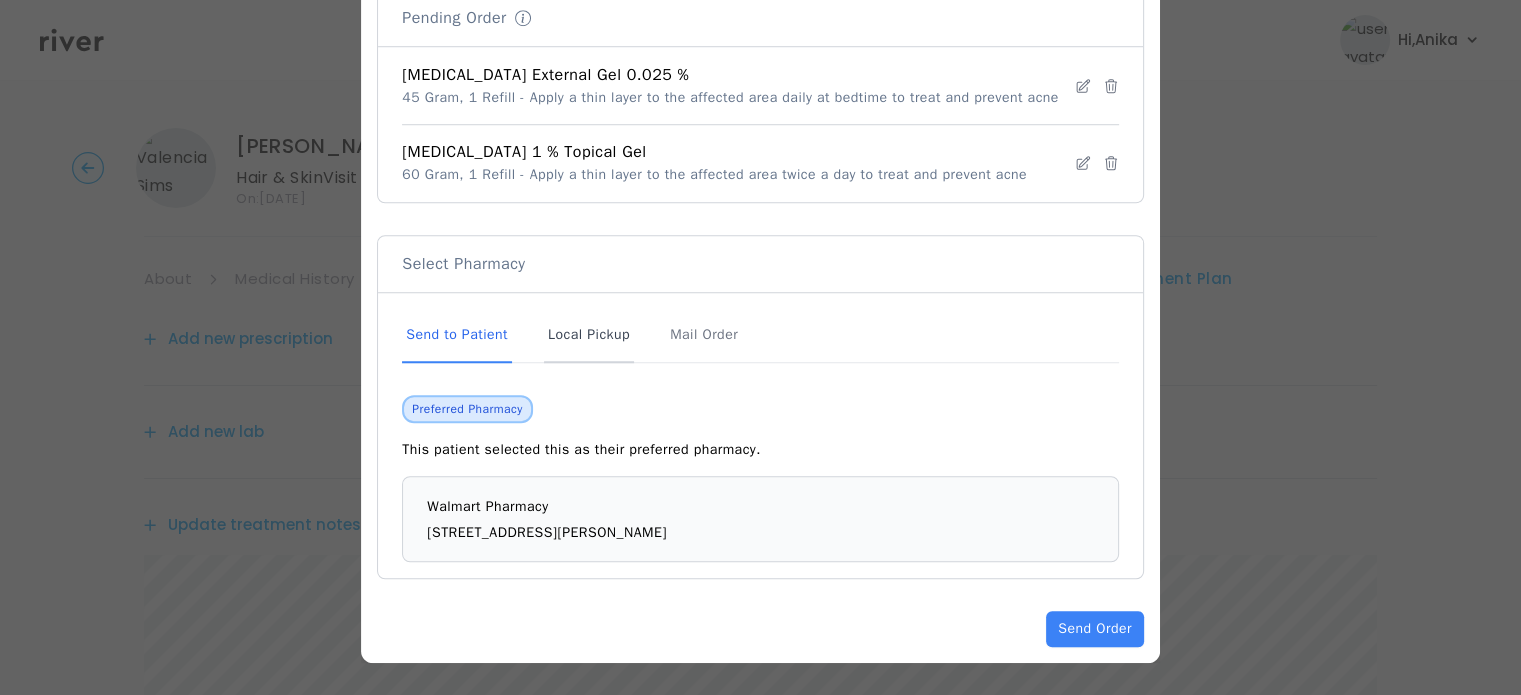 click on "Local Pickup" at bounding box center (589, 336) 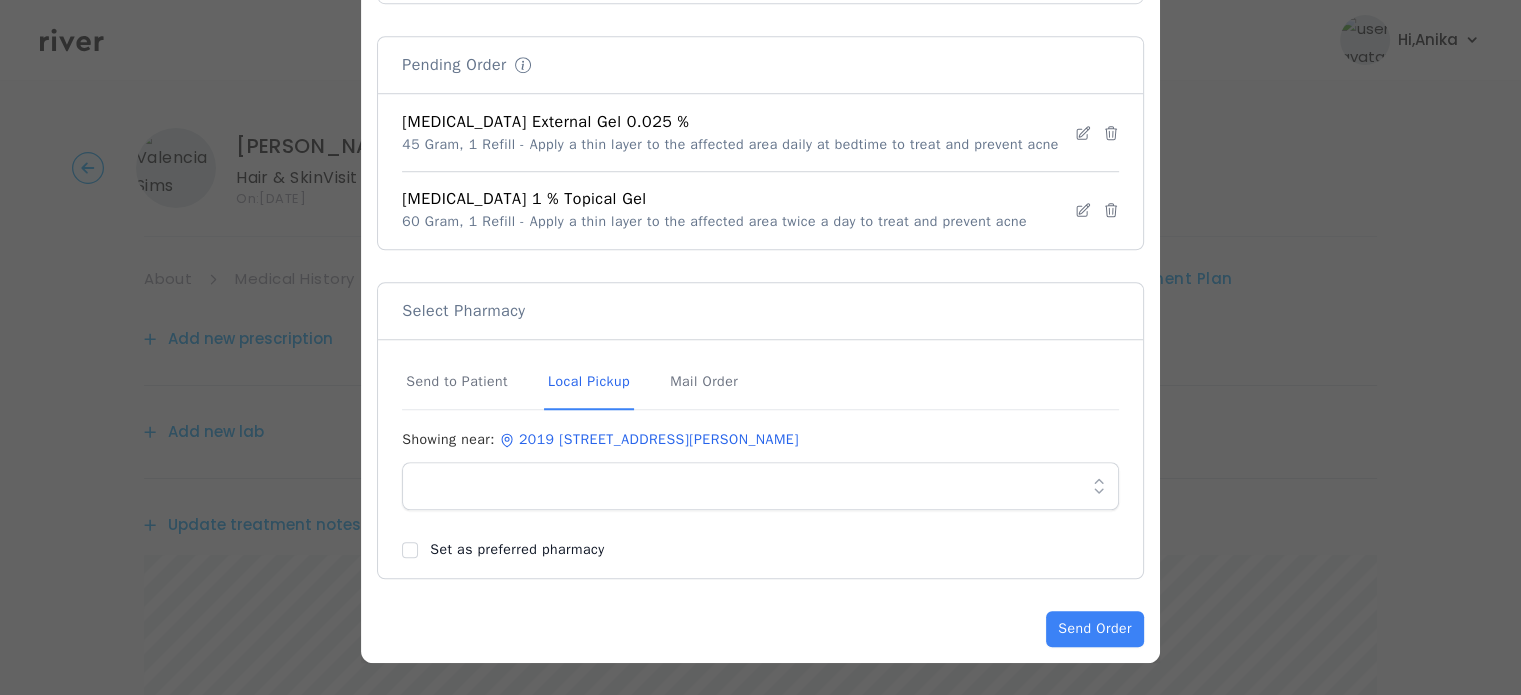 scroll, scrollTop: 1514, scrollLeft: 0, axis: vertical 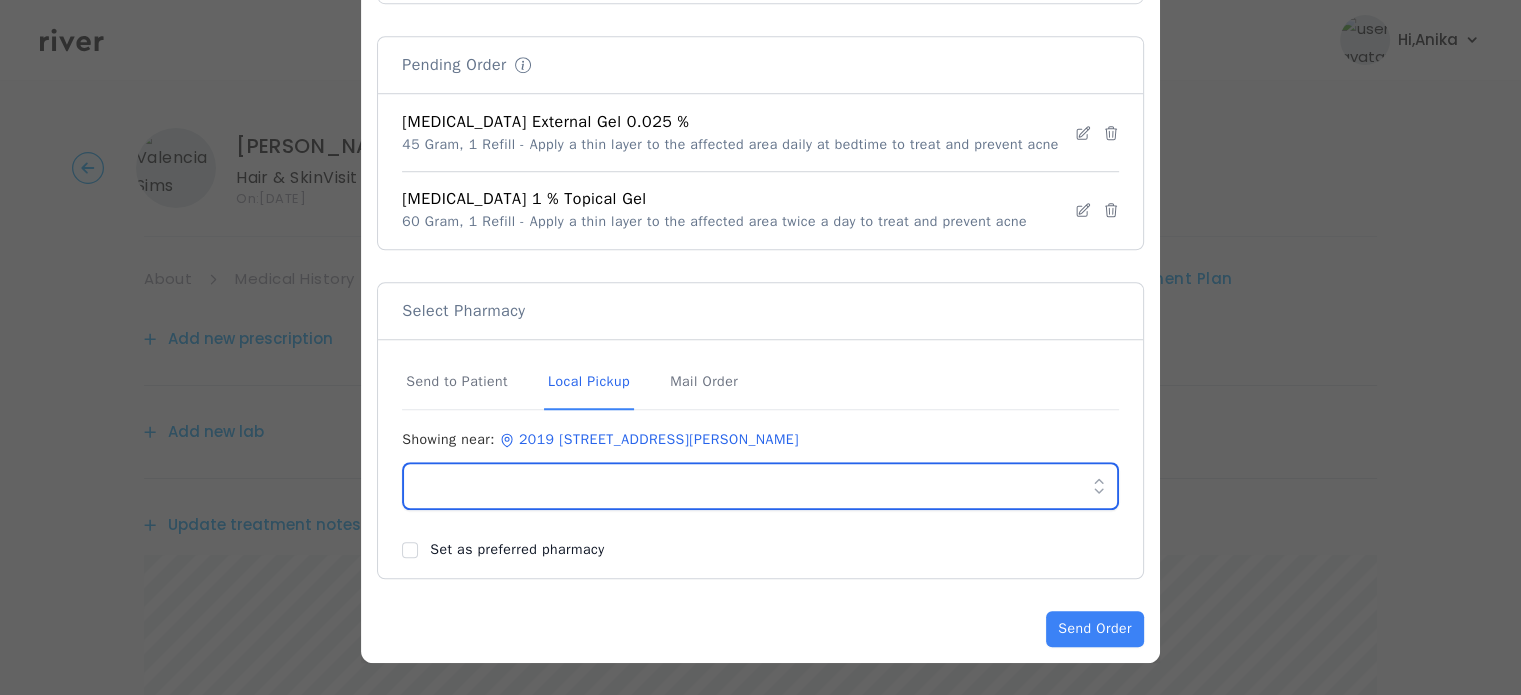 click 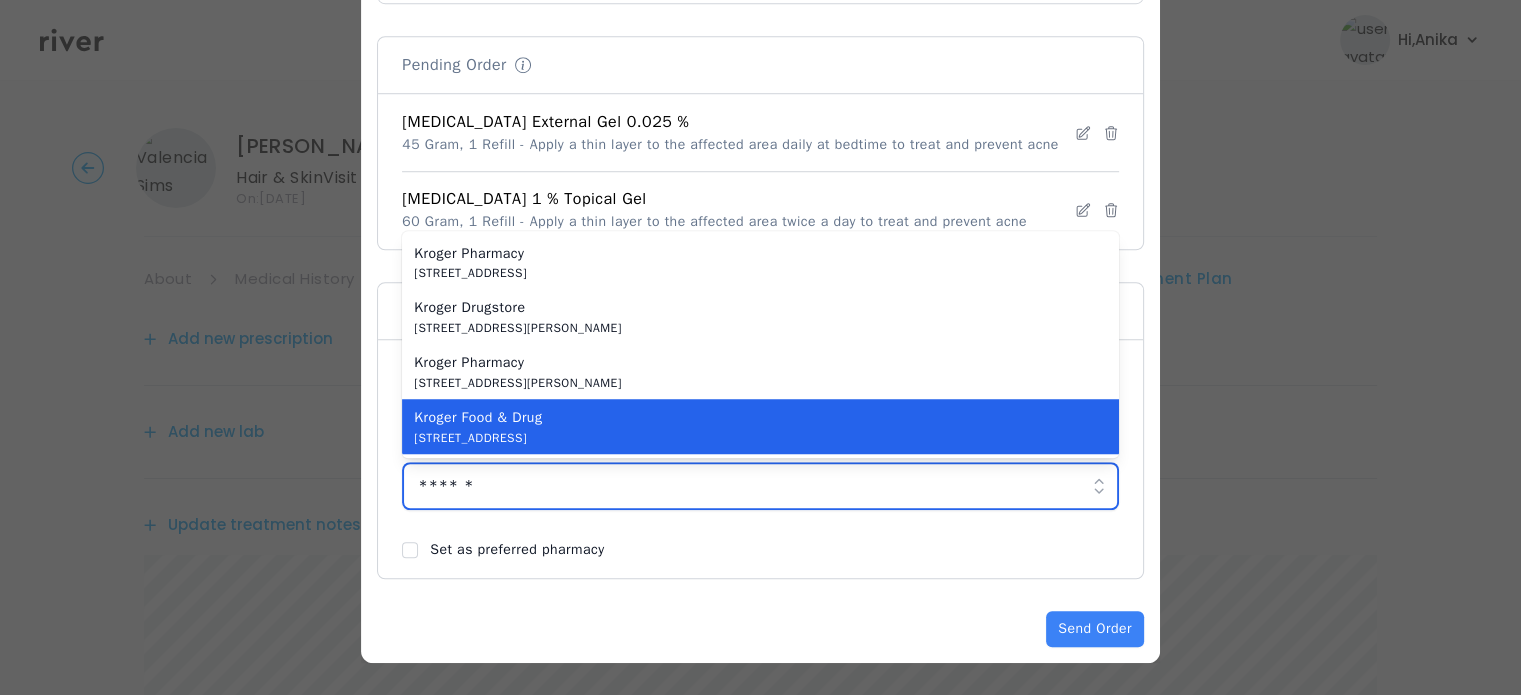 click on "2090 Dunwoody Club Dr, Atlanta, GA" at bounding box center (748, 438) 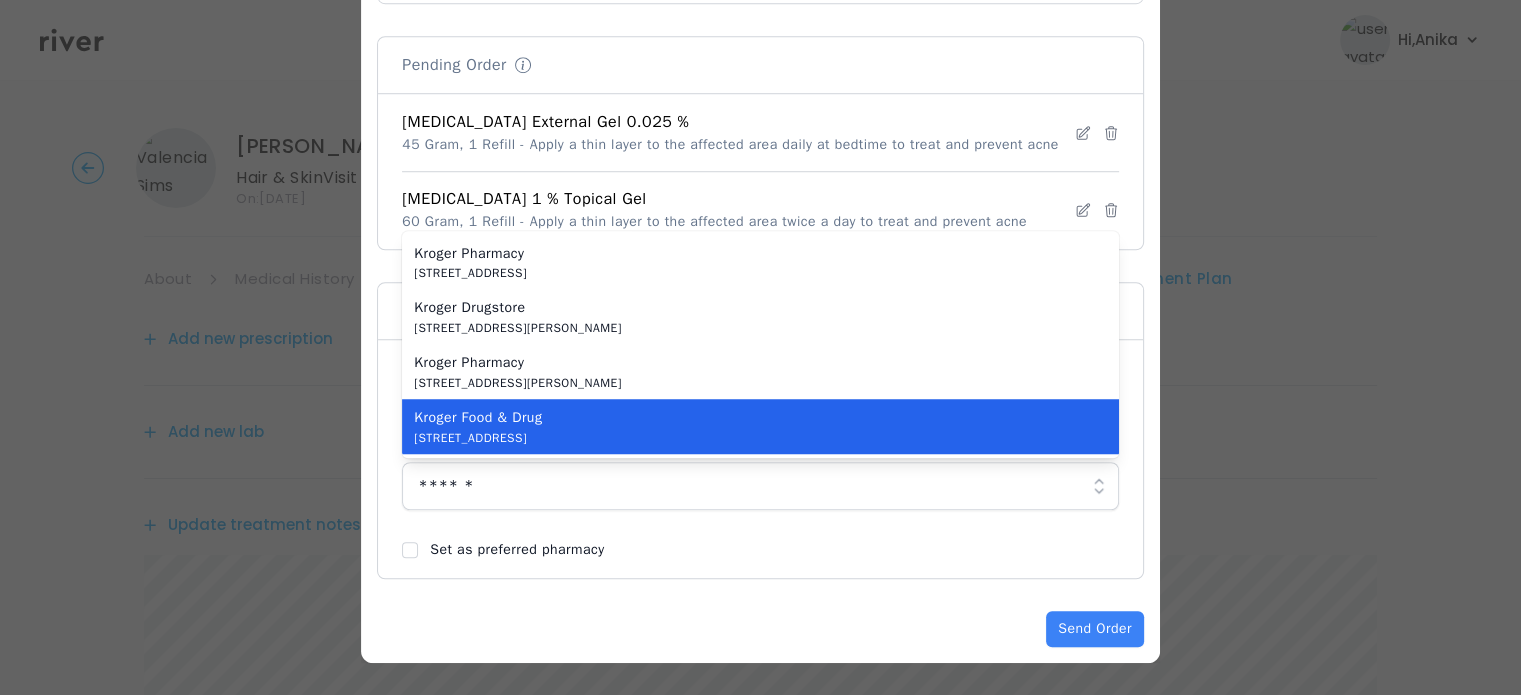 type on "**********" 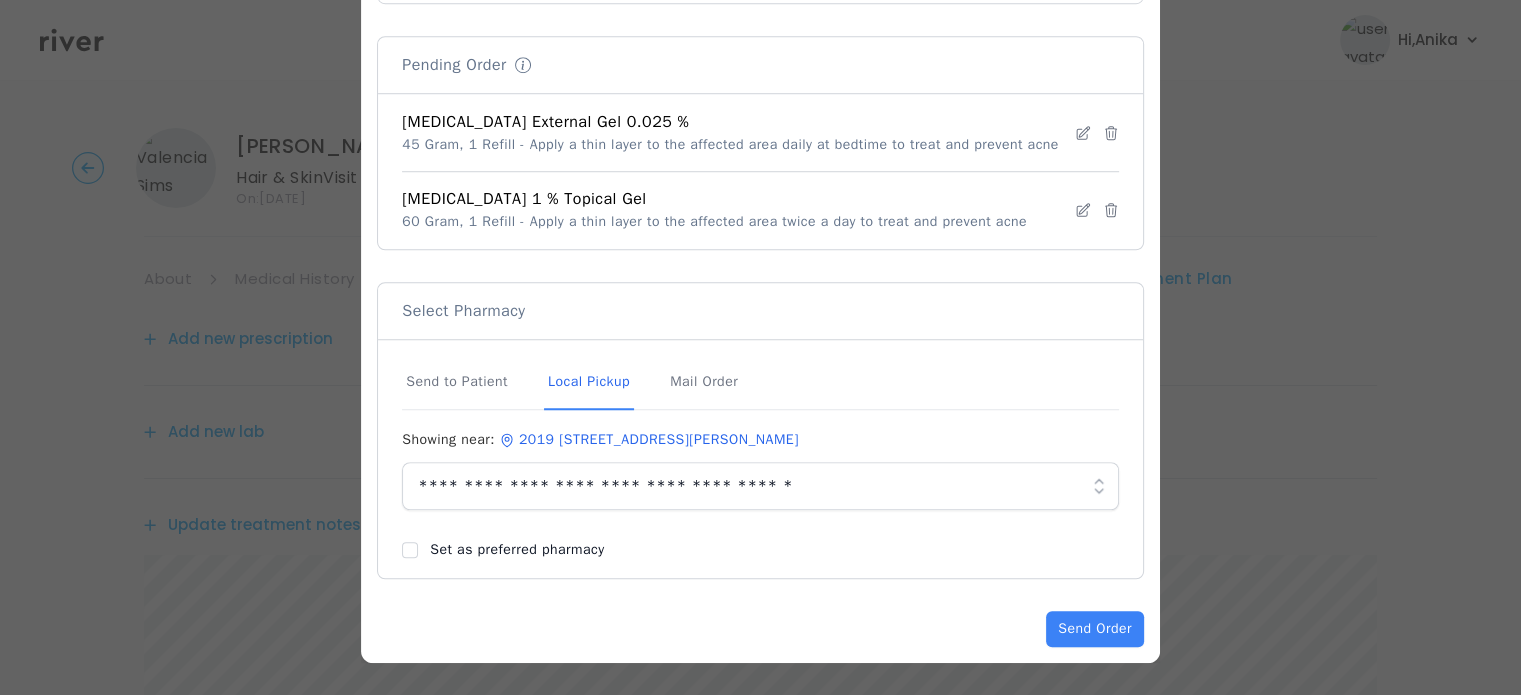 click on "Set as preferred pharmacy" at bounding box center (760, 550) 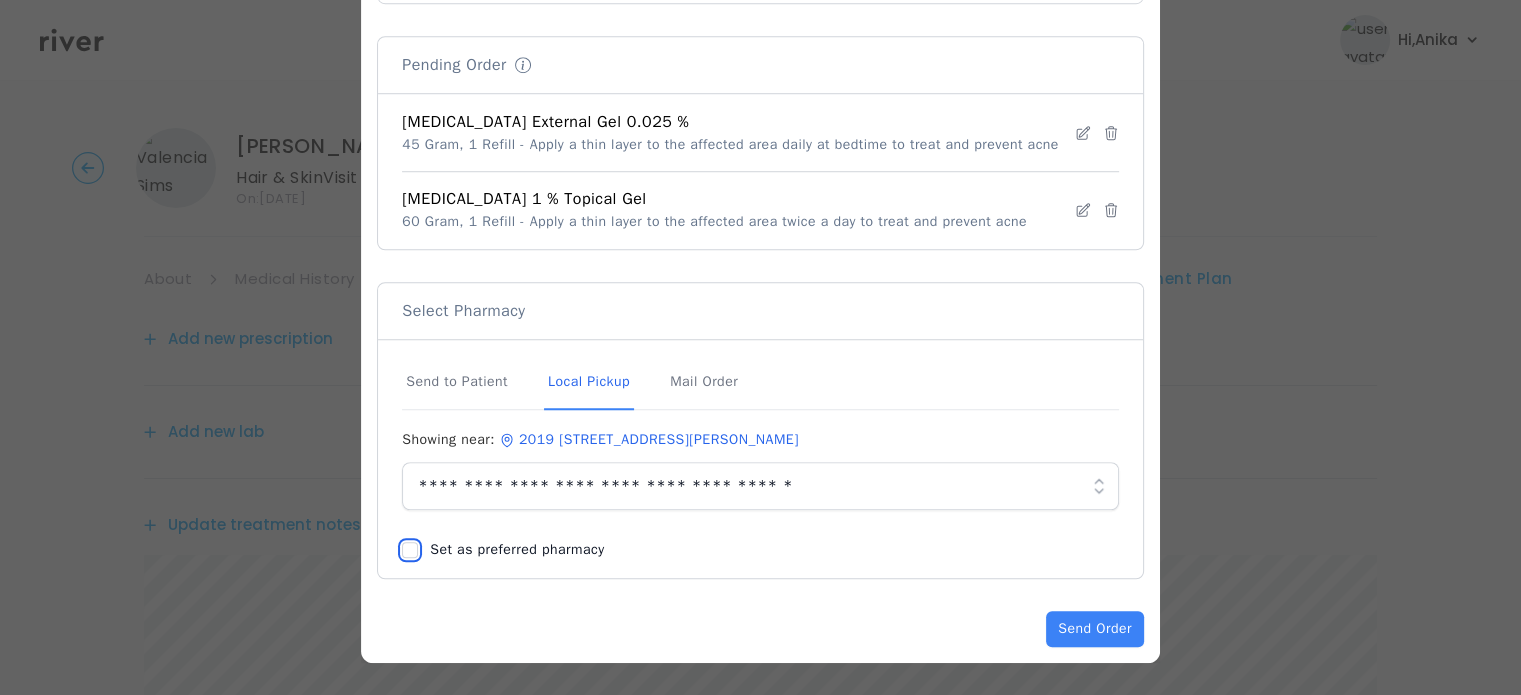 scroll, scrollTop: 1514, scrollLeft: 0, axis: vertical 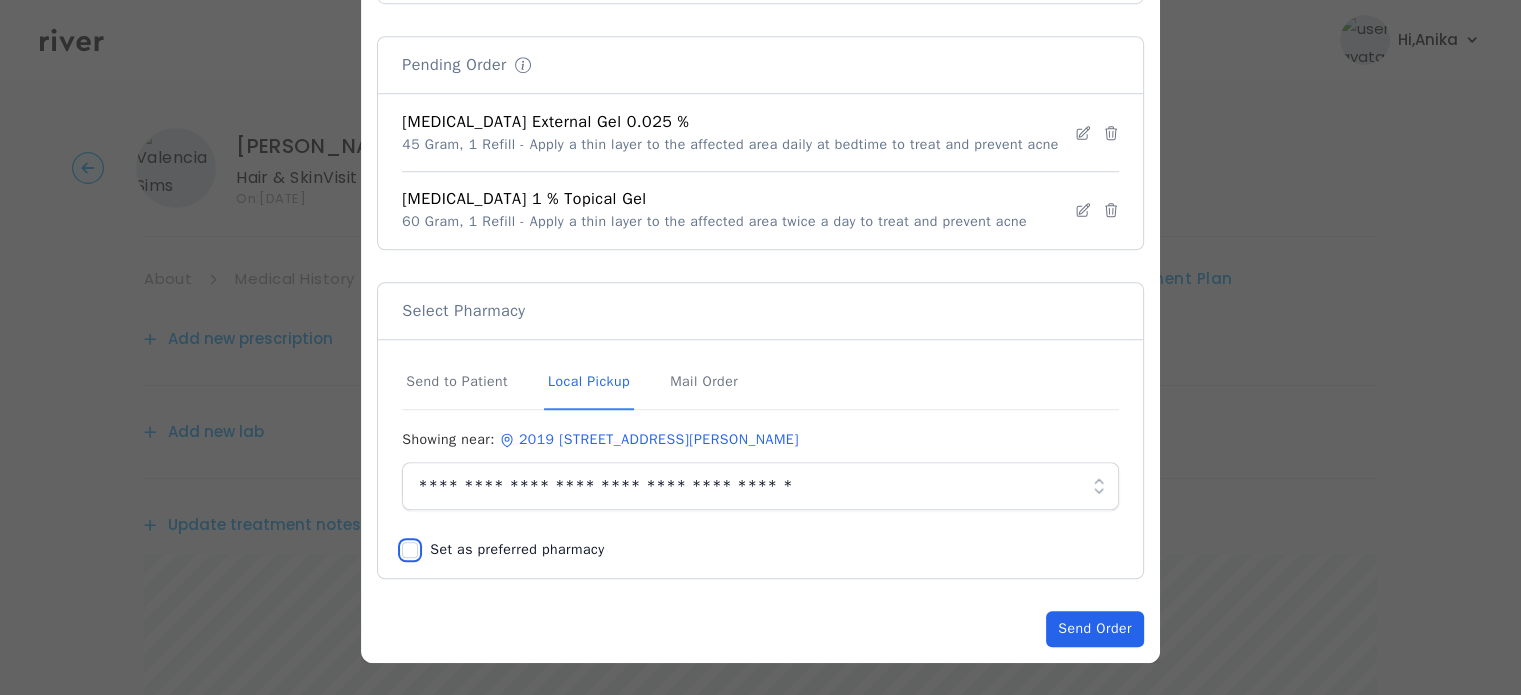 click on "Send Order" 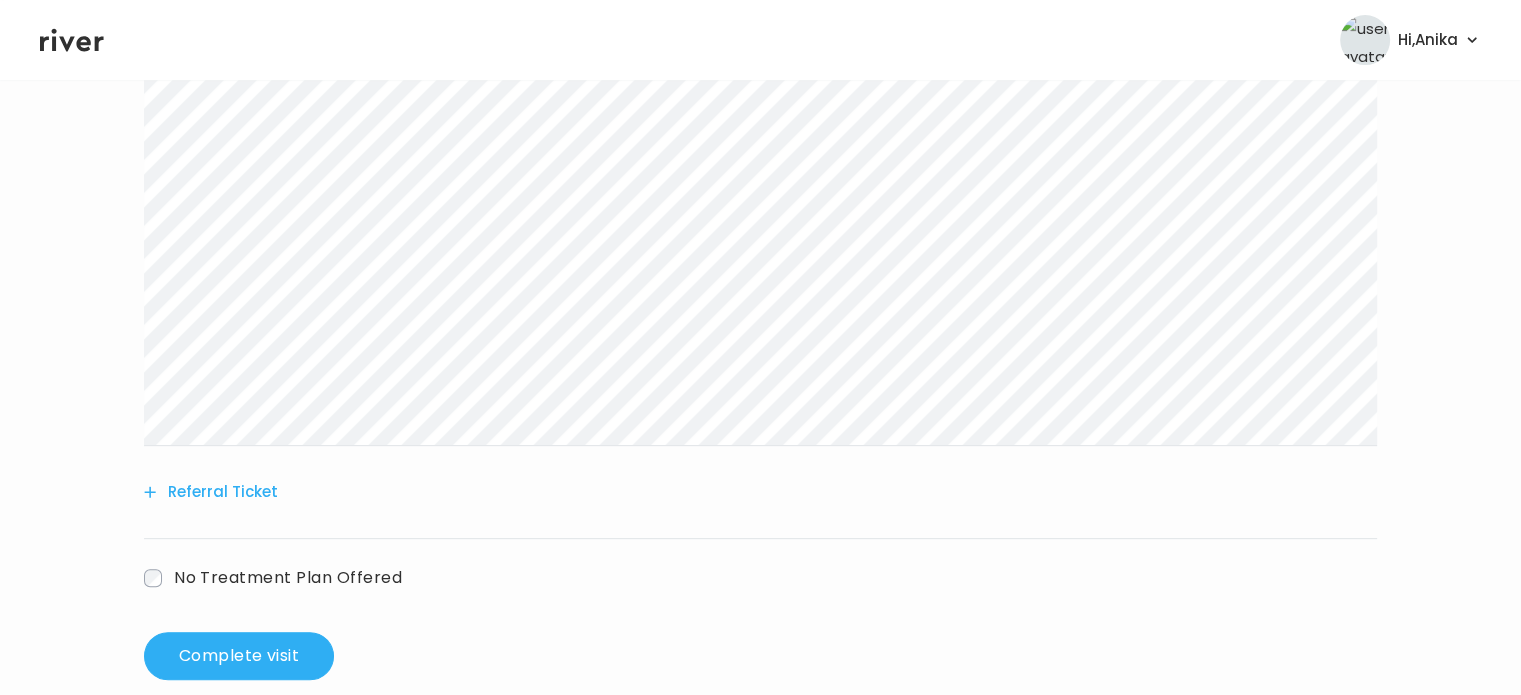 scroll, scrollTop: 916, scrollLeft: 0, axis: vertical 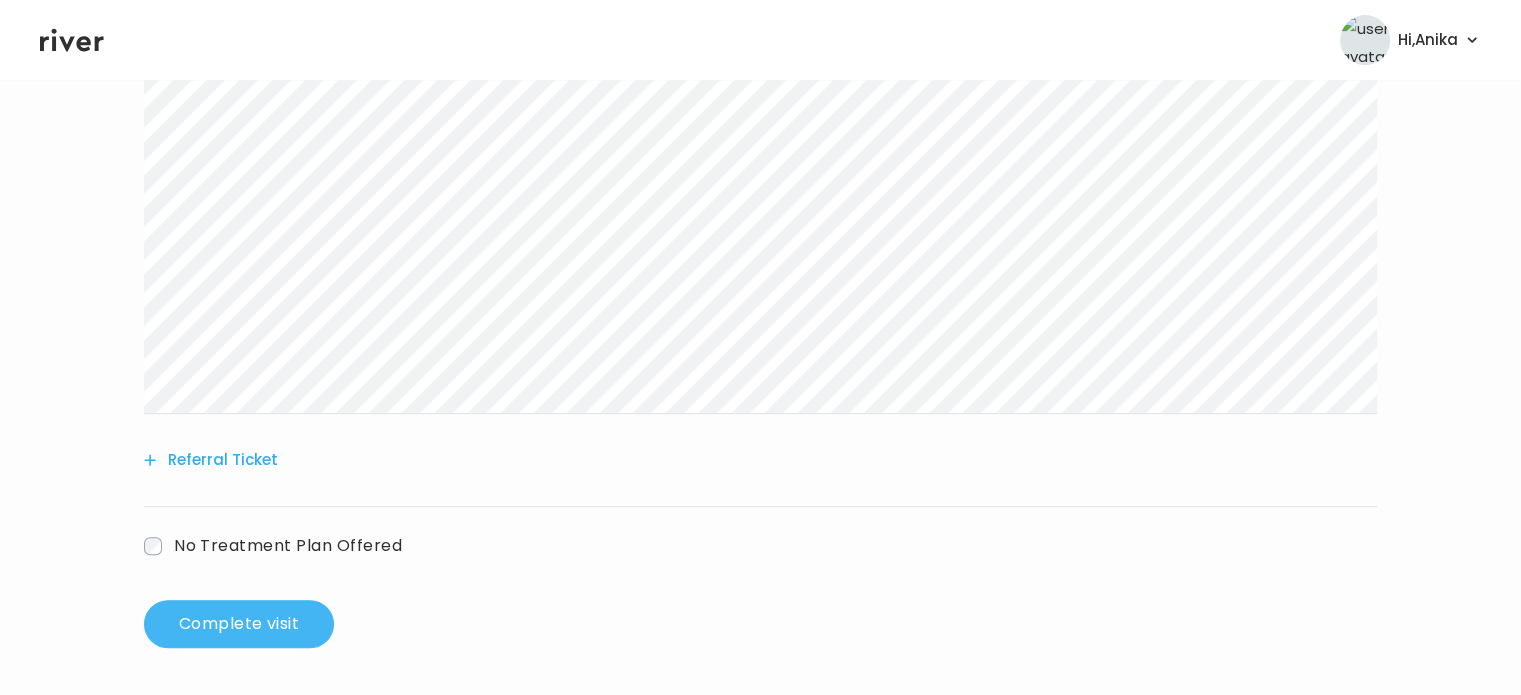 click on "Complete visit" at bounding box center [239, 624] 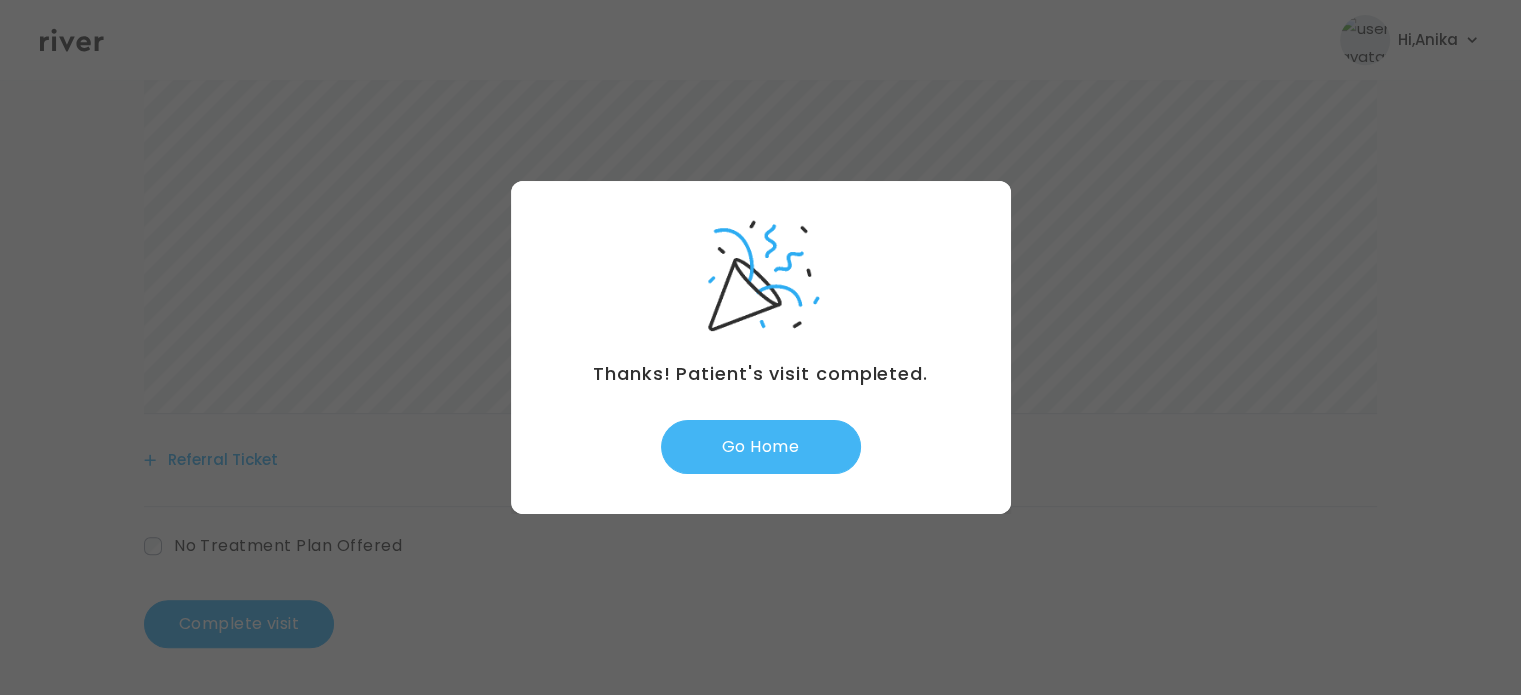 click on "Go Home" at bounding box center [761, 447] 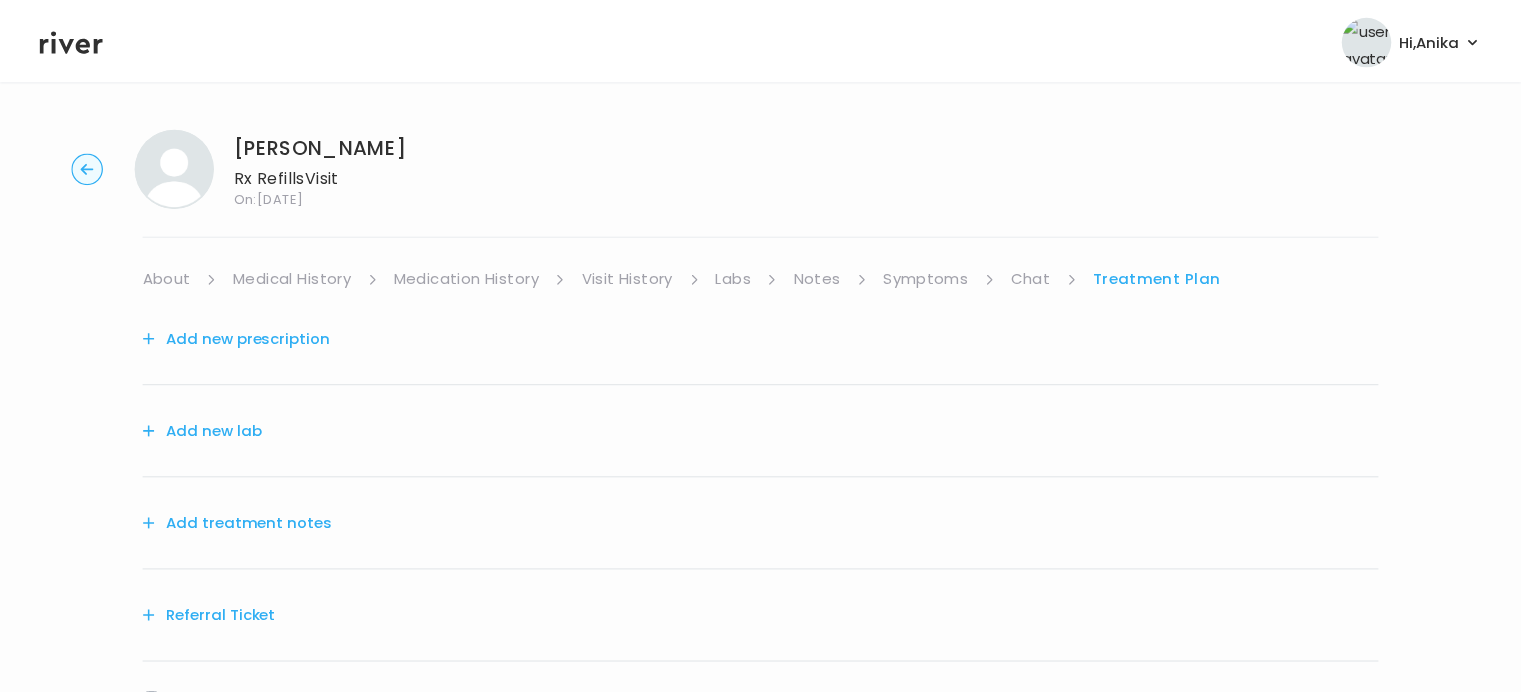 scroll, scrollTop: 0, scrollLeft: 0, axis: both 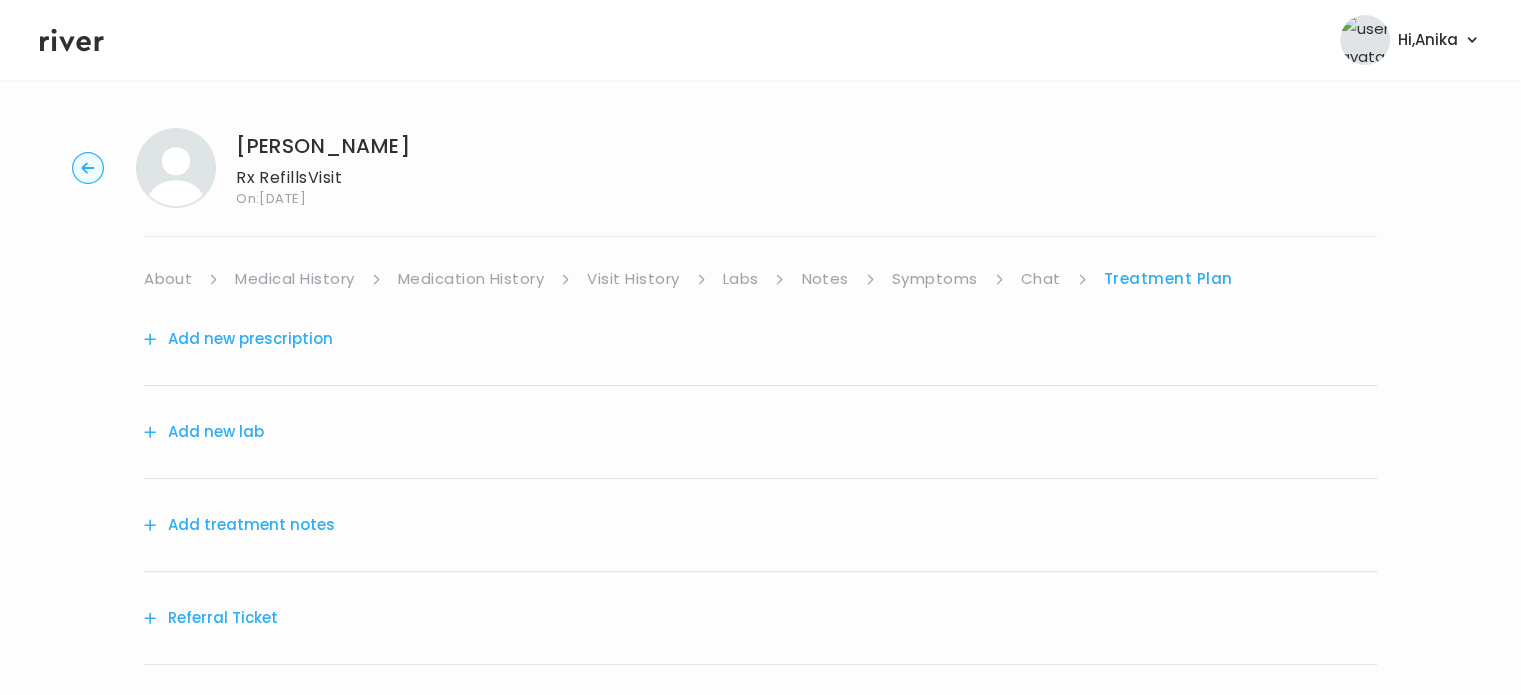click 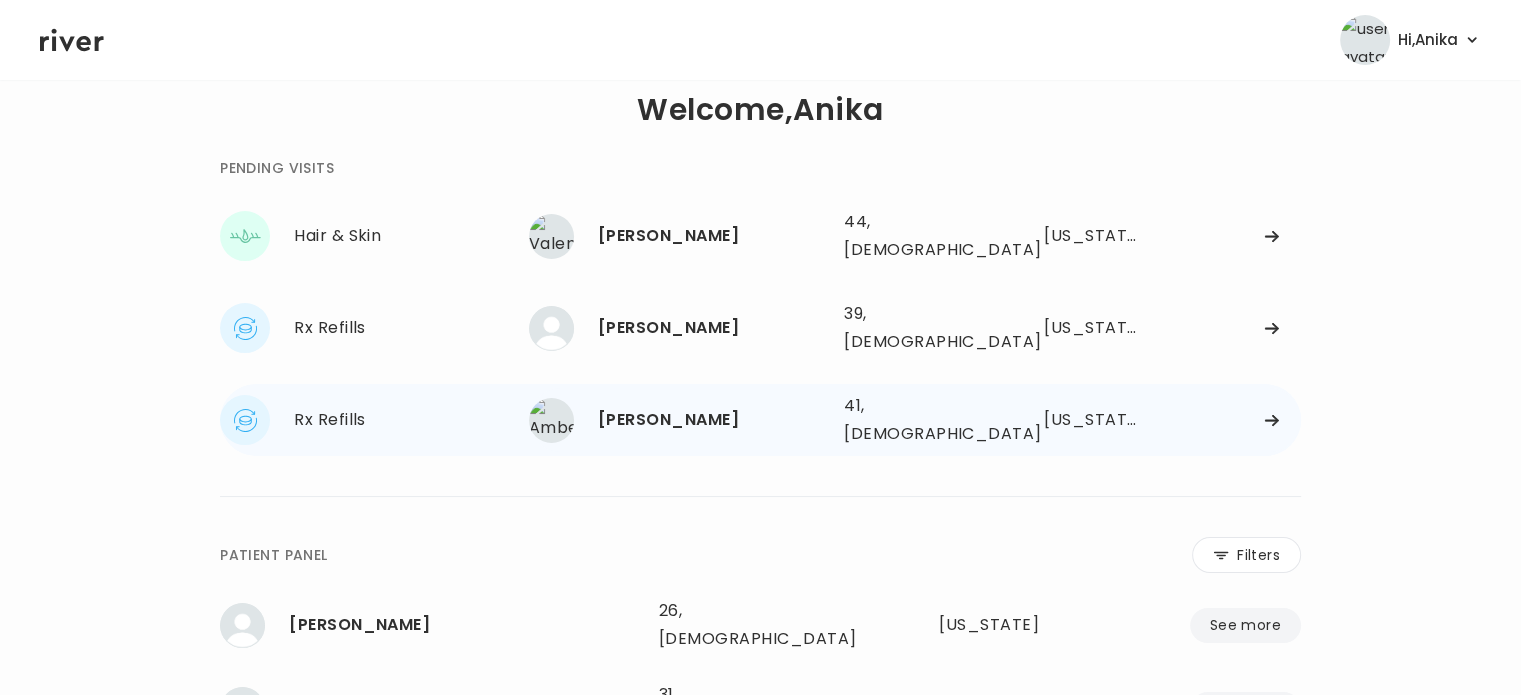 scroll, scrollTop: 33, scrollLeft: 0, axis: vertical 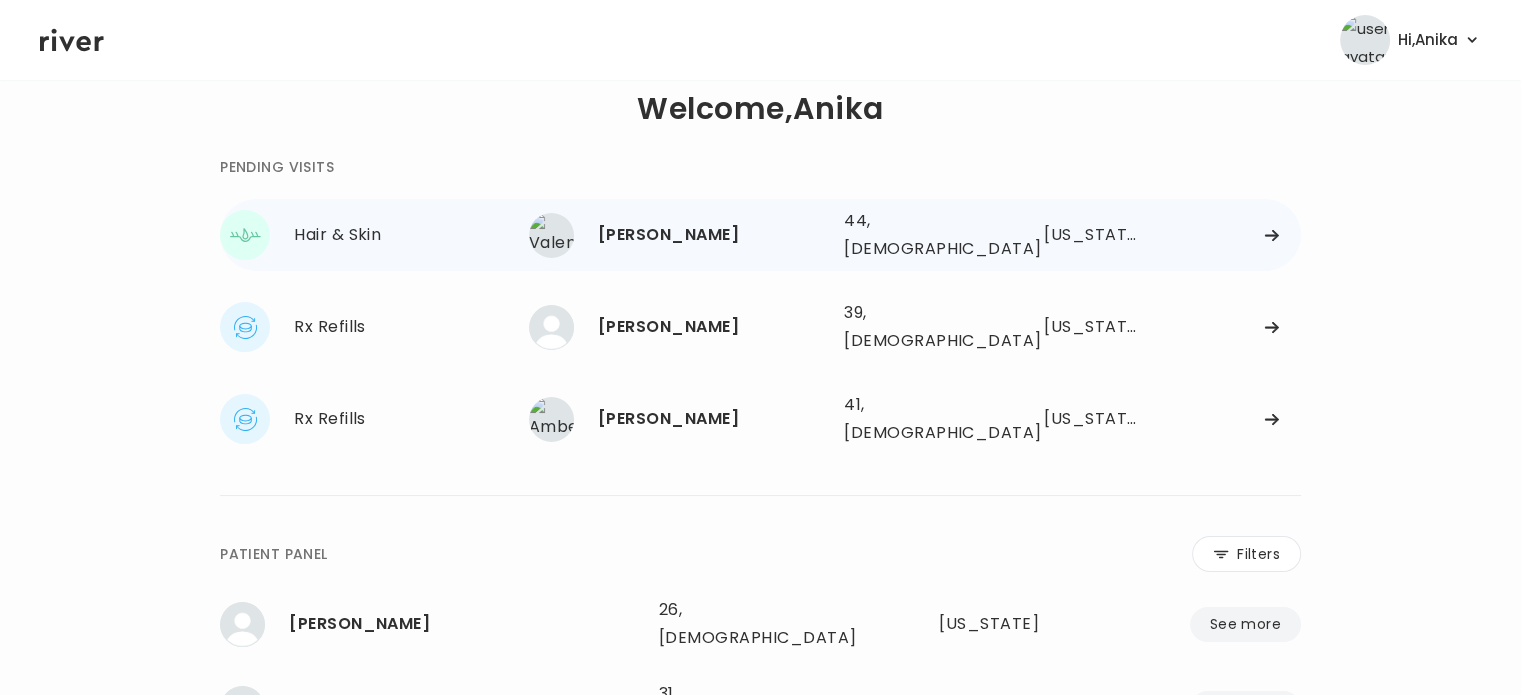 click on "[PERSON_NAME]" at bounding box center [713, 235] 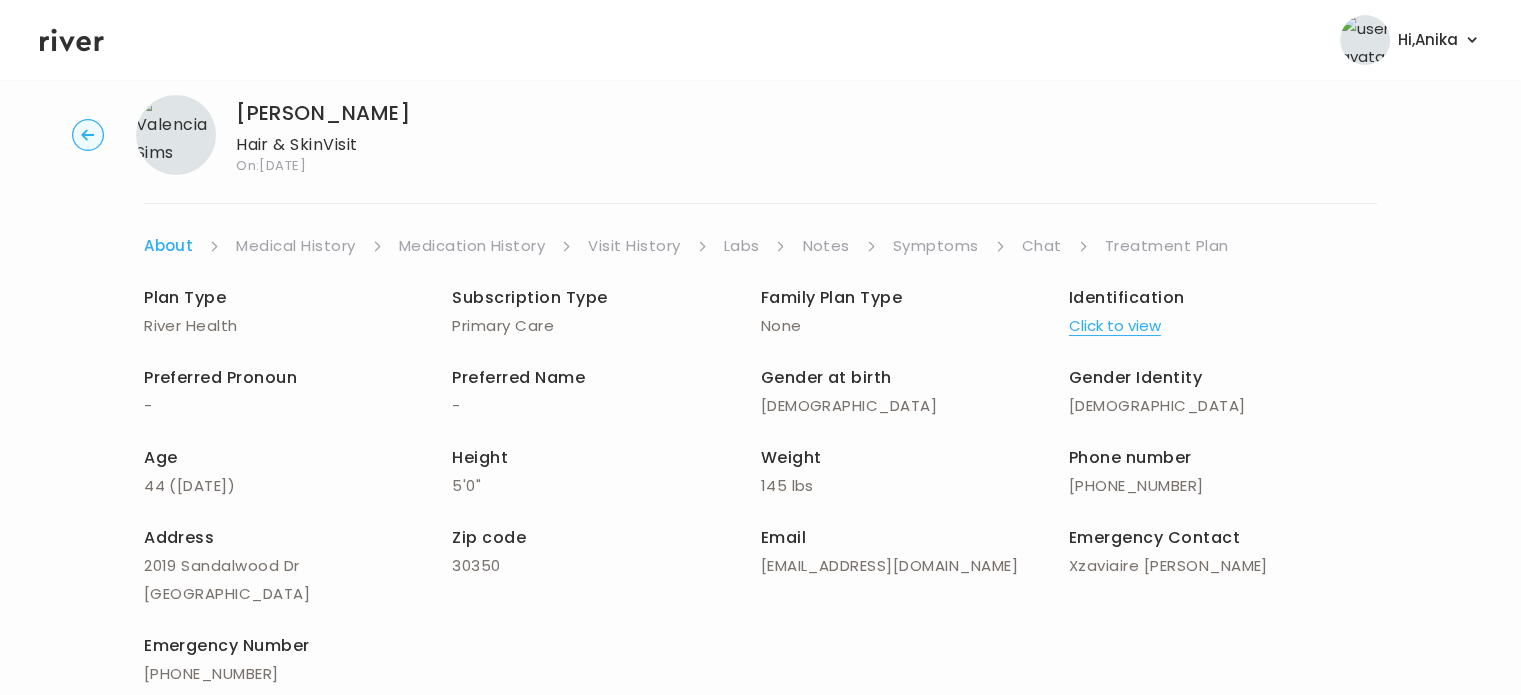 click on "Symptoms" at bounding box center (936, 246) 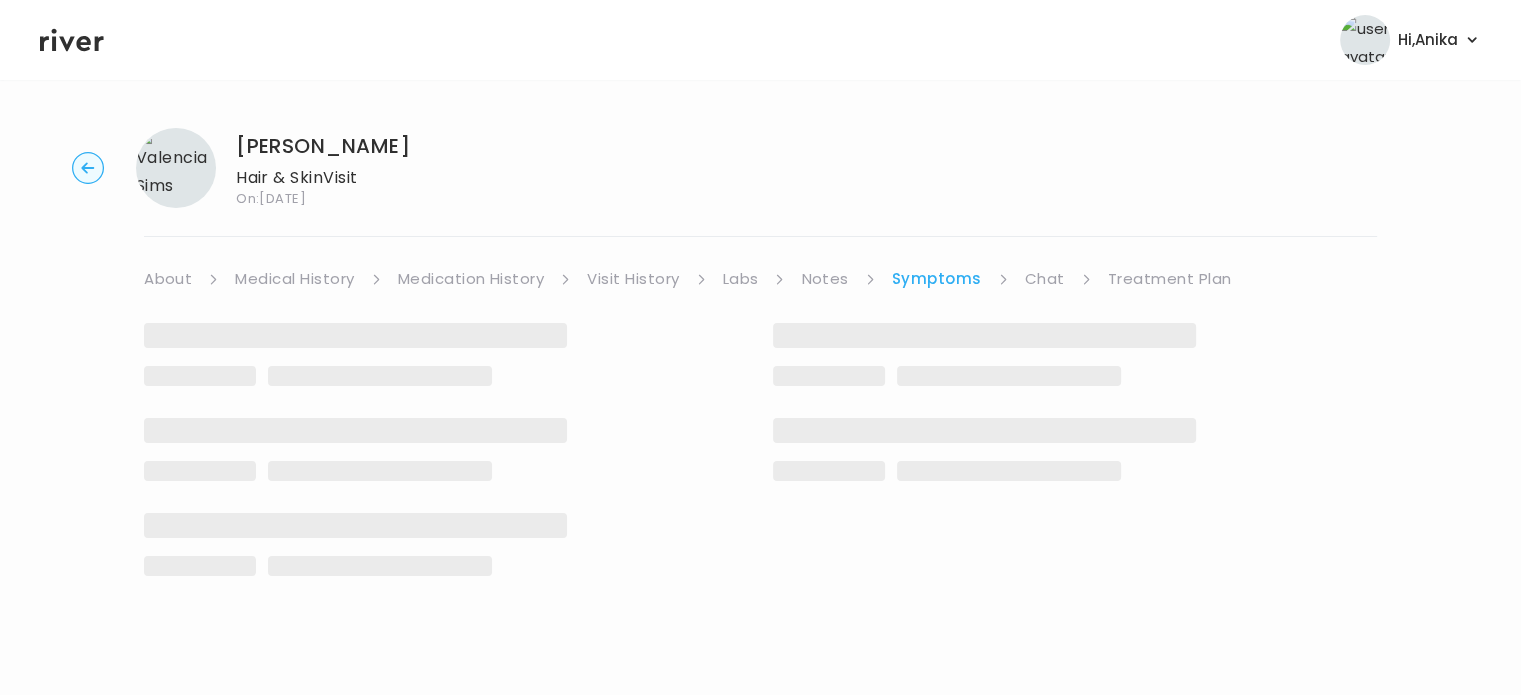 scroll, scrollTop: 0, scrollLeft: 0, axis: both 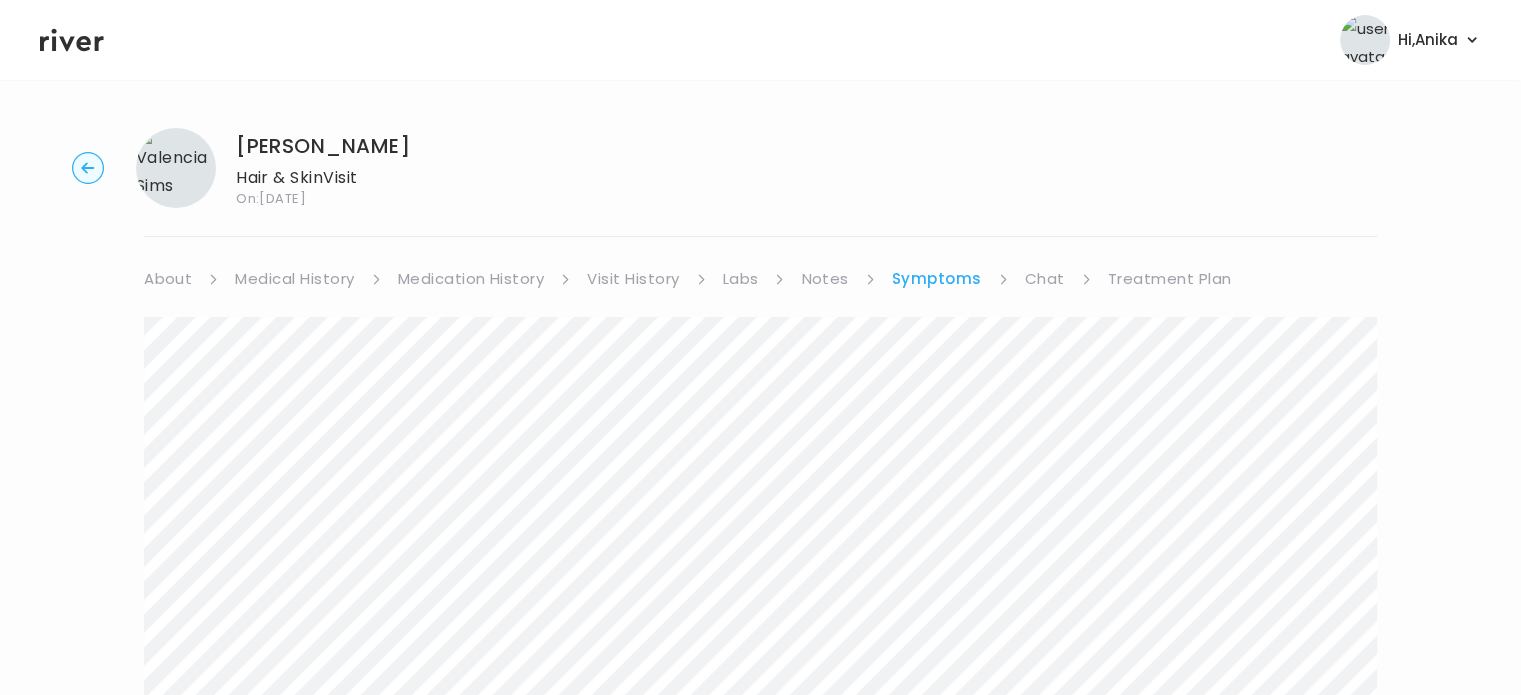 click on "Chat" at bounding box center [1045, 279] 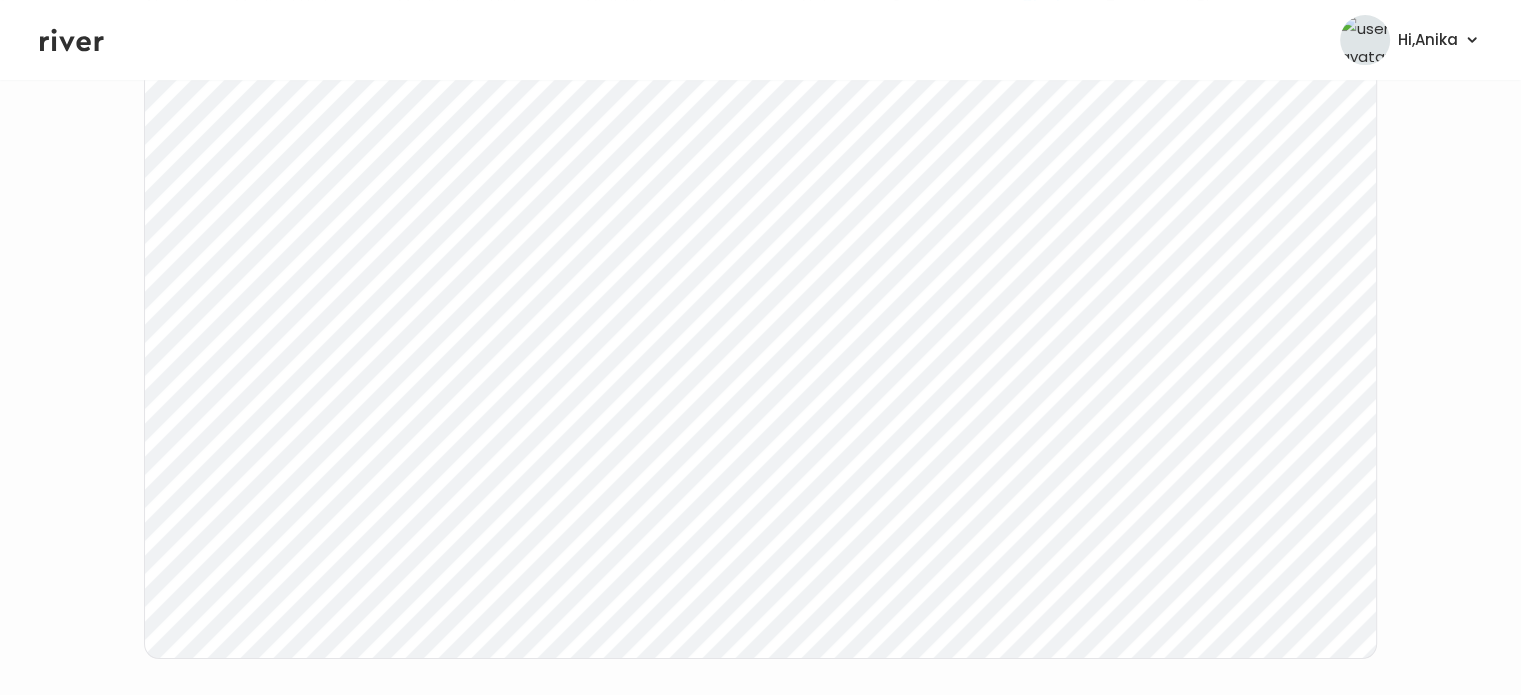 scroll, scrollTop: 303, scrollLeft: 0, axis: vertical 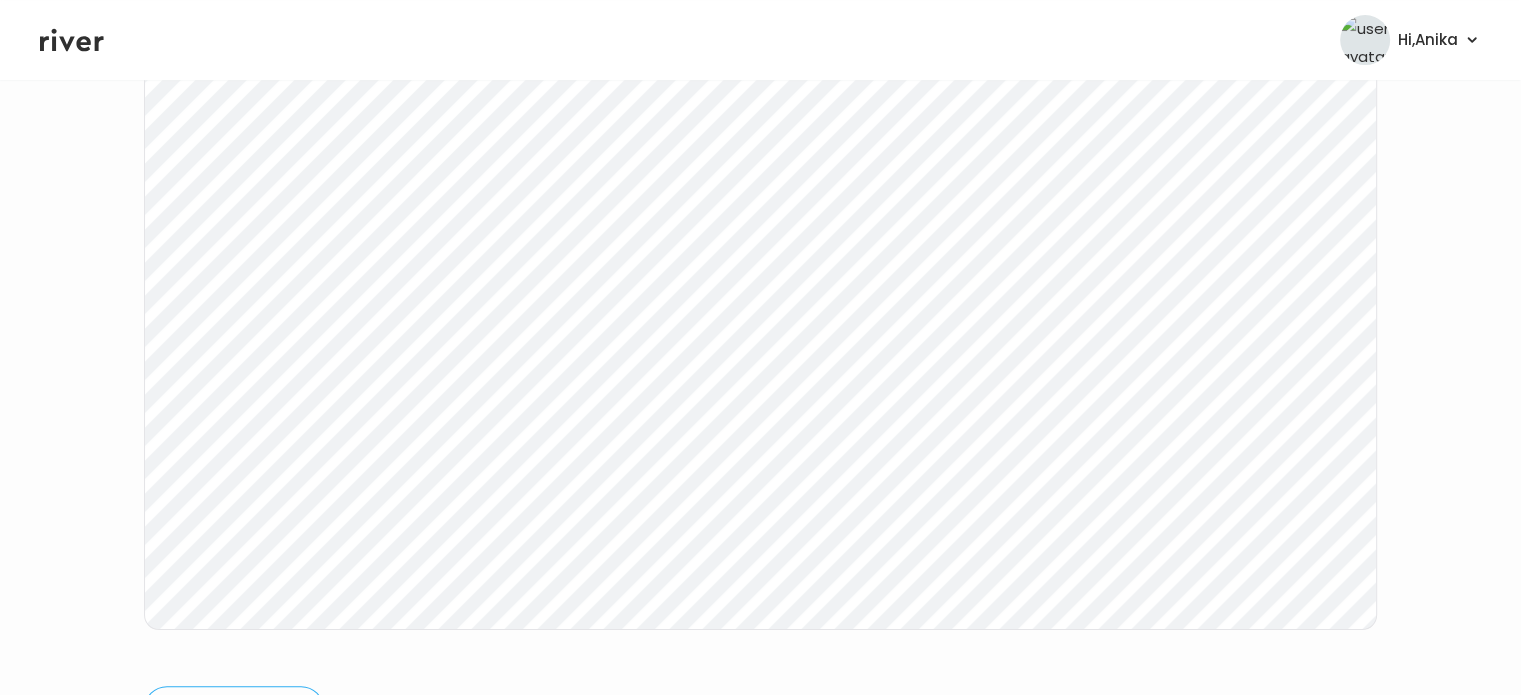 click 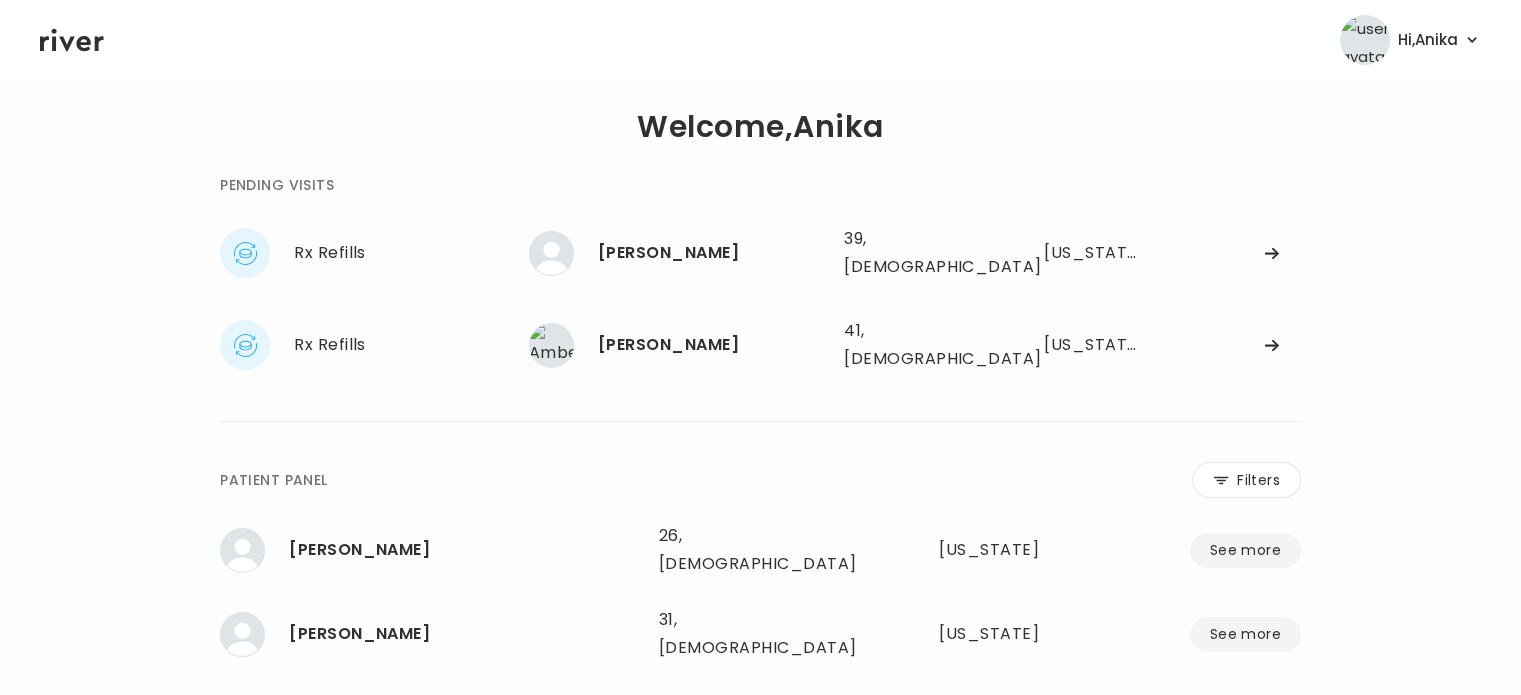scroll, scrollTop: 0, scrollLeft: 0, axis: both 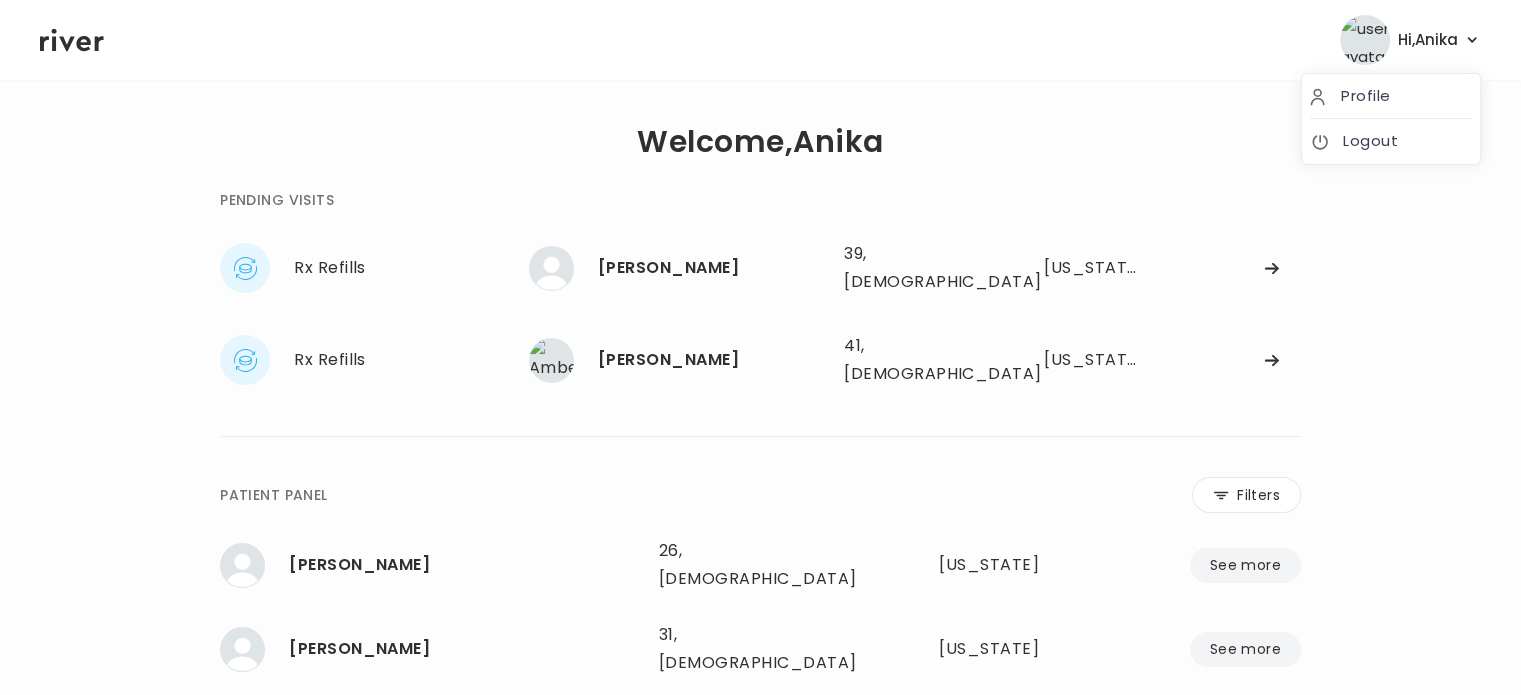 click on "Hi,  Anika" at bounding box center [1410, 40] 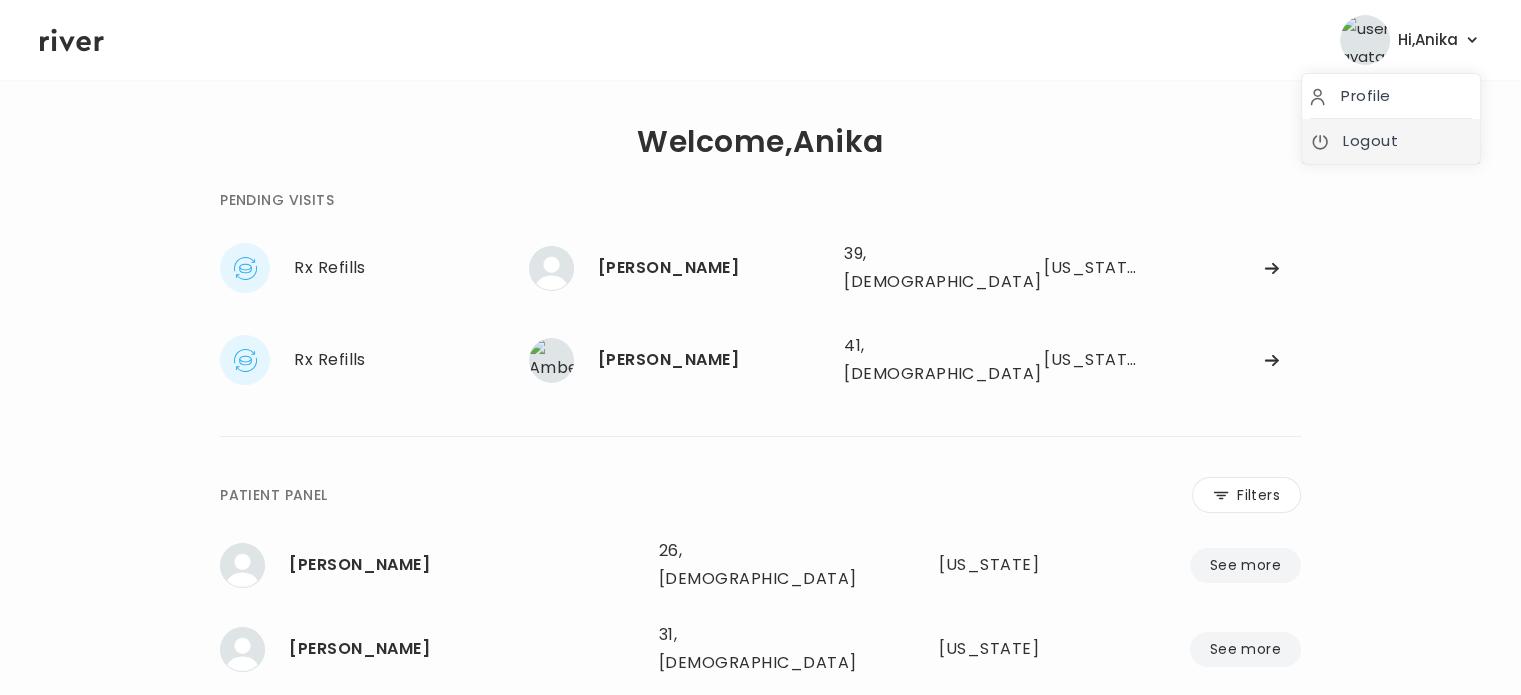 click on "Logout" at bounding box center [1391, 141] 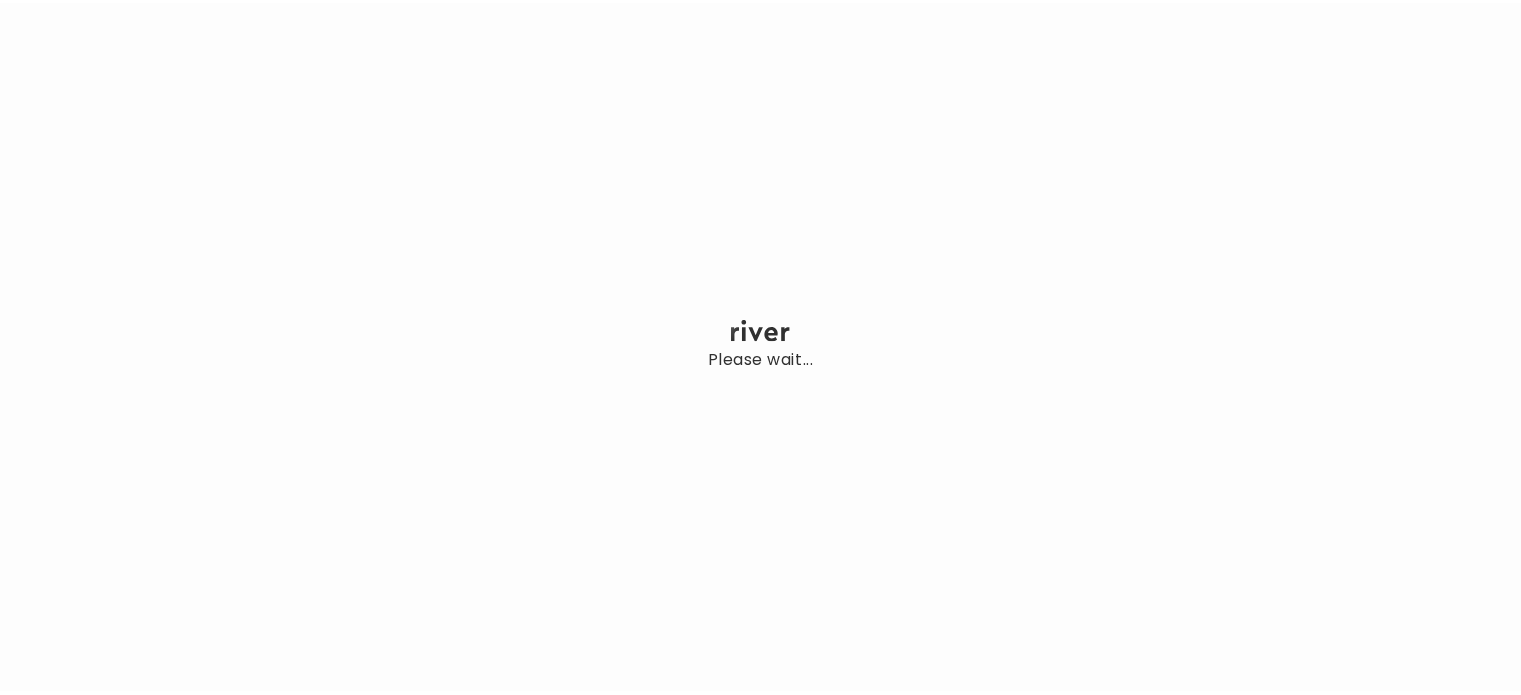 scroll, scrollTop: 0, scrollLeft: 0, axis: both 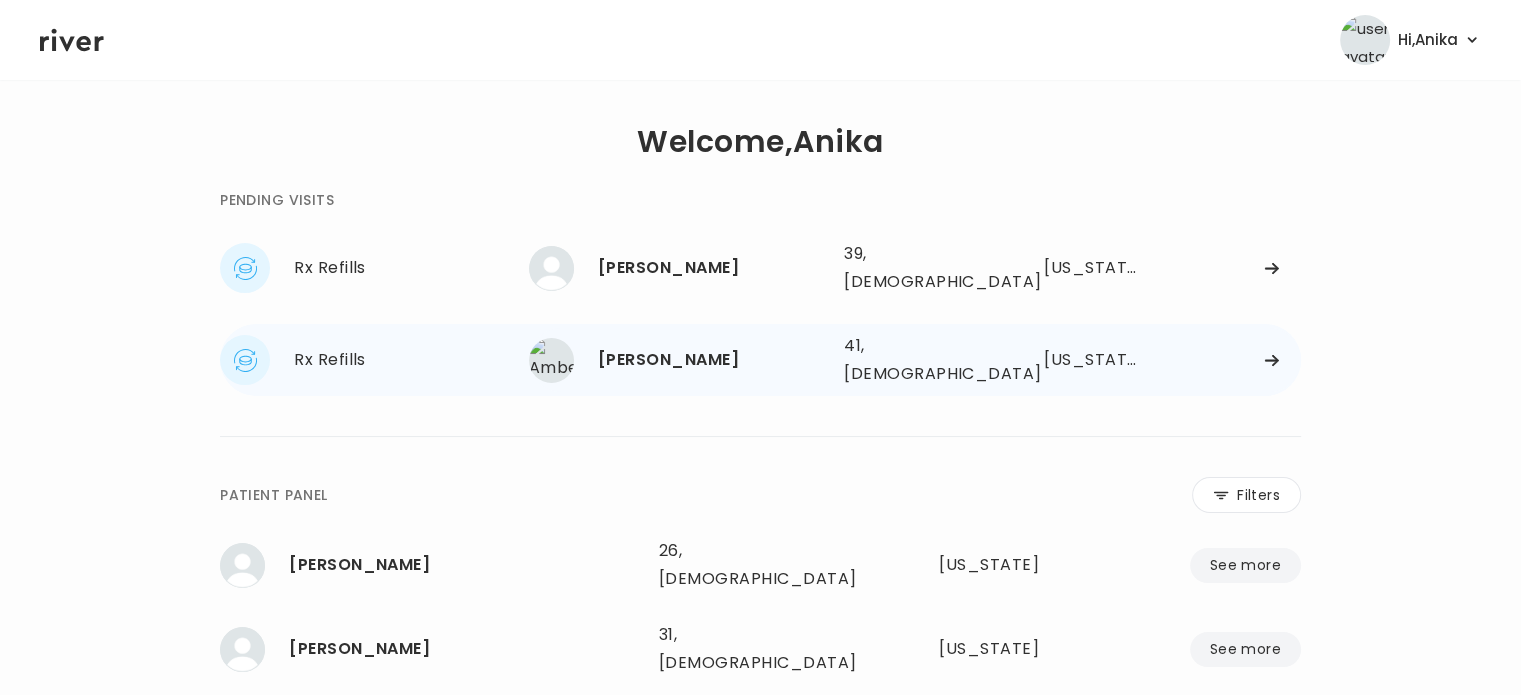 click on "[PERSON_NAME]" at bounding box center [713, 360] 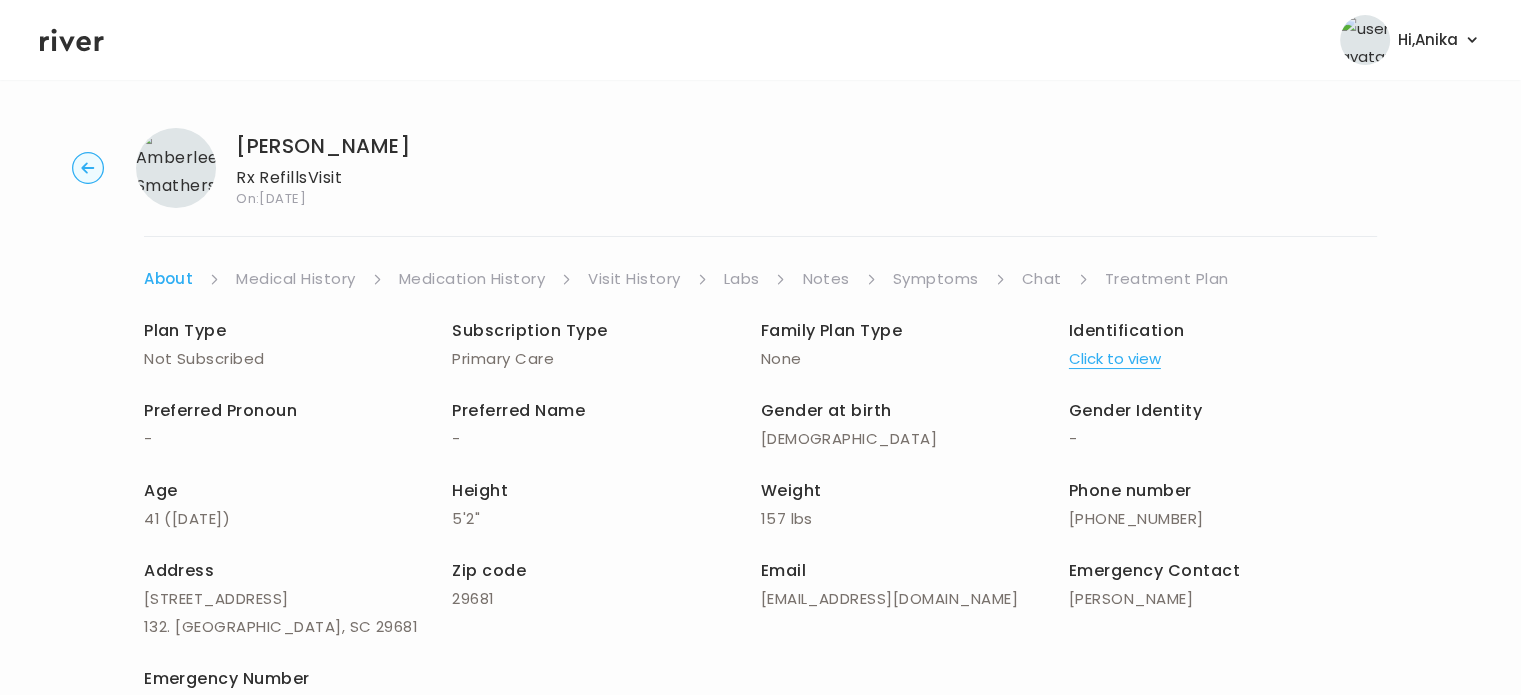 click on "Chat" at bounding box center (1042, 279) 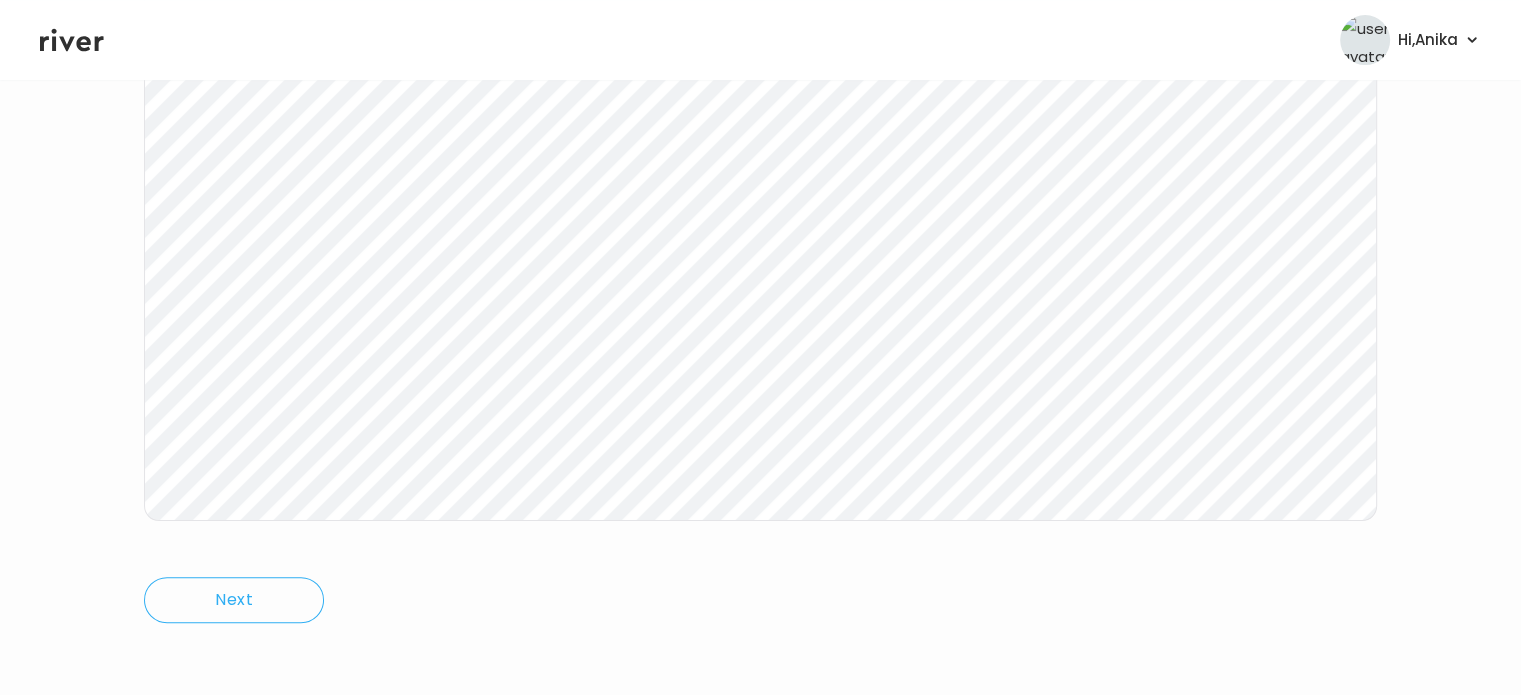 scroll, scrollTop: 415, scrollLeft: 0, axis: vertical 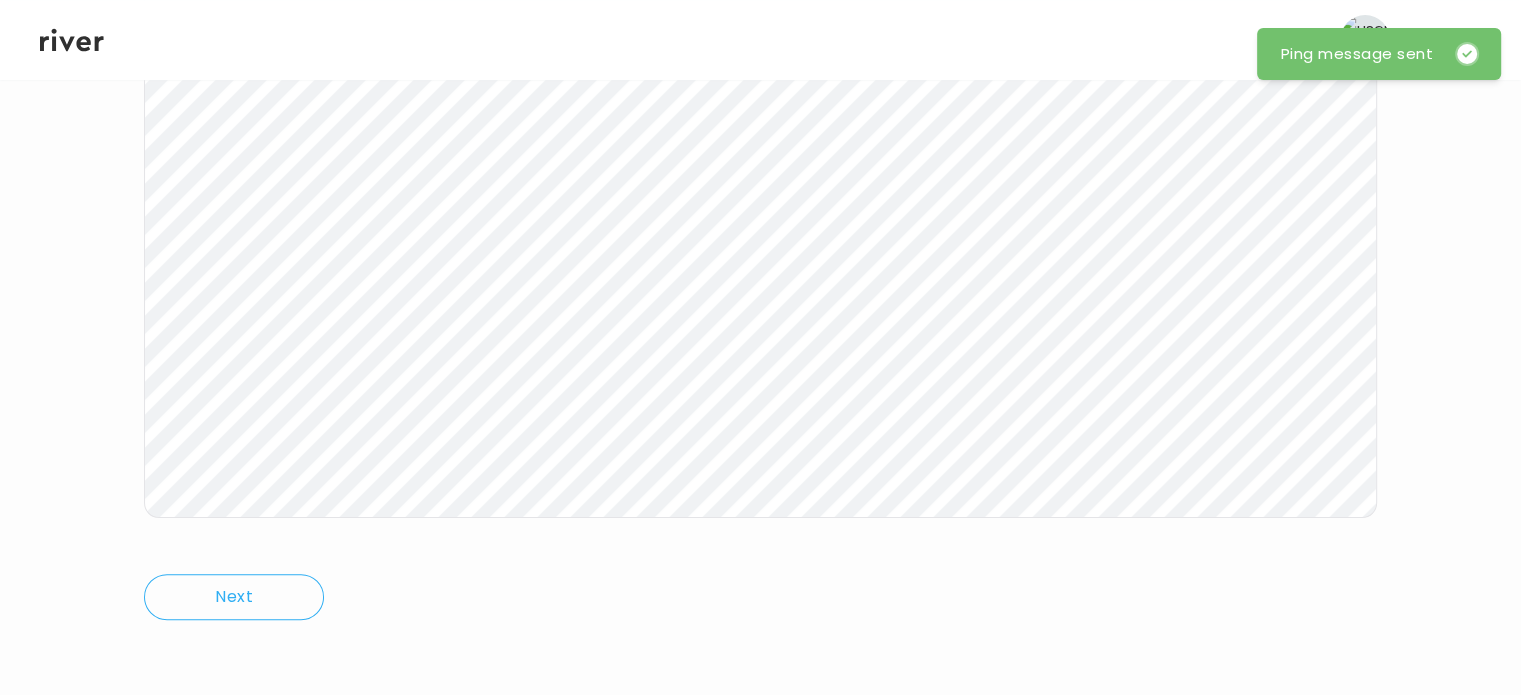 click 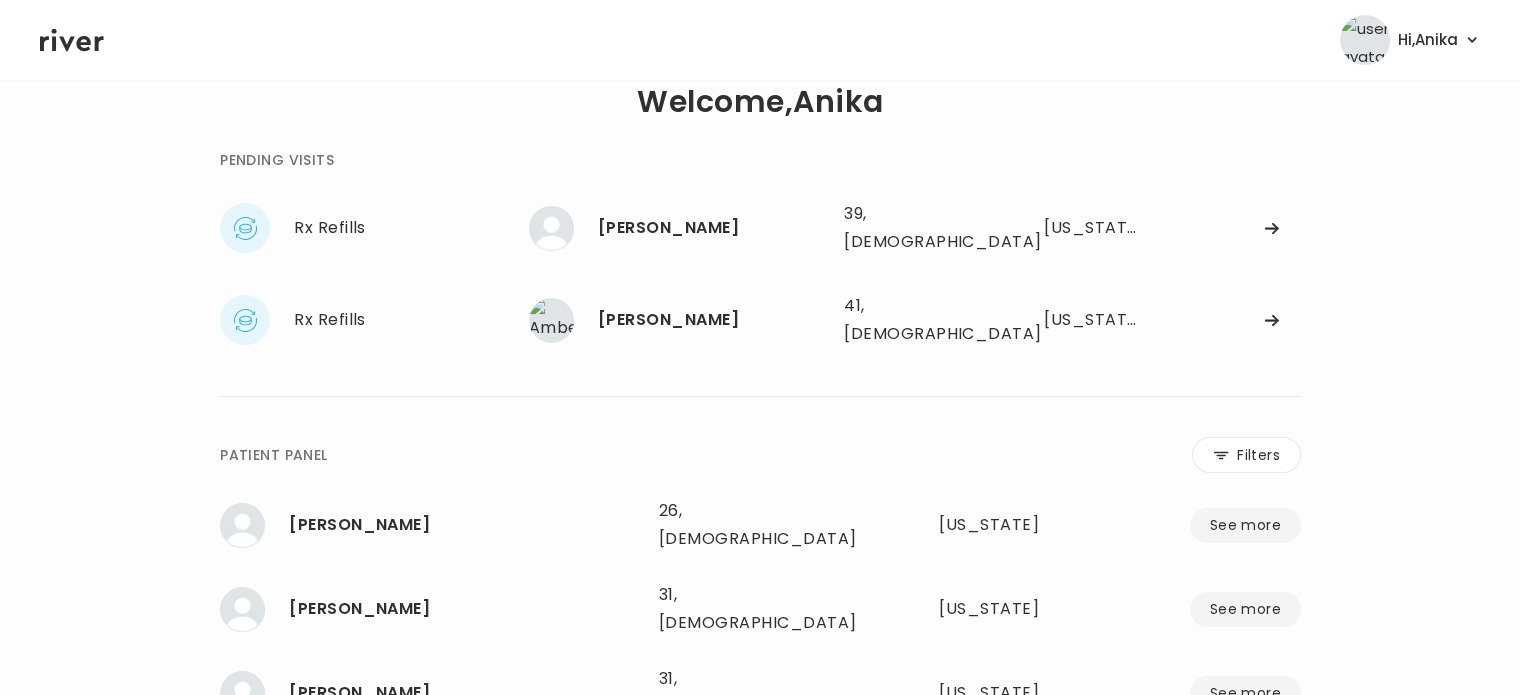 scroll, scrollTop: 0, scrollLeft: 0, axis: both 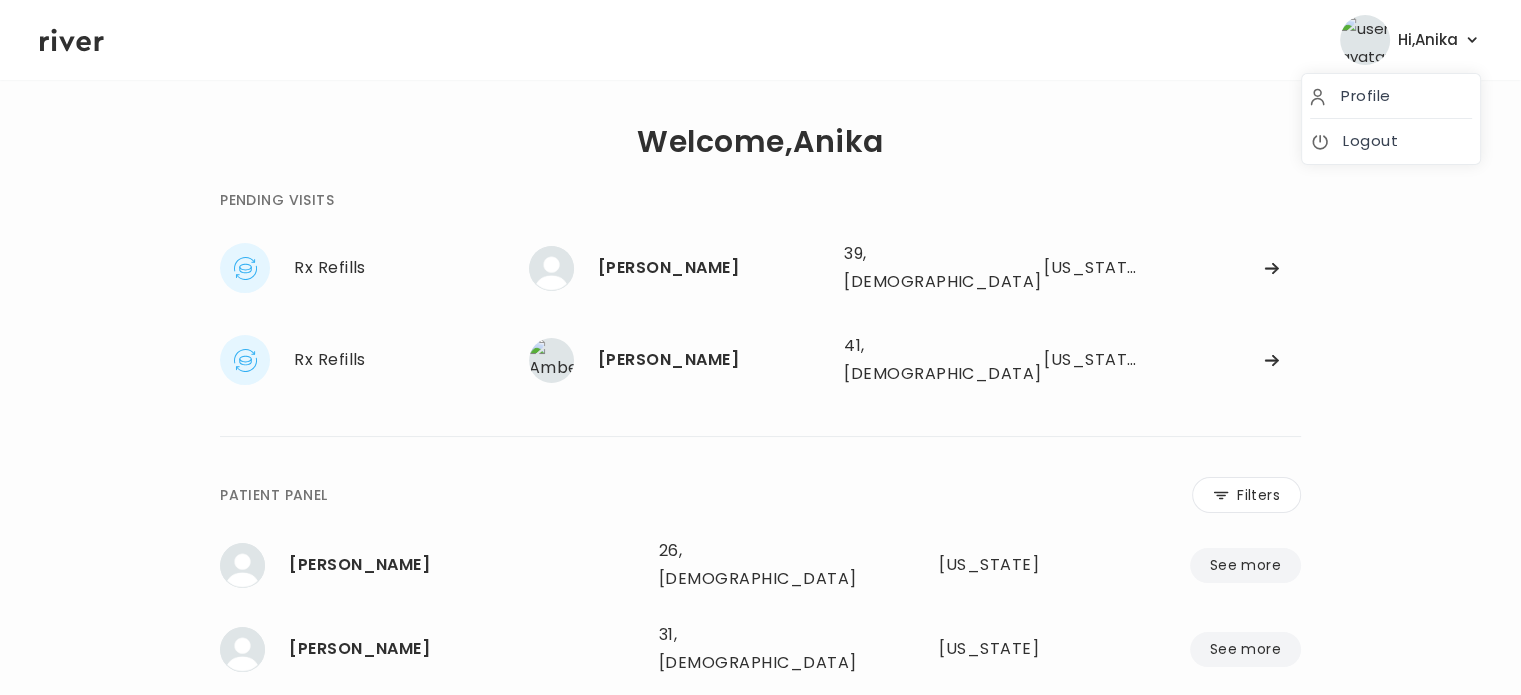 click on "Hi,  [PERSON_NAME]" at bounding box center [1428, 40] 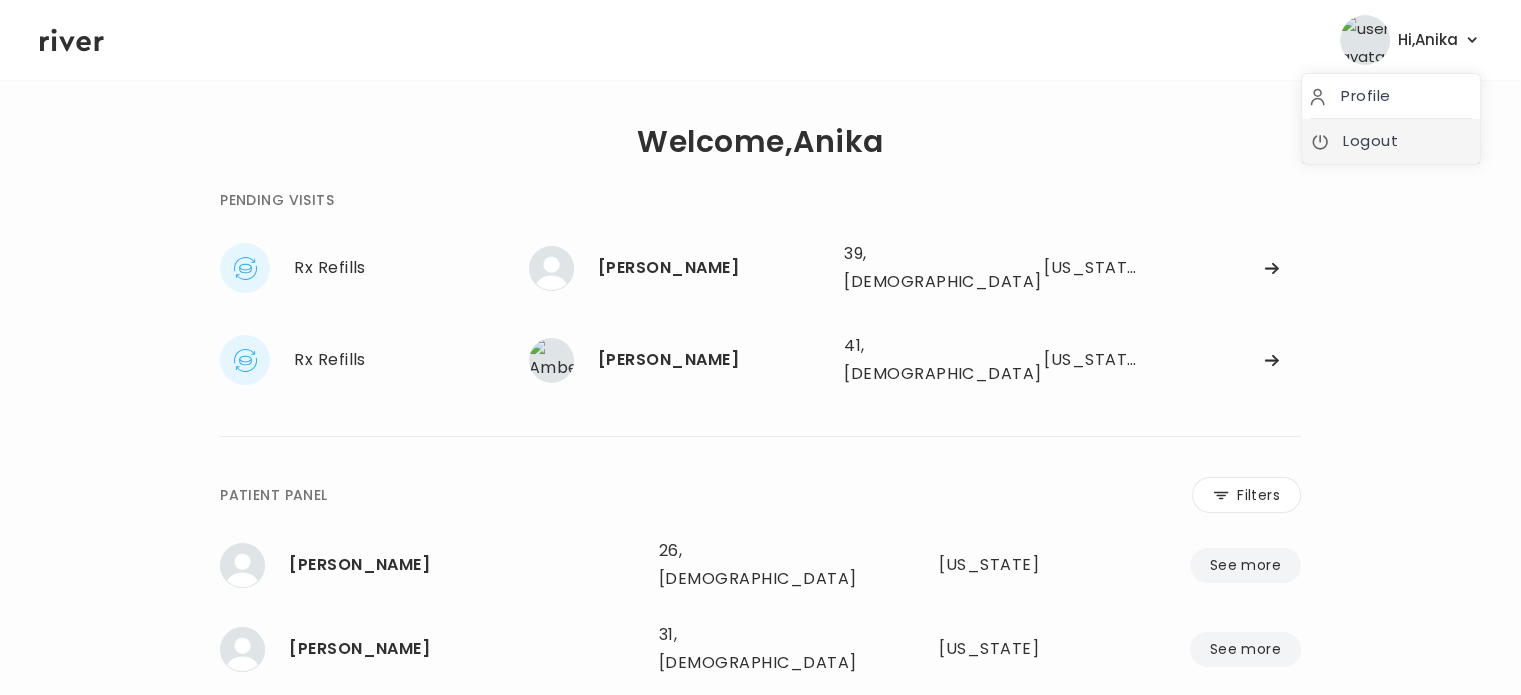 click on "Logout" at bounding box center (1391, 141) 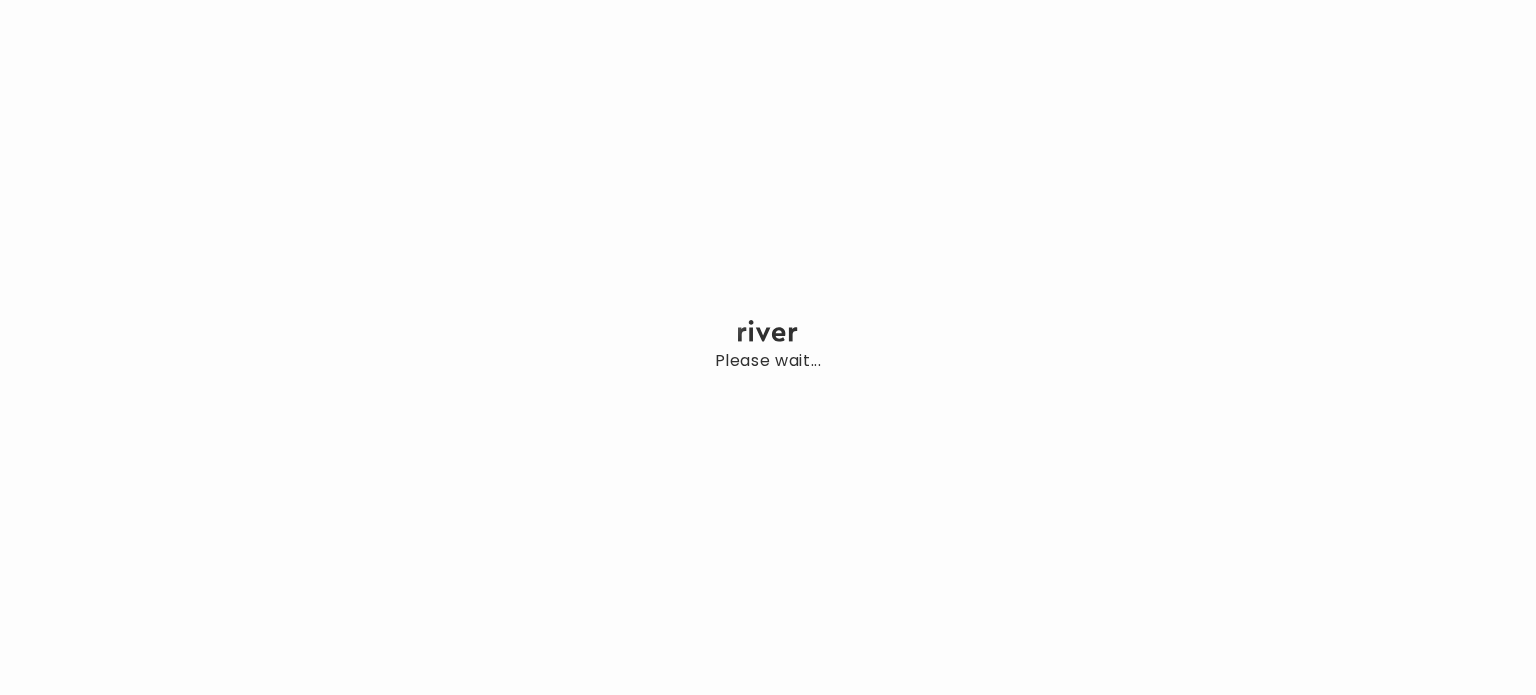 scroll, scrollTop: 0, scrollLeft: 0, axis: both 